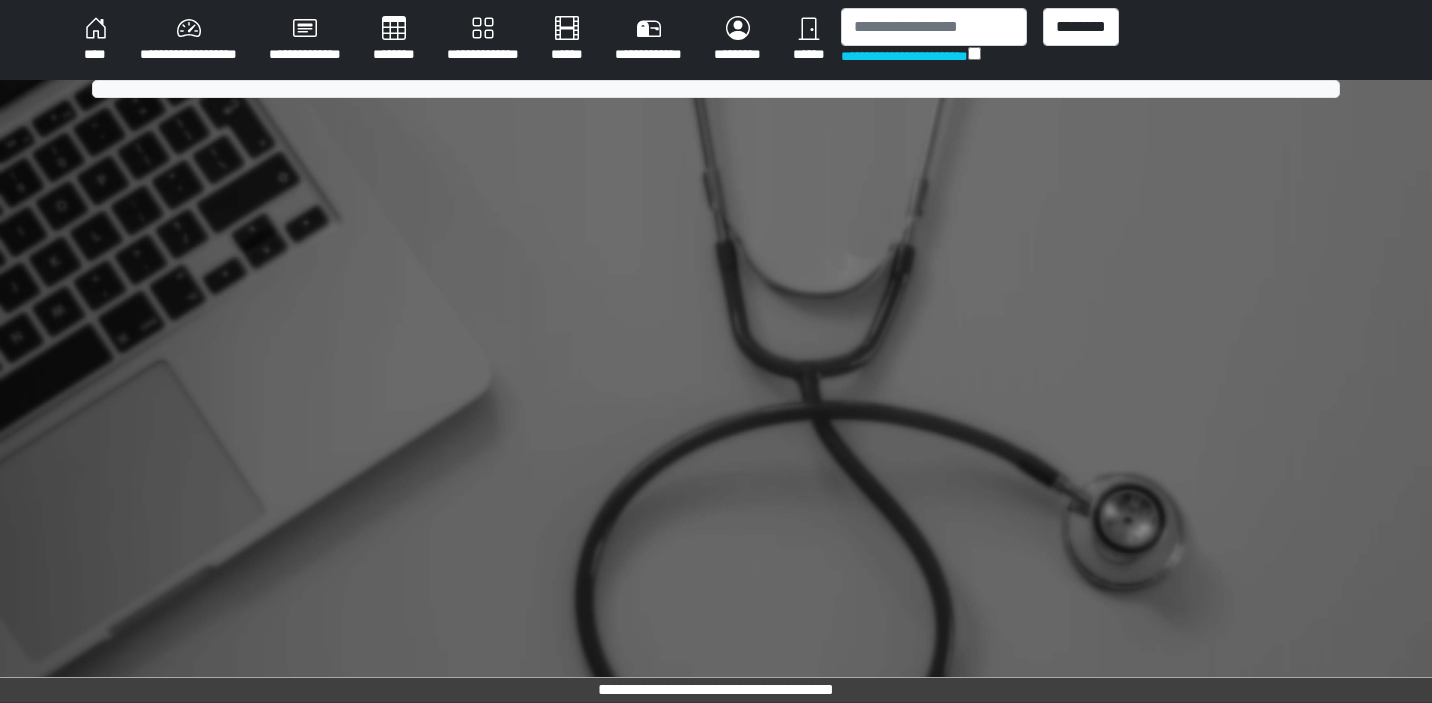 scroll, scrollTop: 0, scrollLeft: 0, axis: both 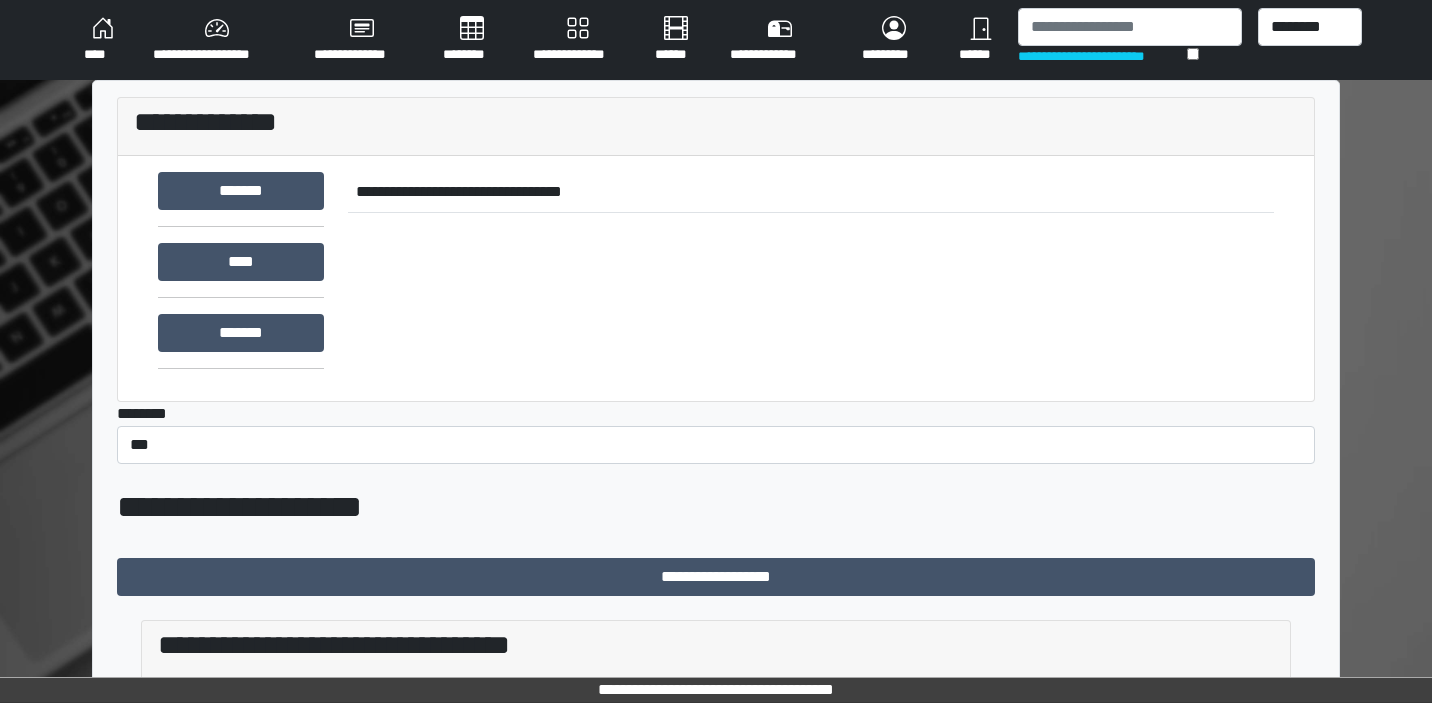 click on "********" at bounding box center (472, 40) 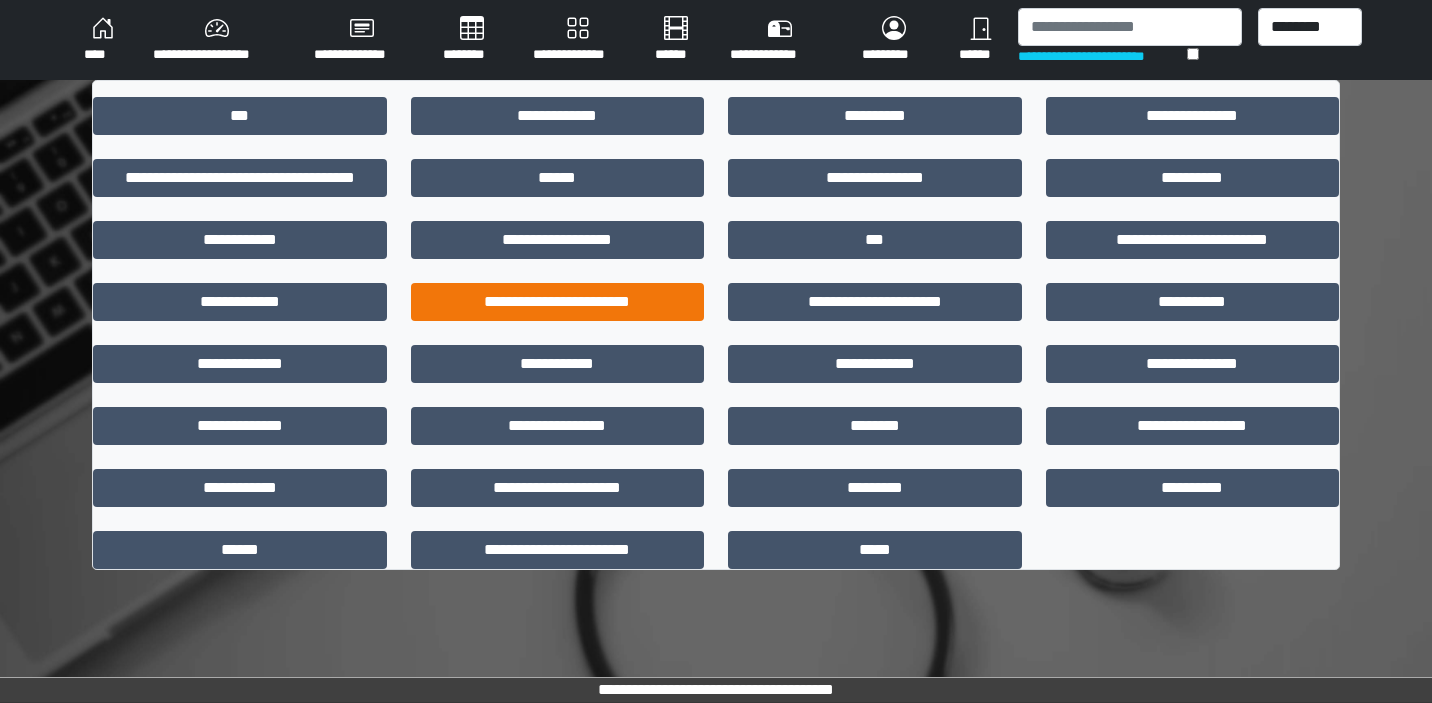 click on "**********" at bounding box center (558, 302) 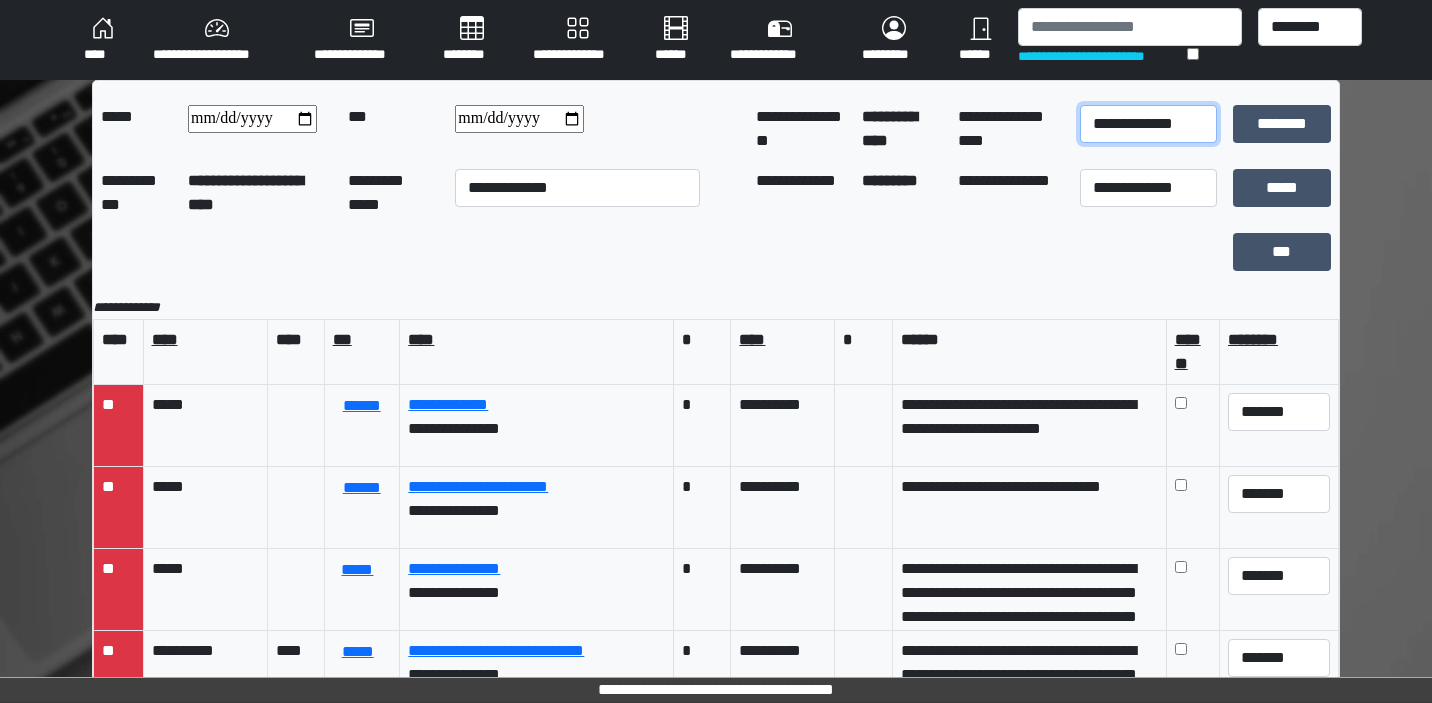select on "*" 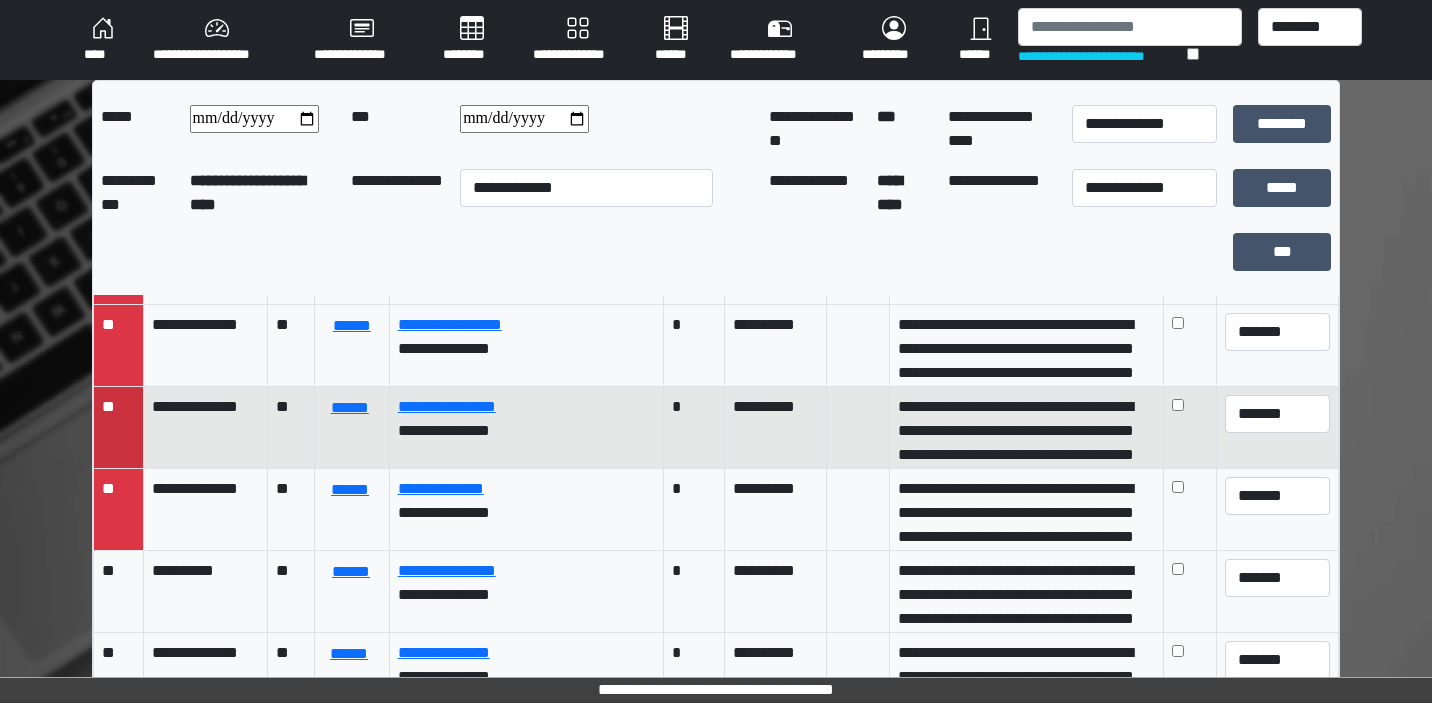 scroll, scrollTop: 162, scrollLeft: 0, axis: vertical 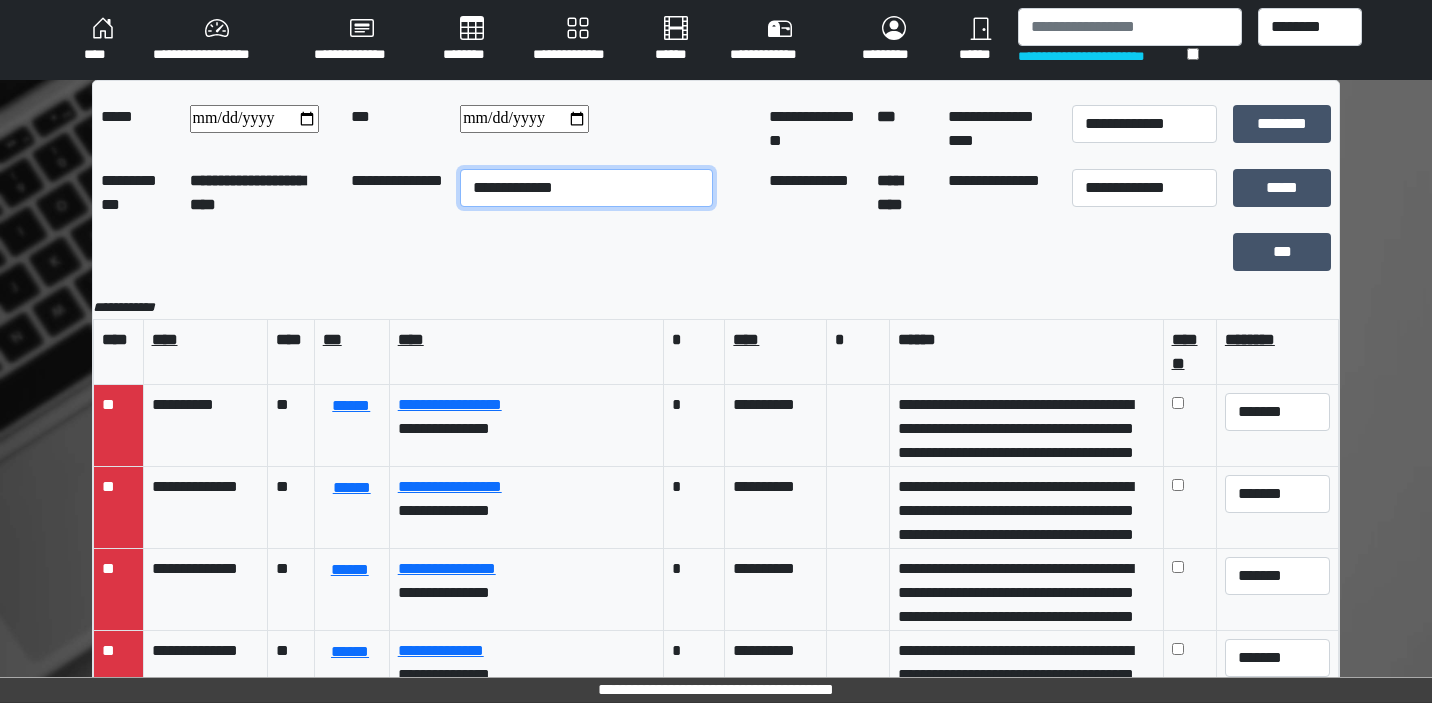 select on "**" 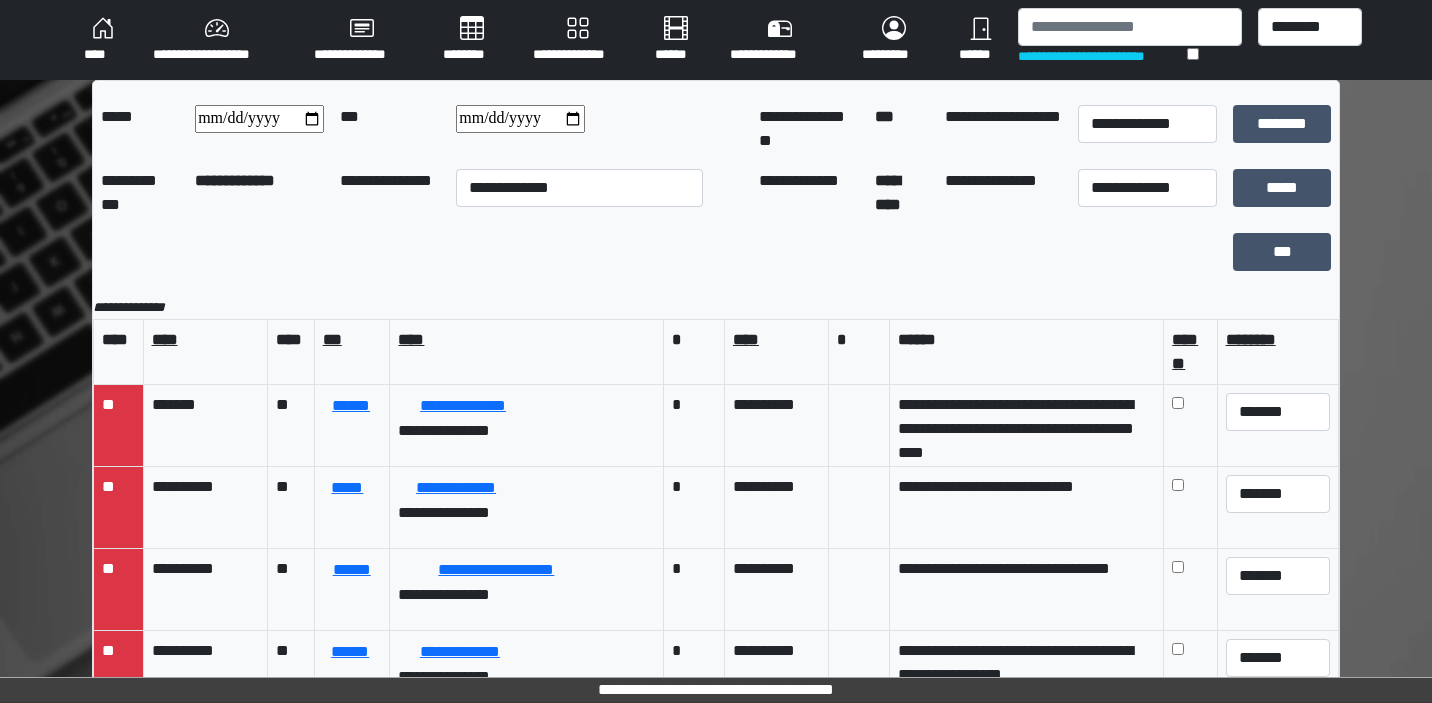 scroll, scrollTop: 0, scrollLeft: 0, axis: both 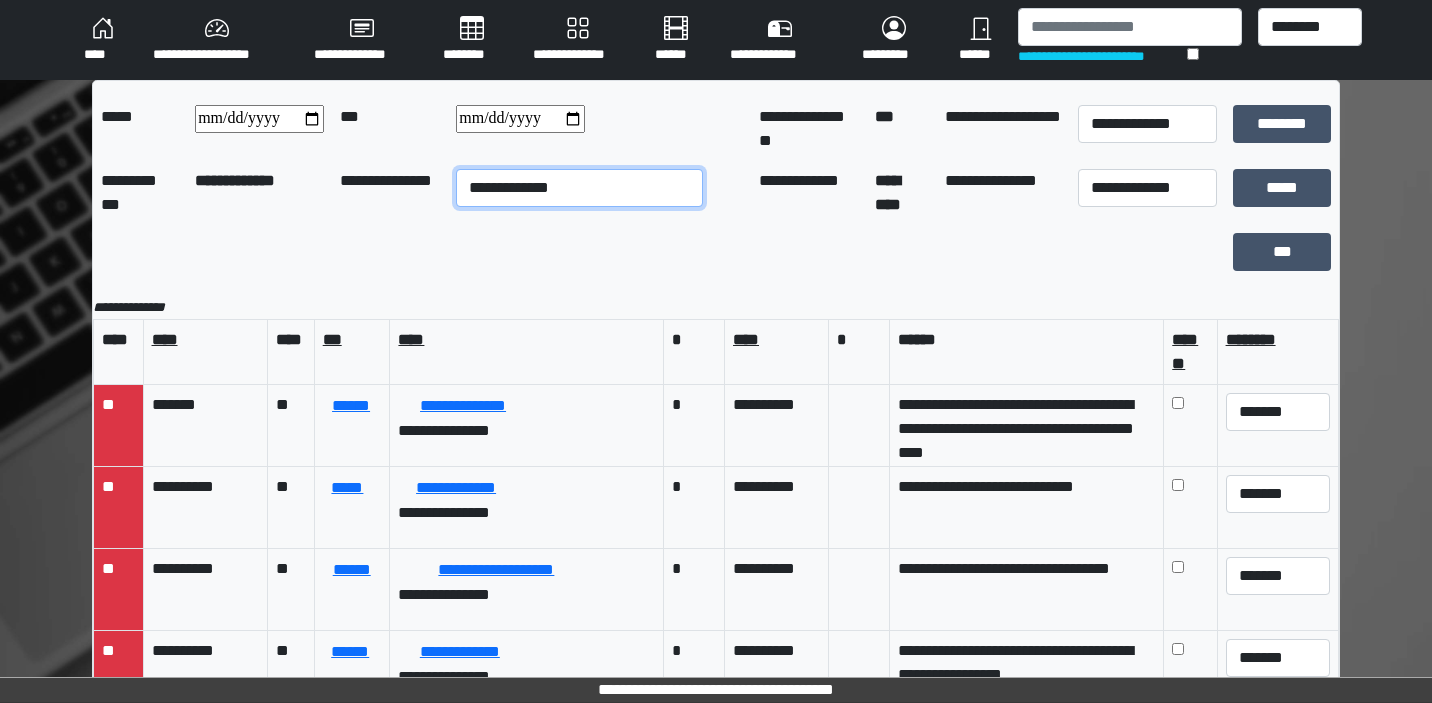 select on "**" 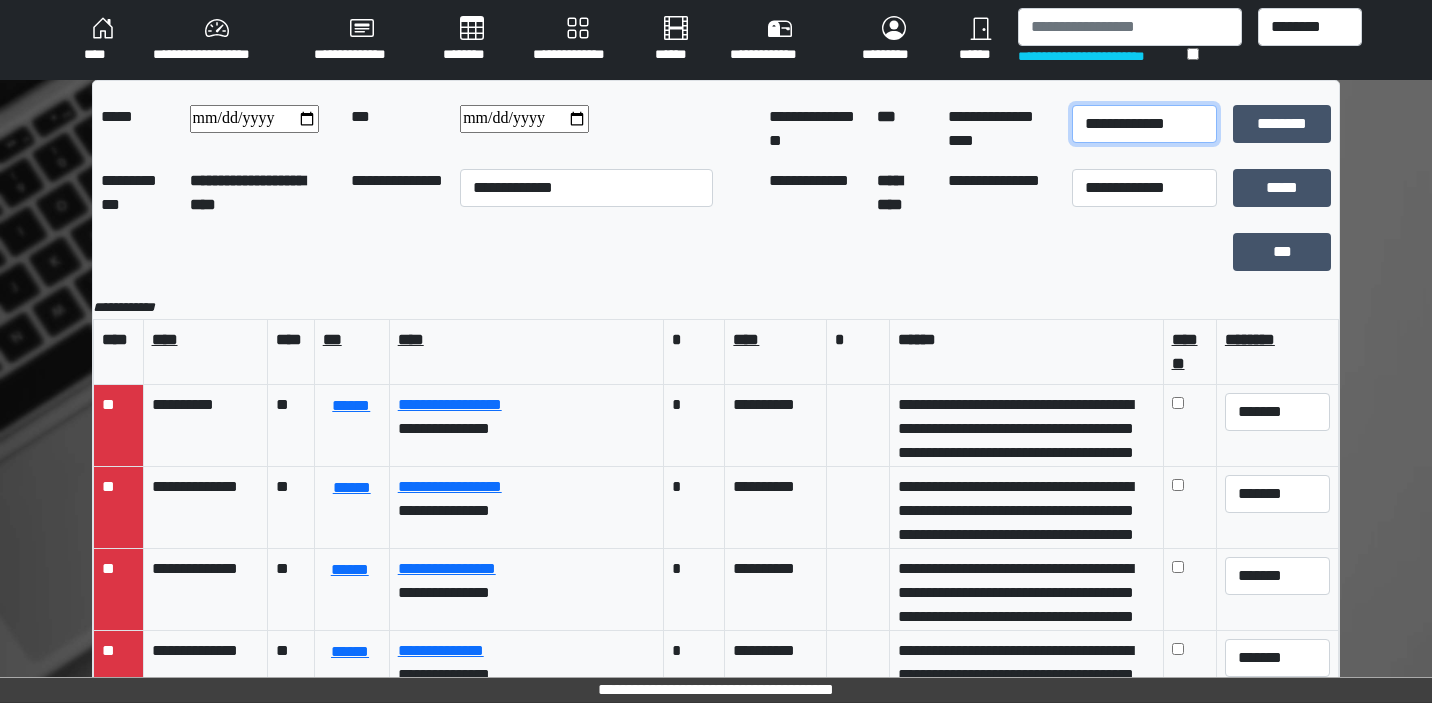 select on "*" 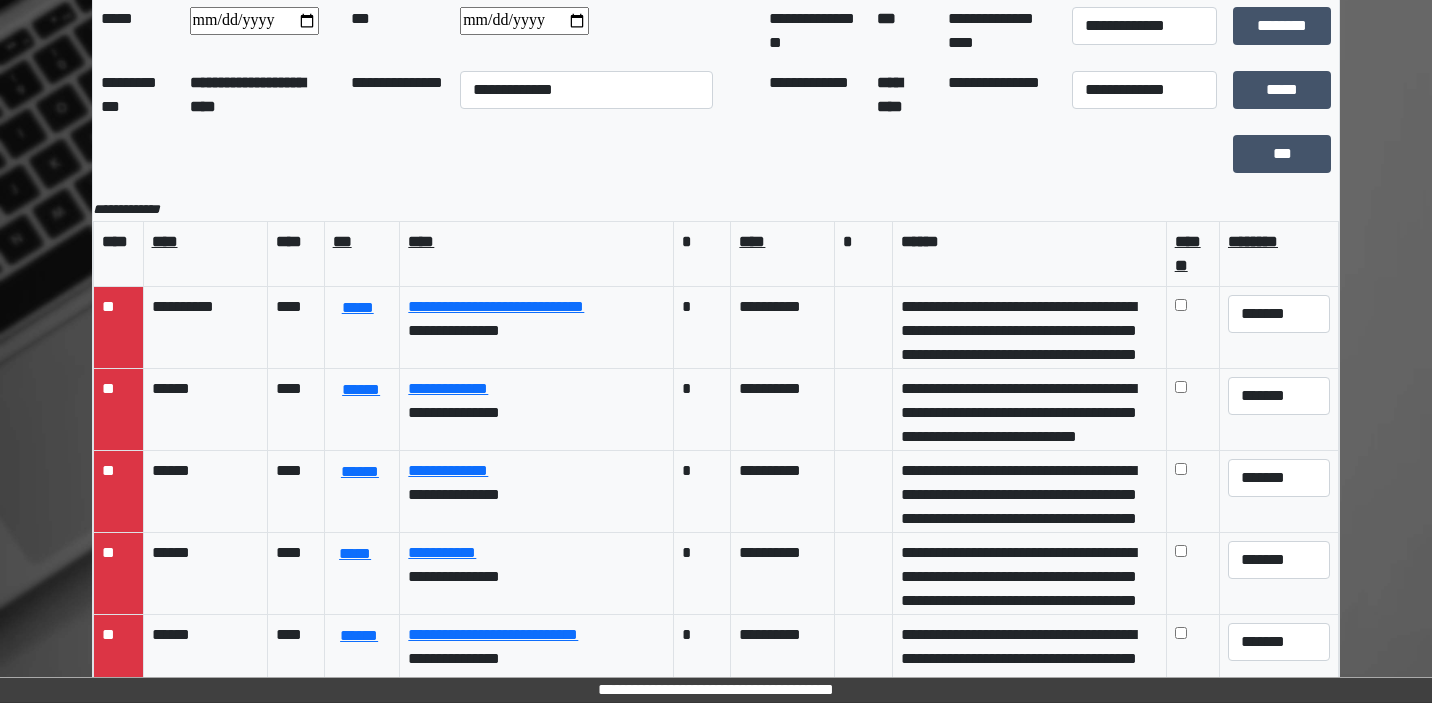 scroll, scrollTop: 117, scrollLeft: 0, axis: vertical 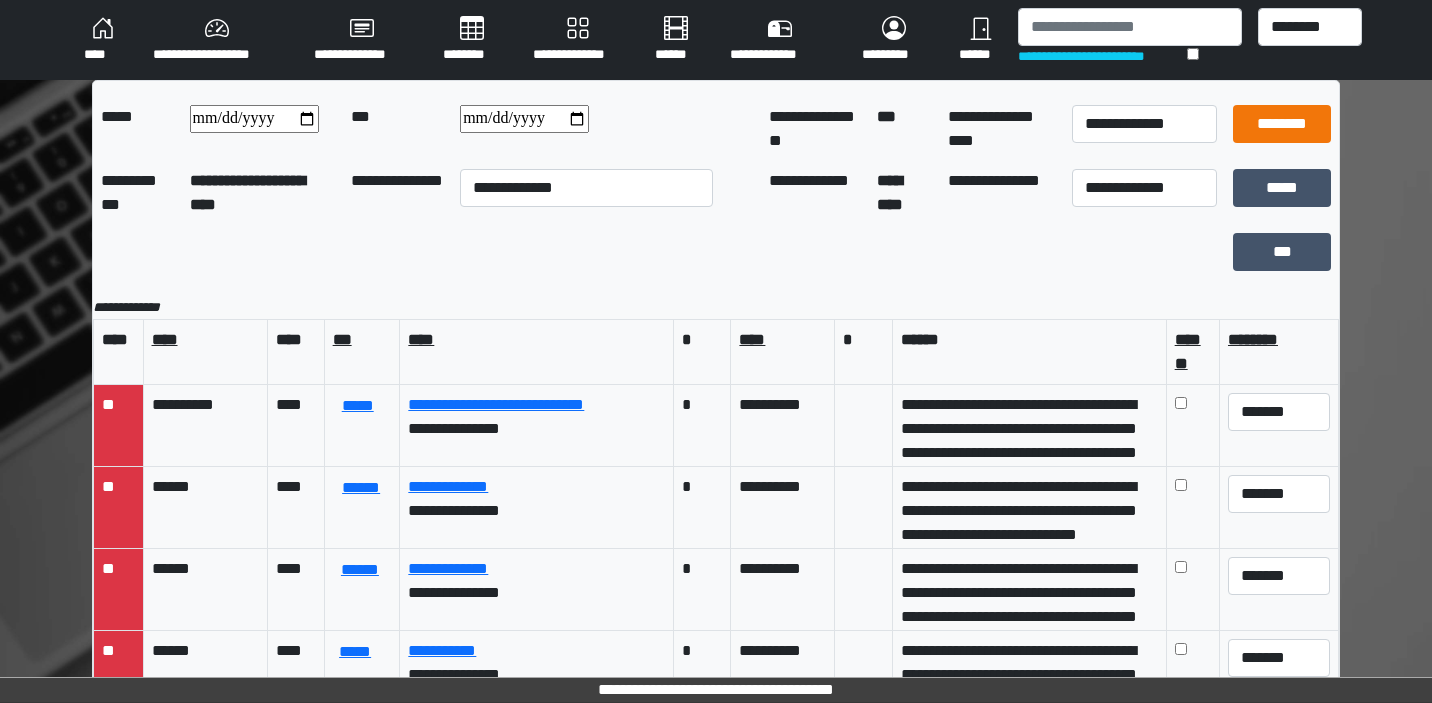 click on "********" at bounding box center [1282, 124] 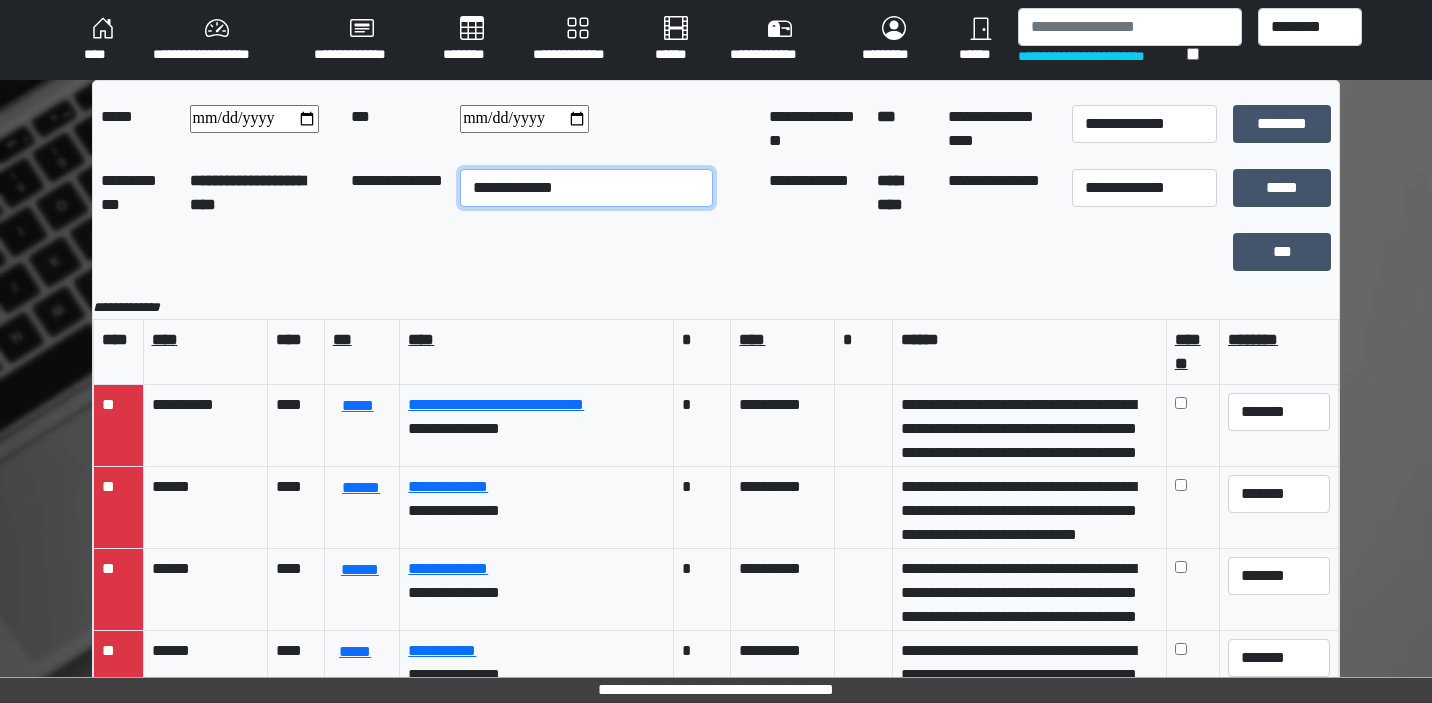 select on "**" 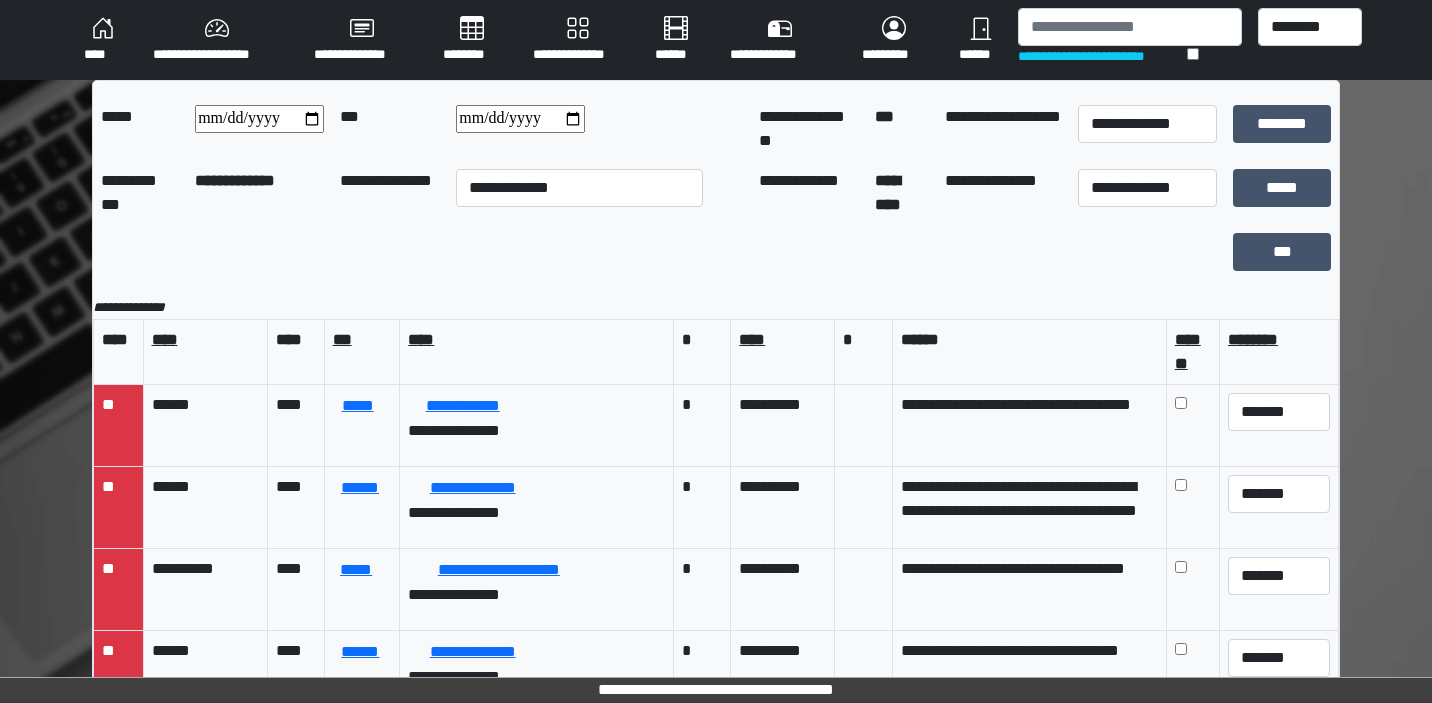 click at bounding box center [520, 119] 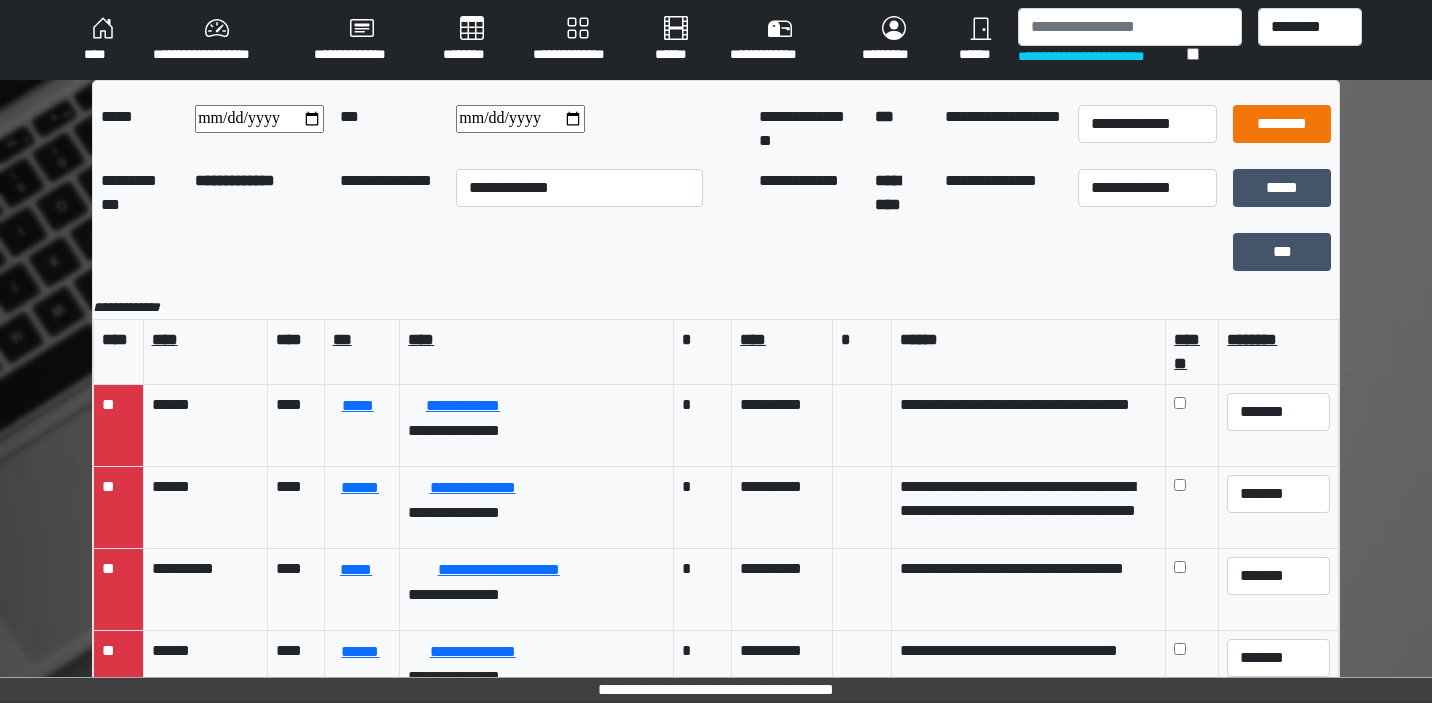 click on "********" at bounding box center [1282, 124] 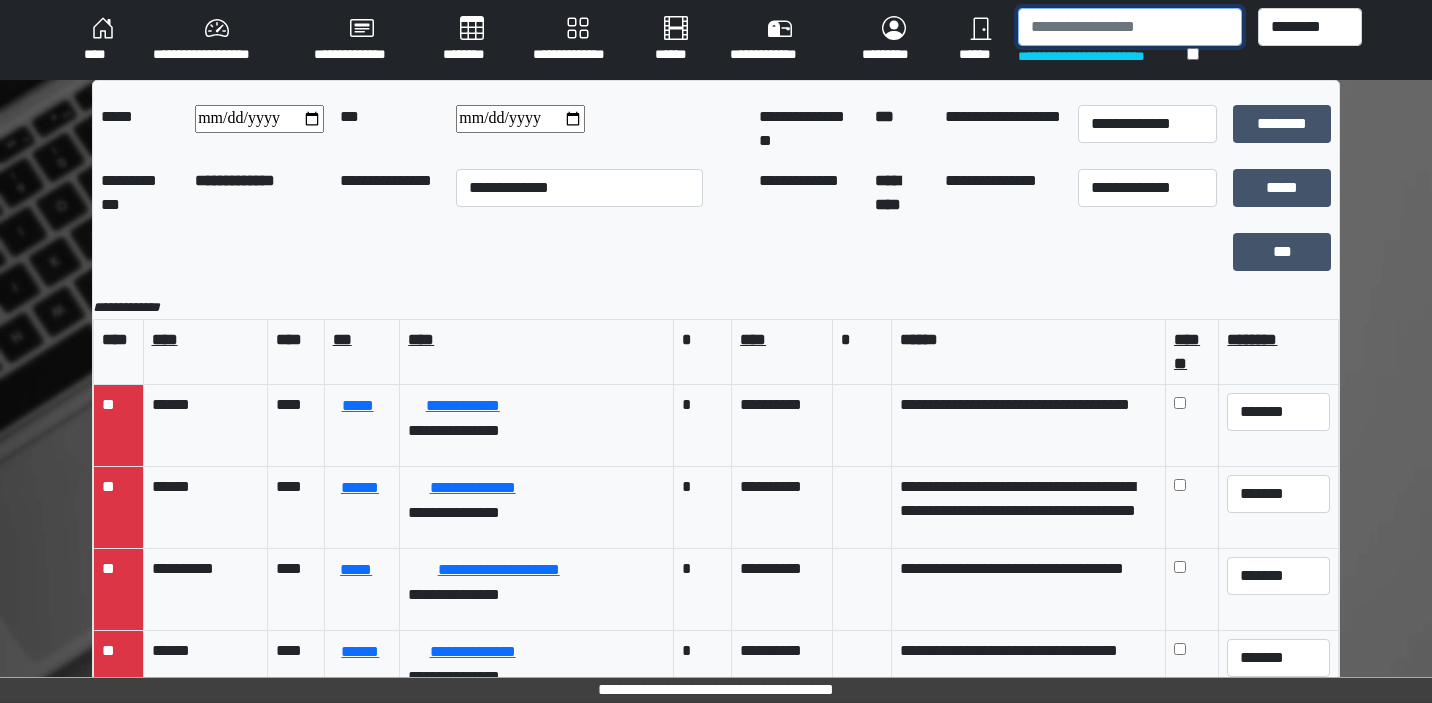 click at bounding box center [1129, 27] 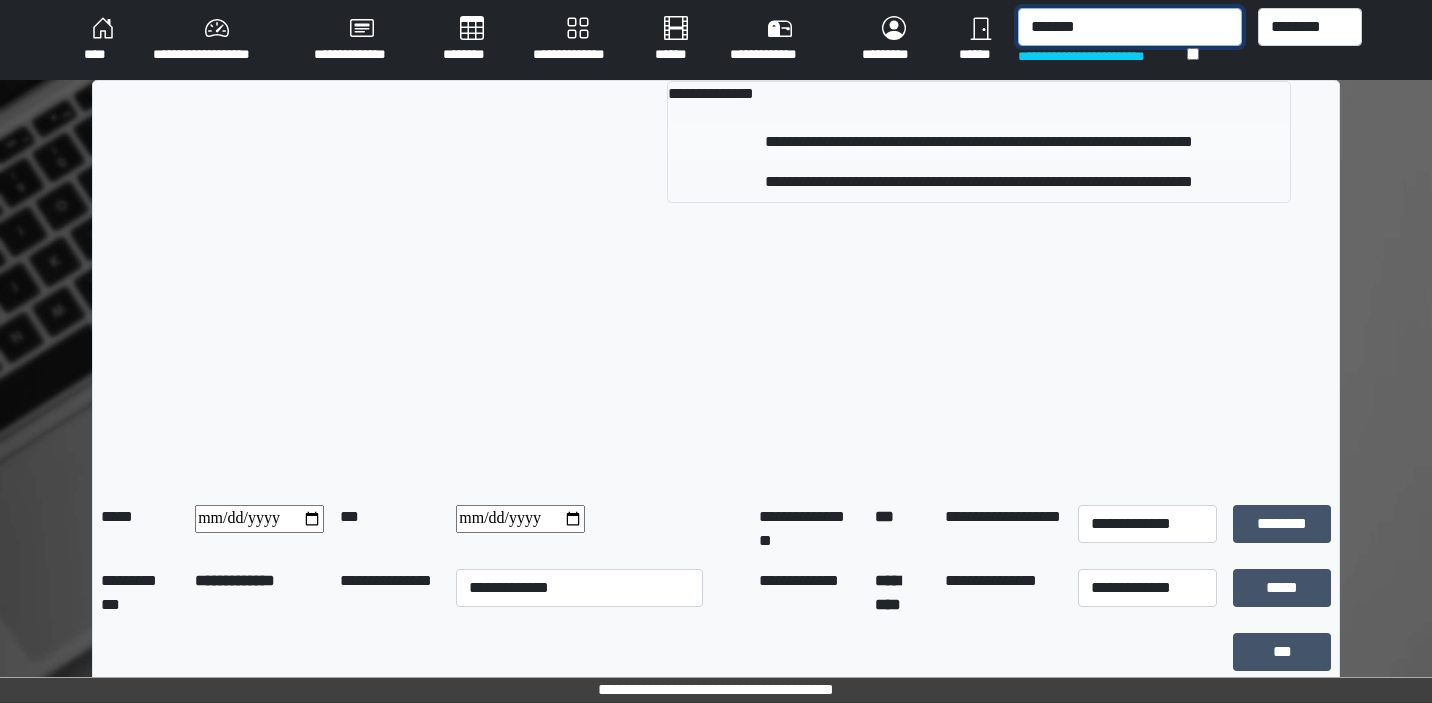 type on "*******" 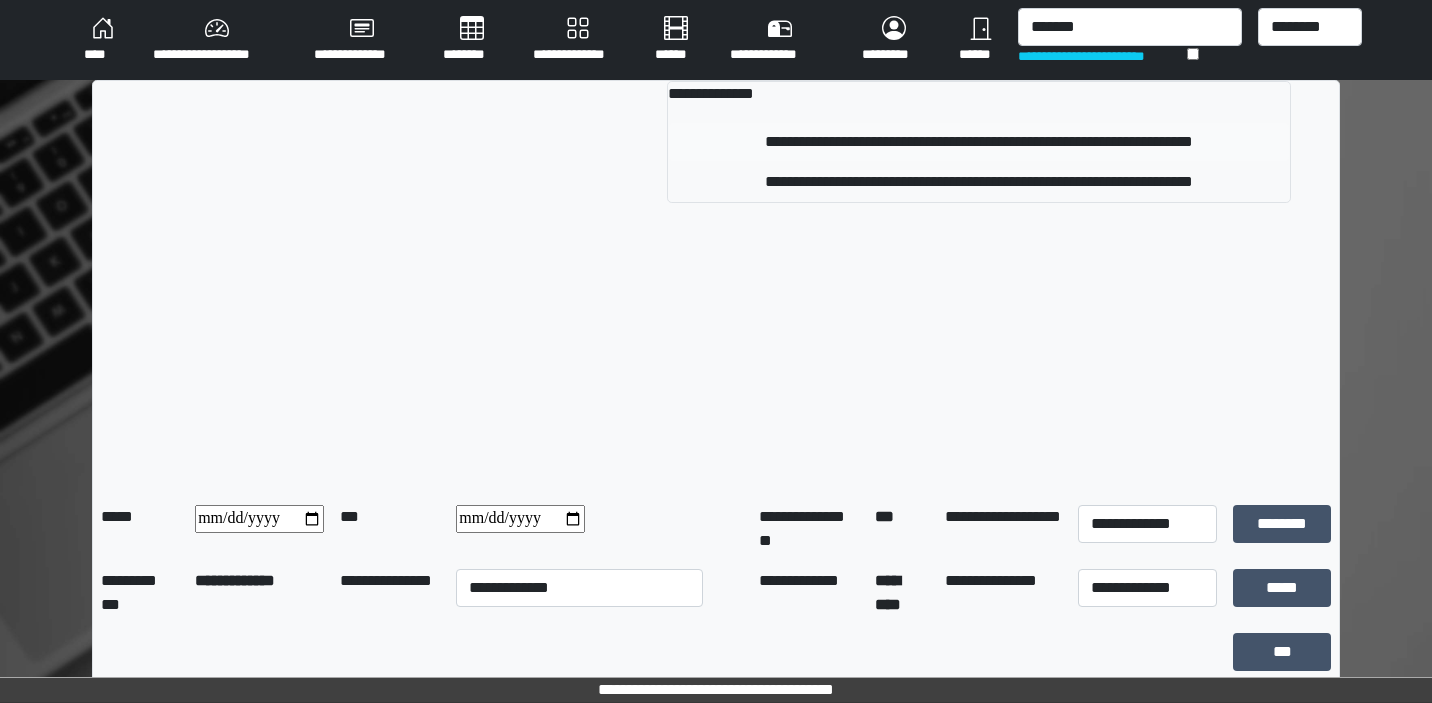 click on "**********" at bounding box center [979, 142] 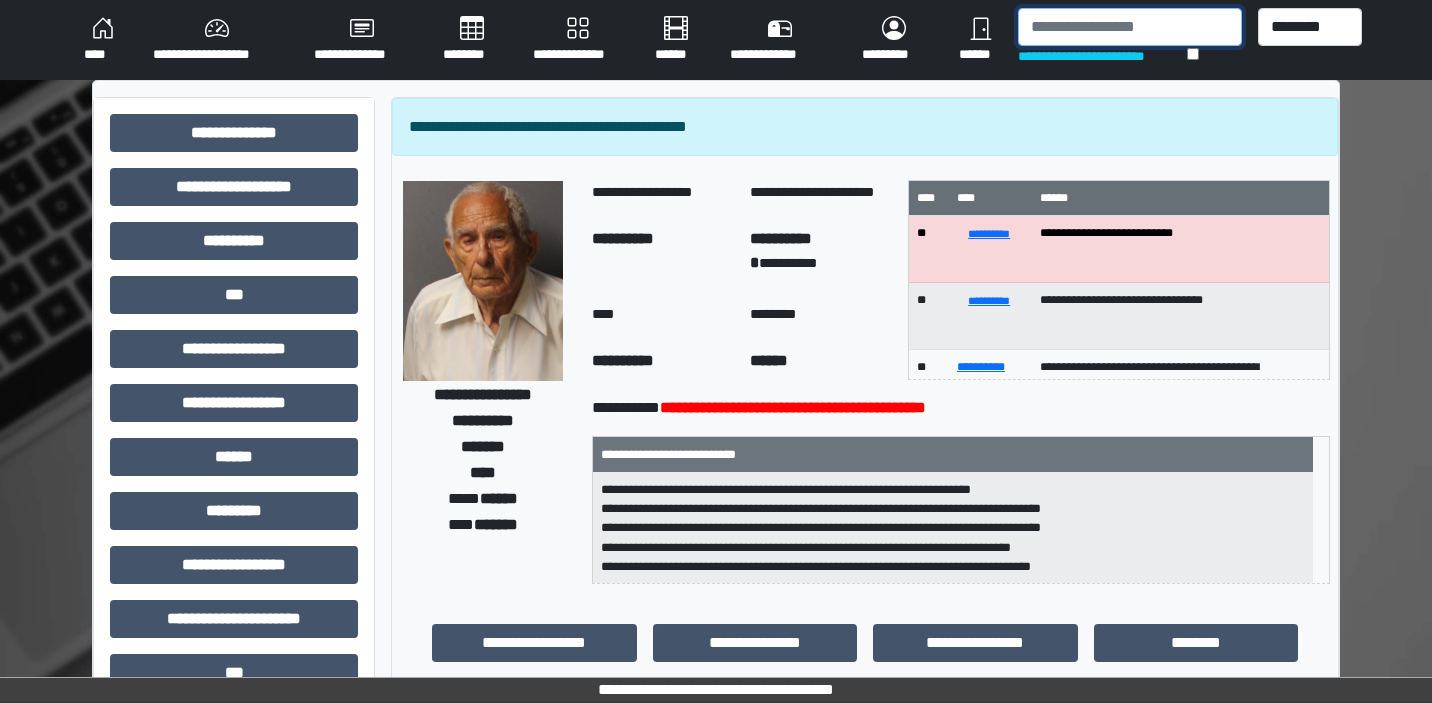 click at bounding box center [1129, 27] 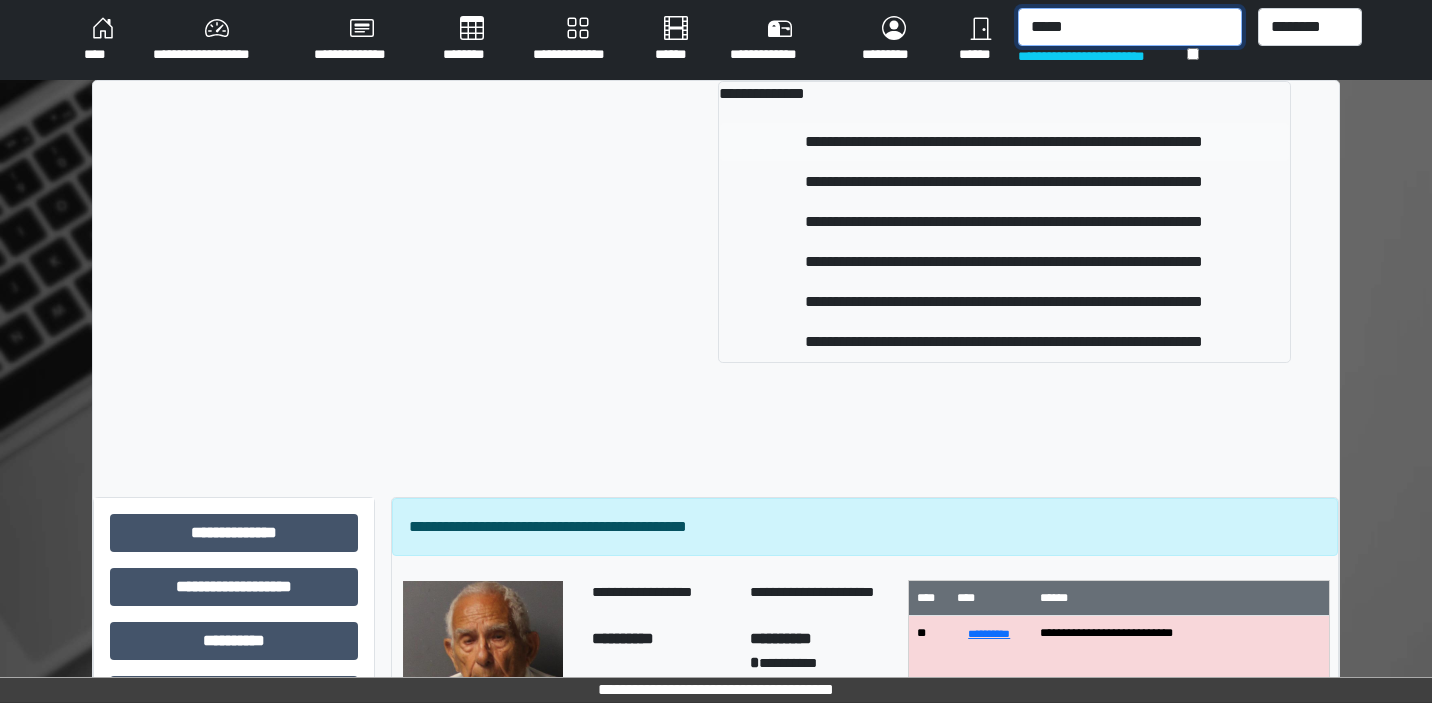 type on "*****" 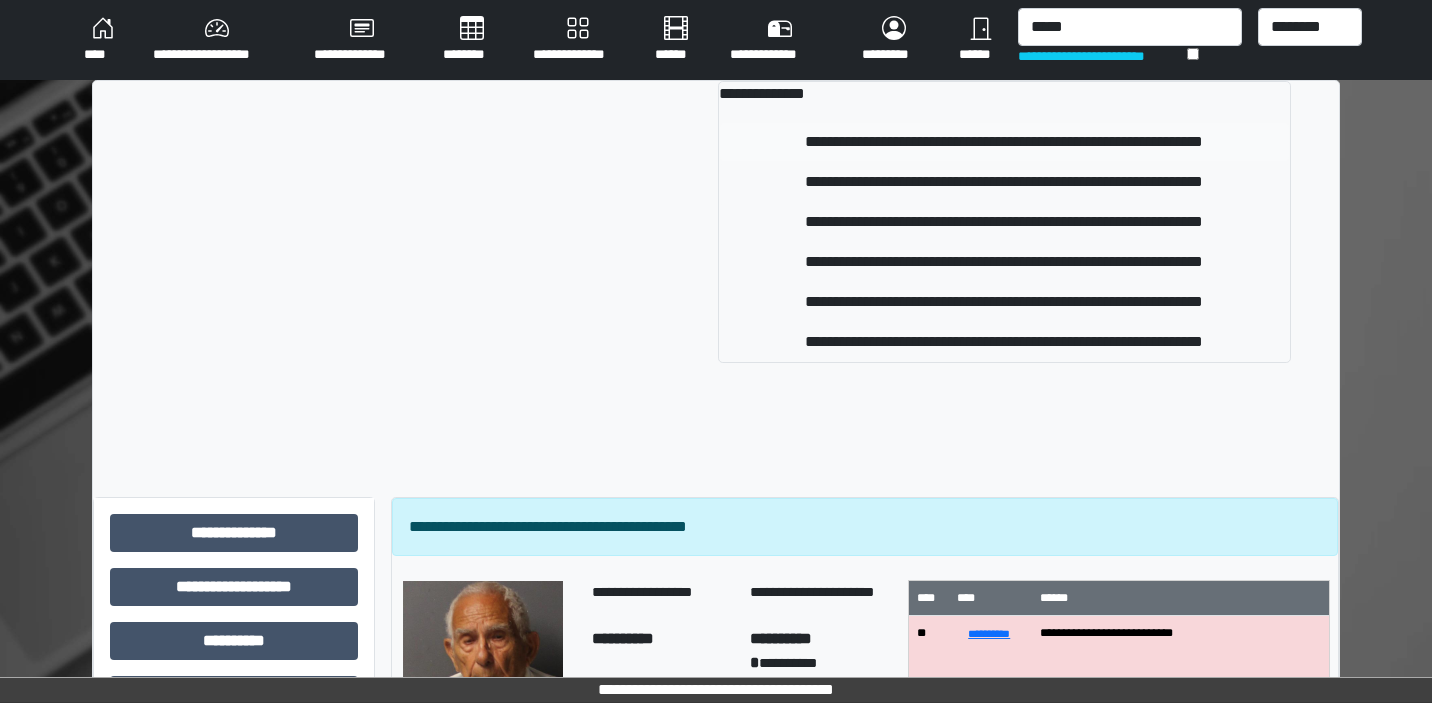 click on "**********" at bounding box center (1004, 142) 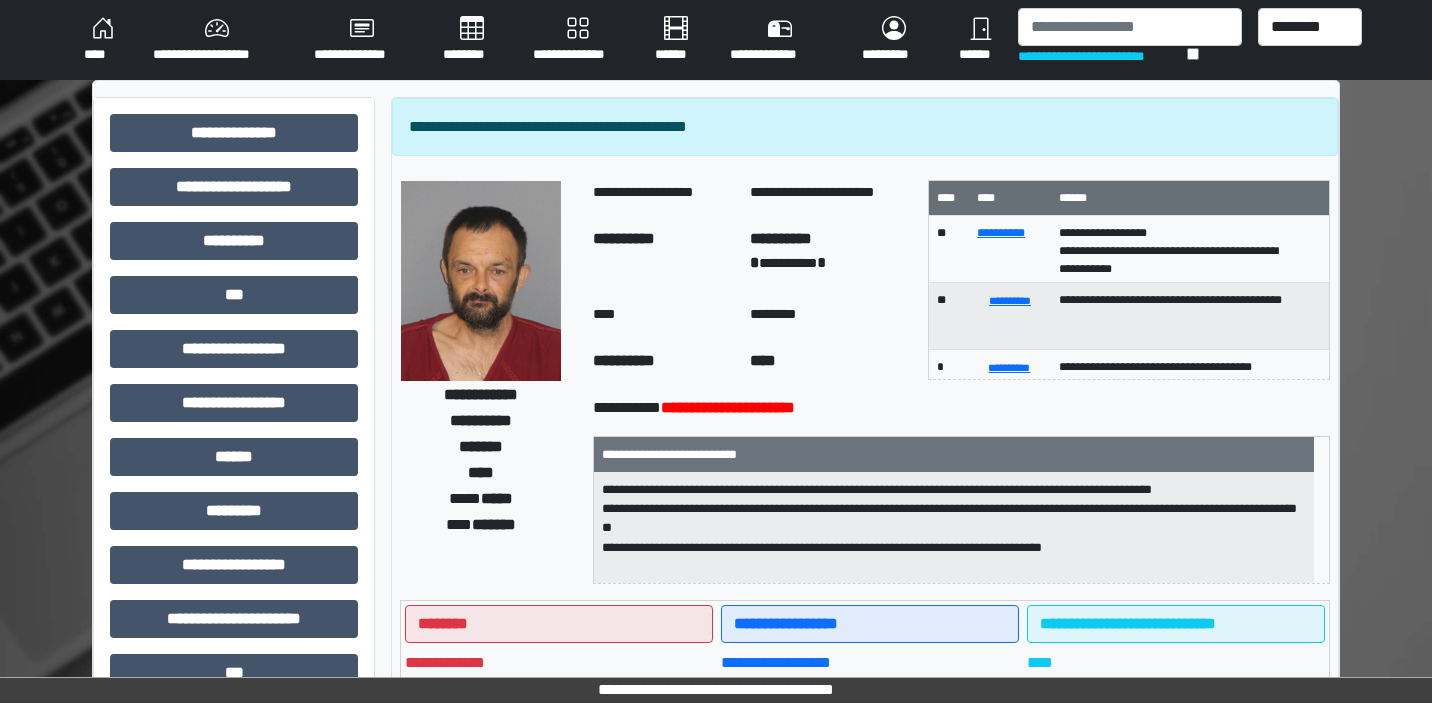 click on "****" at bounding box center [102, 40] 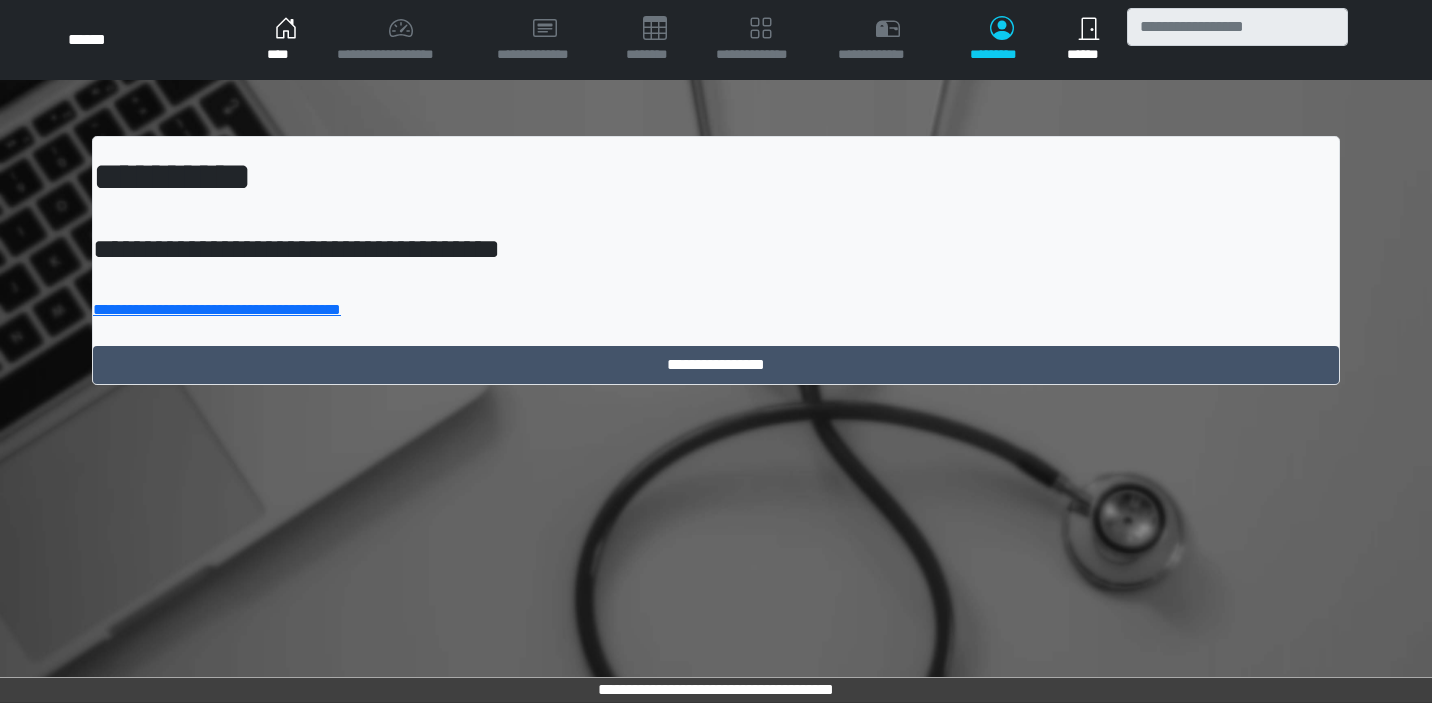 scroll, scrollTop: 0, scrollLeft: 0, axis: both 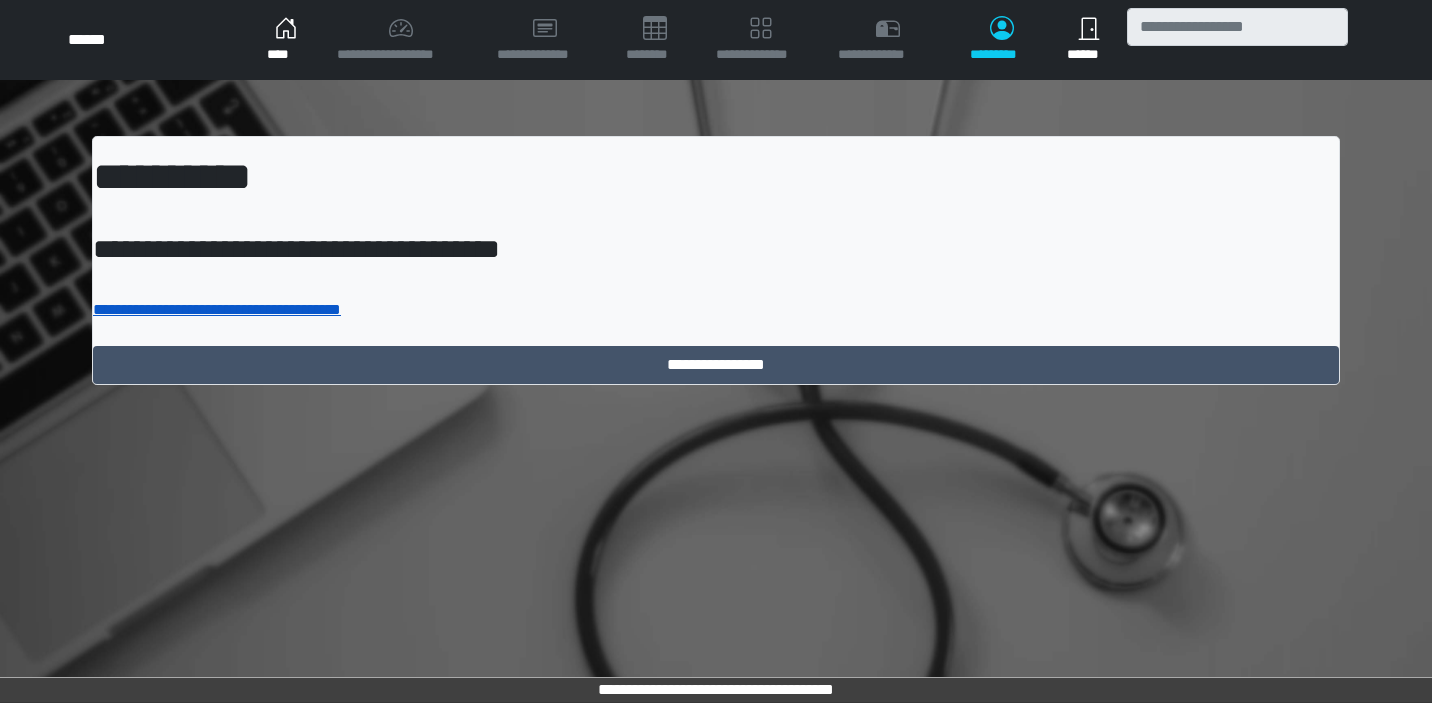 click on "**********" at bounding box center (217, 309) 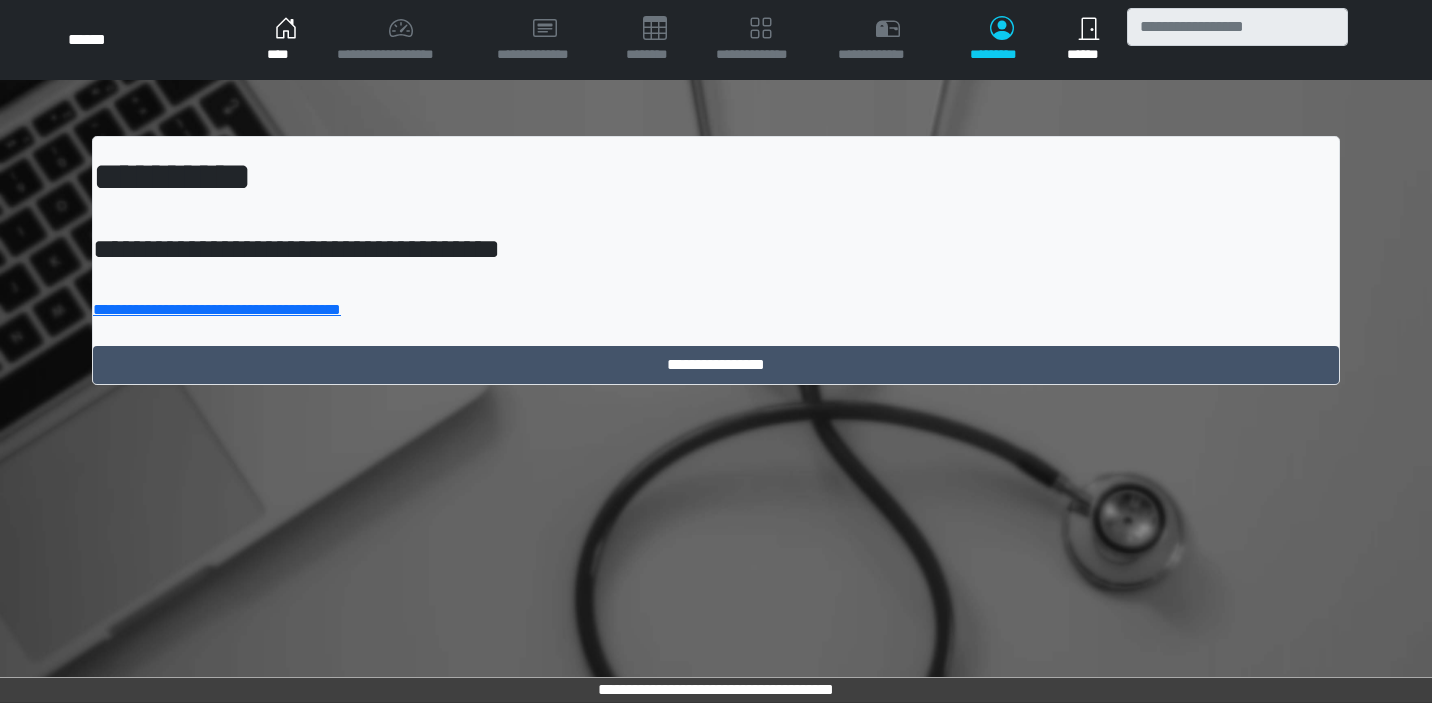 scroll, scrollTop: 0, scrollLeft: 0, axis: both 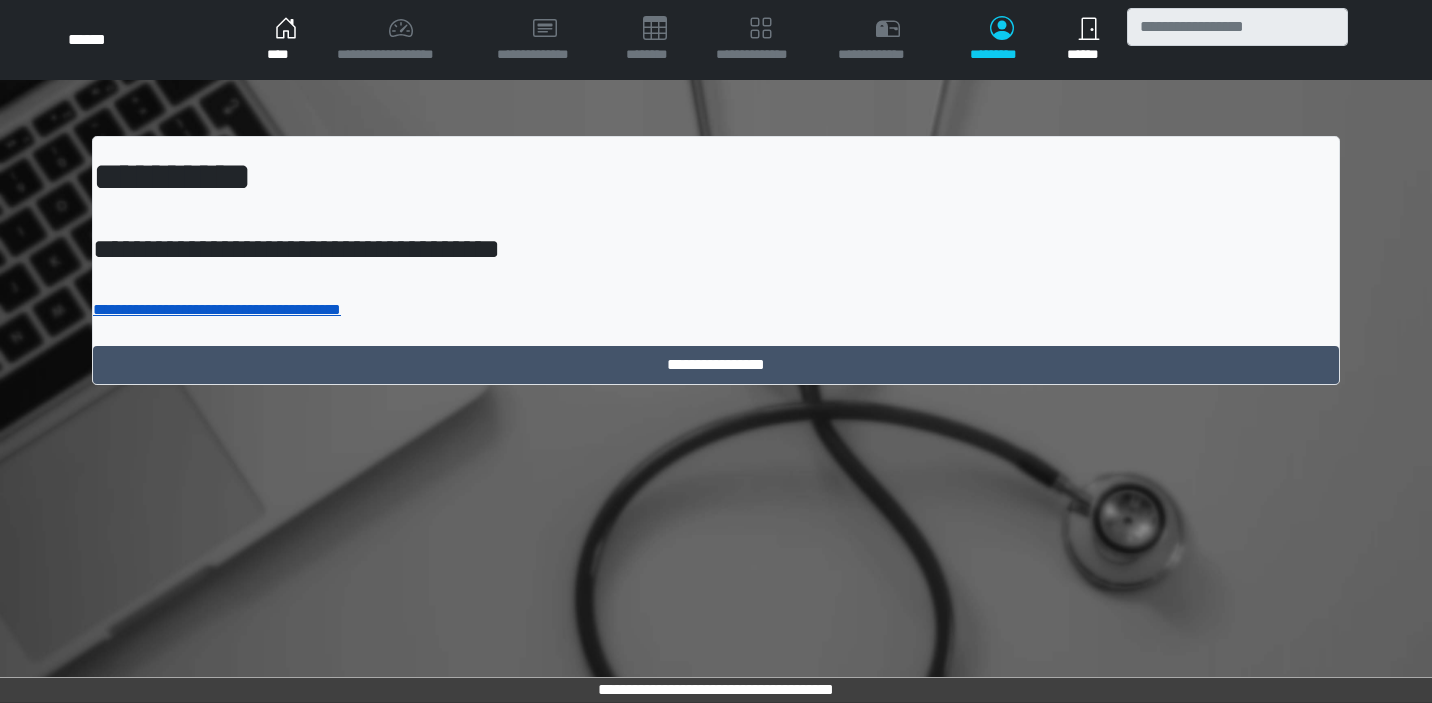 click on "**********" at bounding box center (217, 309) 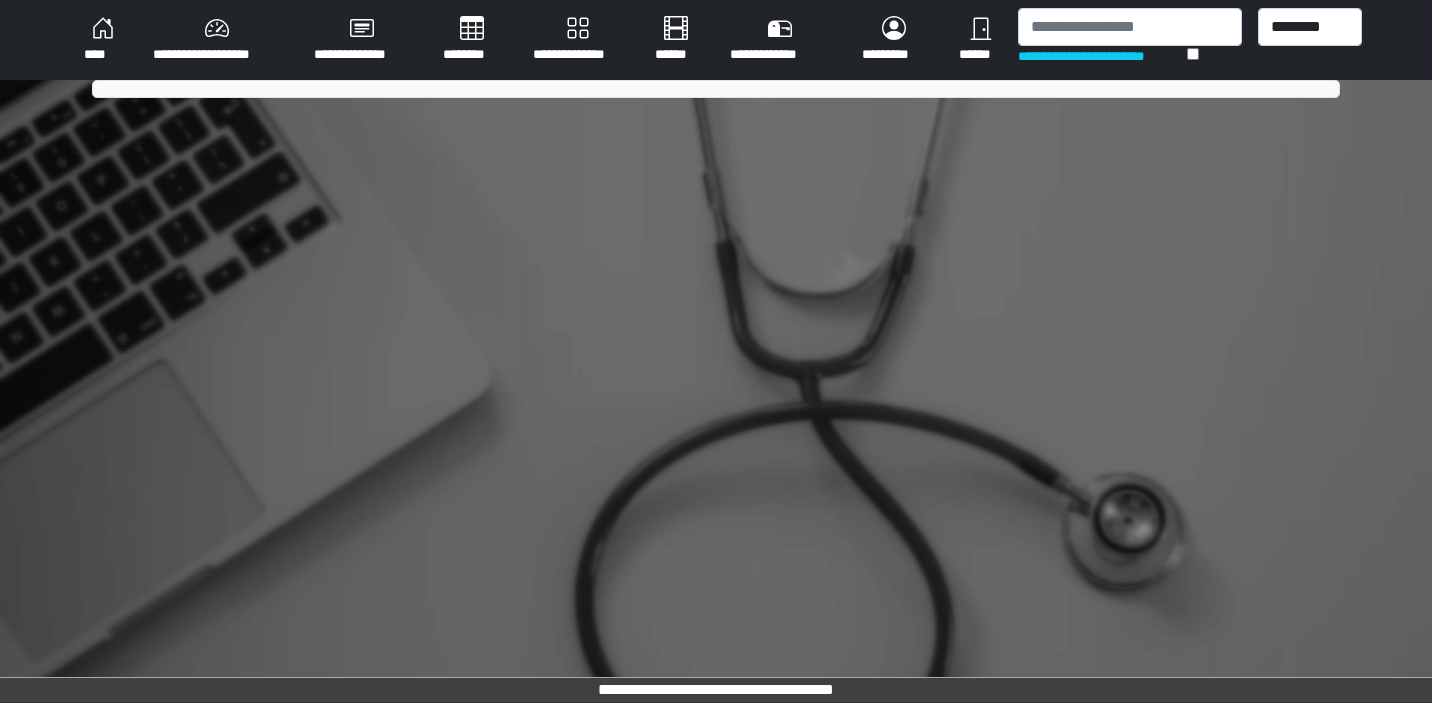 scroll, scrollTop: 0, scrollLeft: 0, axis: both 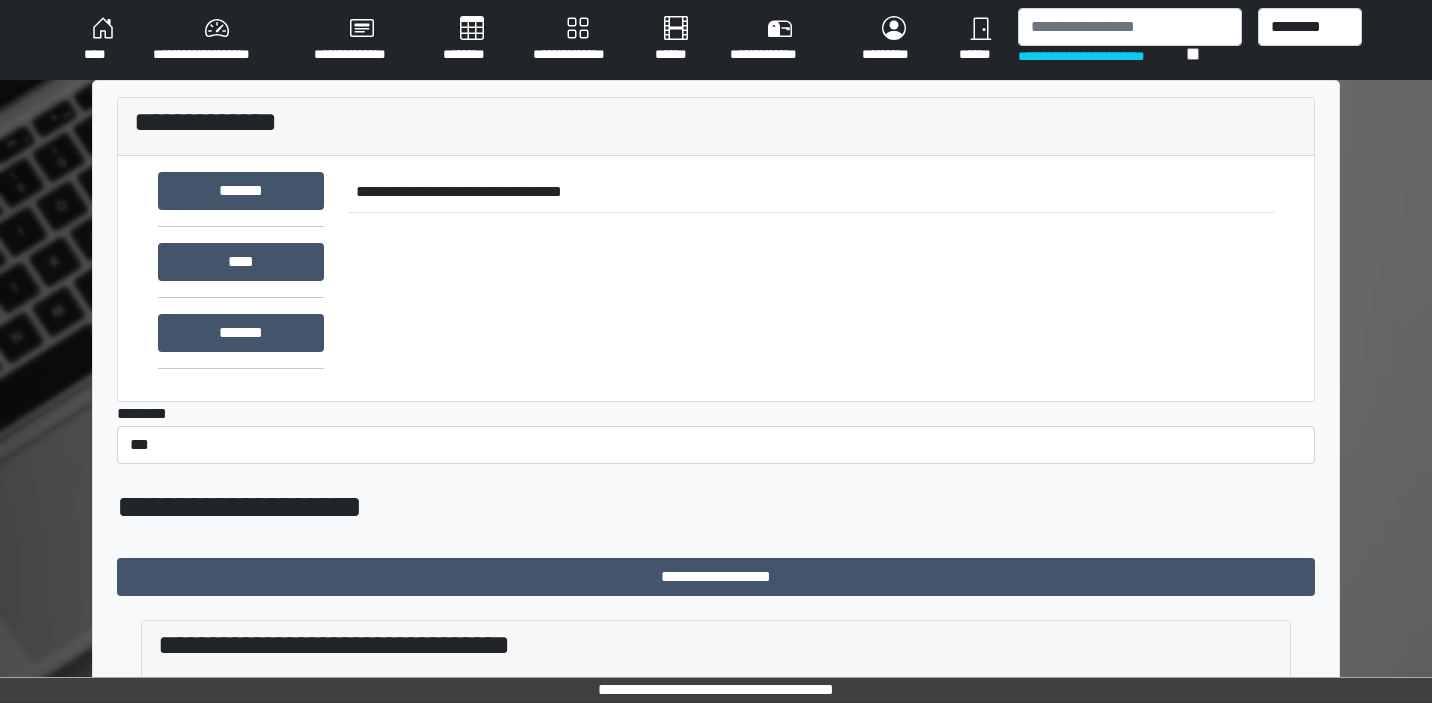 click on "********" at bounding box center (472, 40) 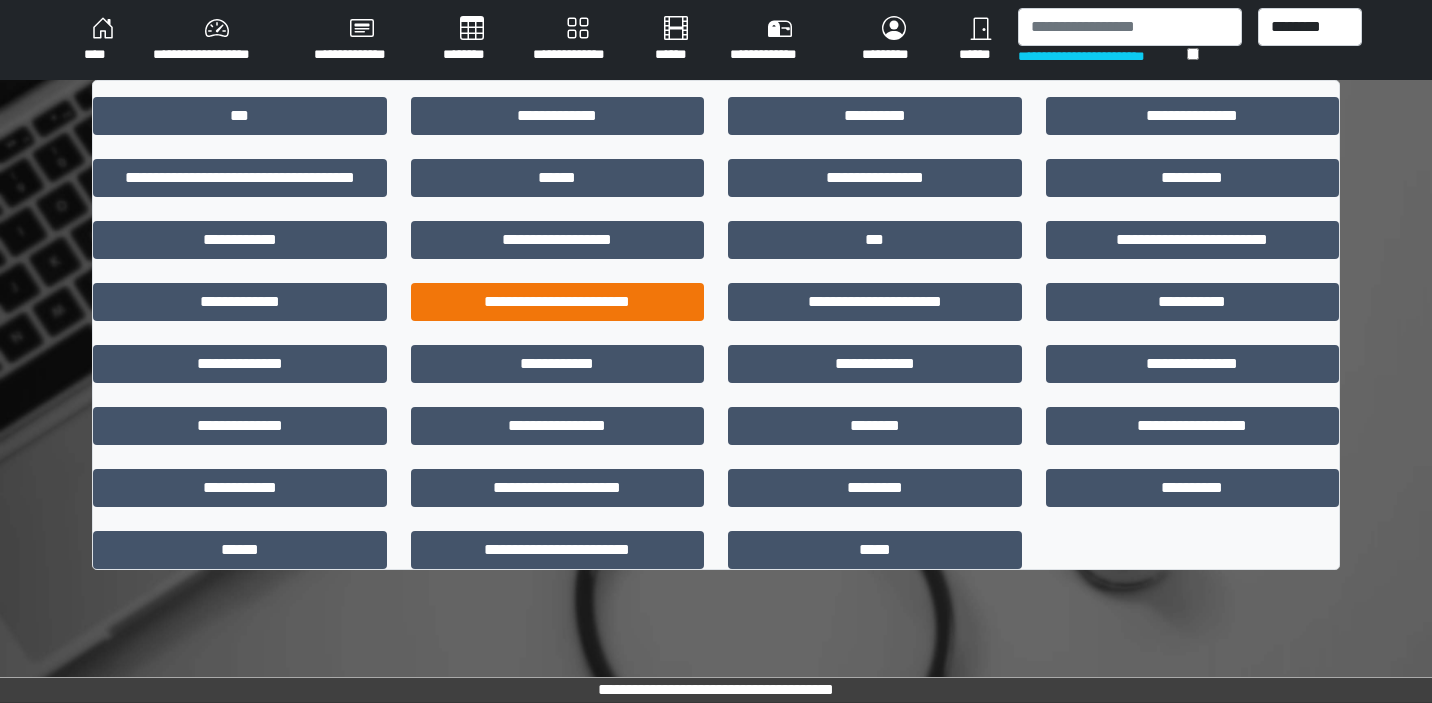 click on "**********" at bounding box center (558, 302) 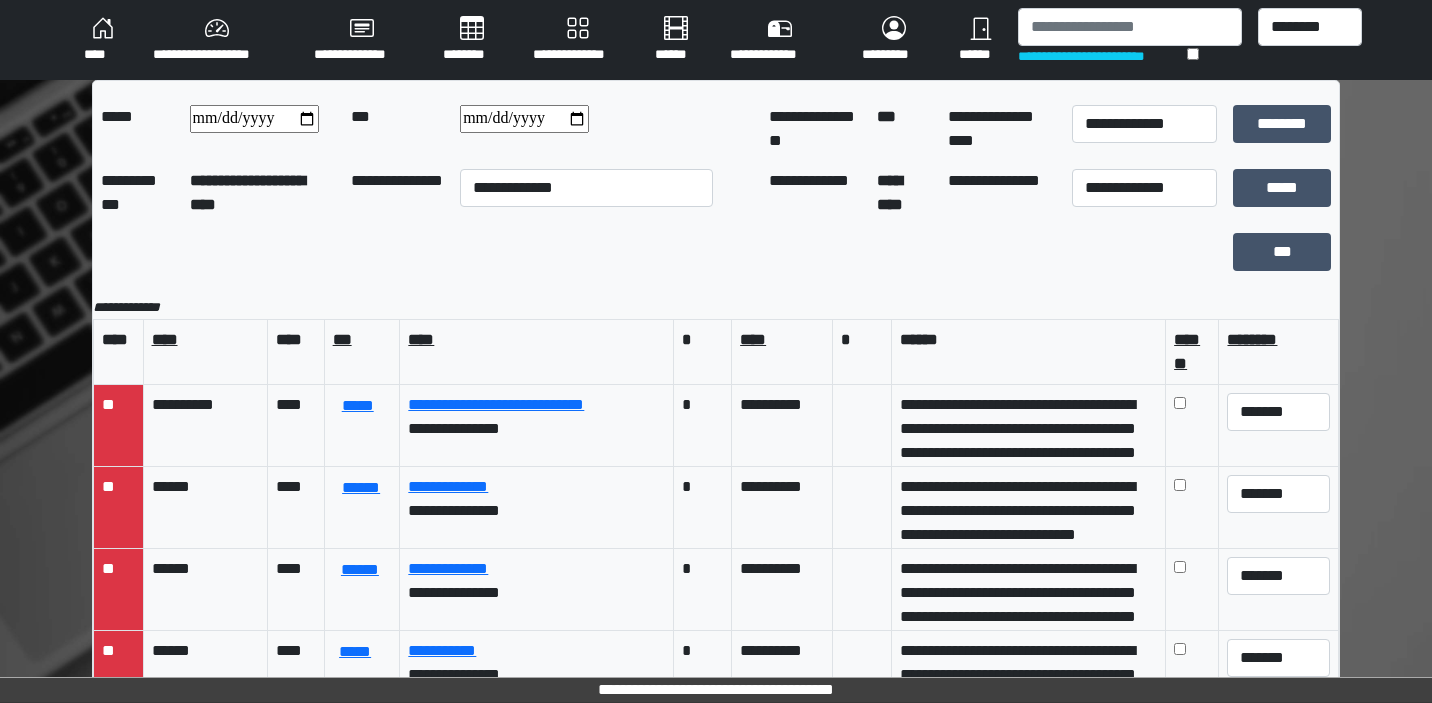 scroll, scrollTop: 0, scrollLeft: 0, axis: both 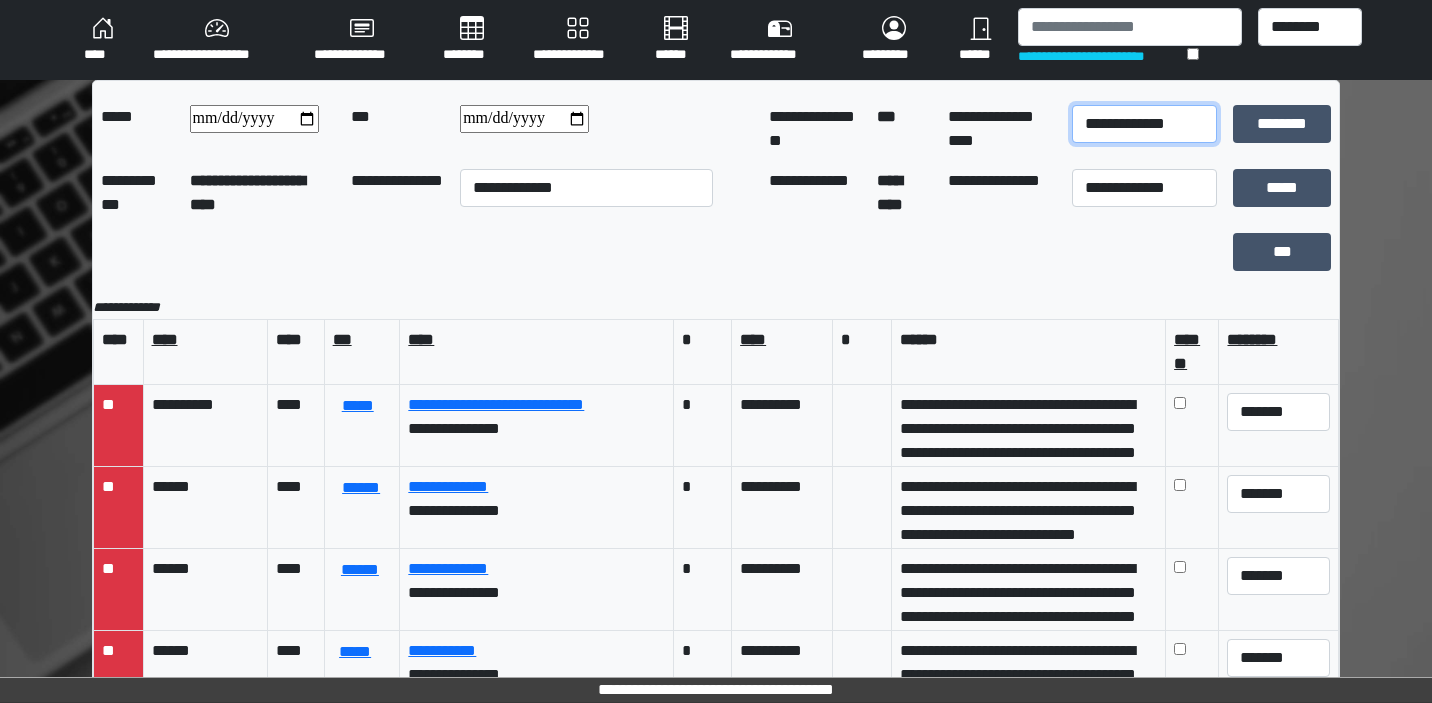select on "*" 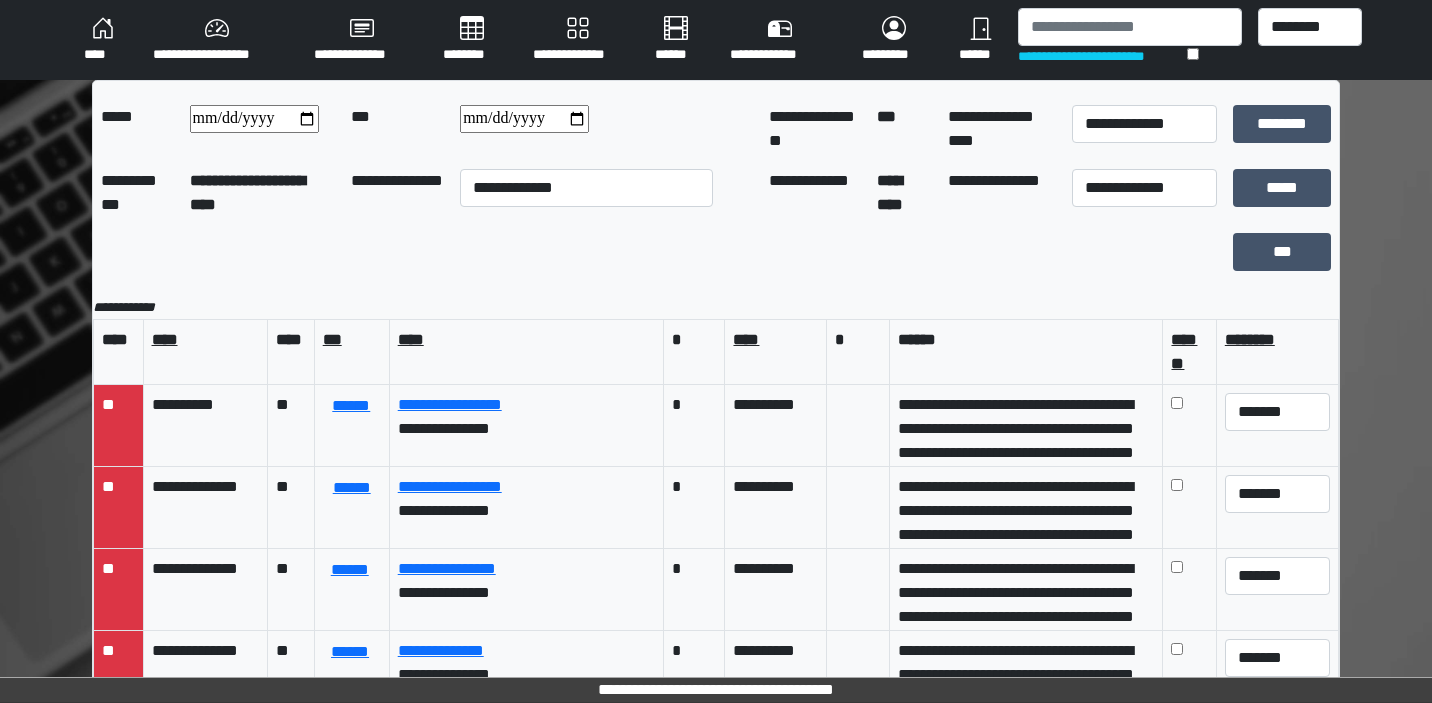 click on "**********" at bounding box center (524, 119) 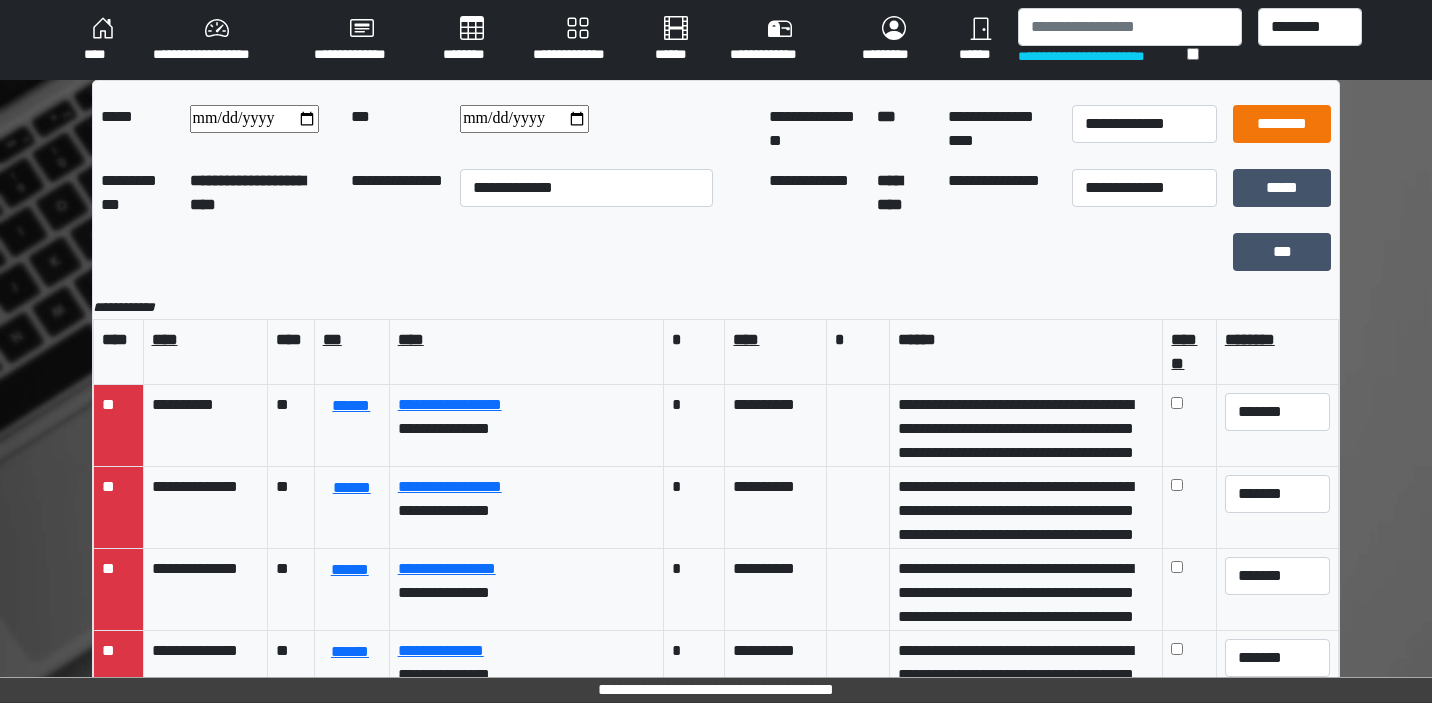 click on "********" at bounding box center [1282, 124] 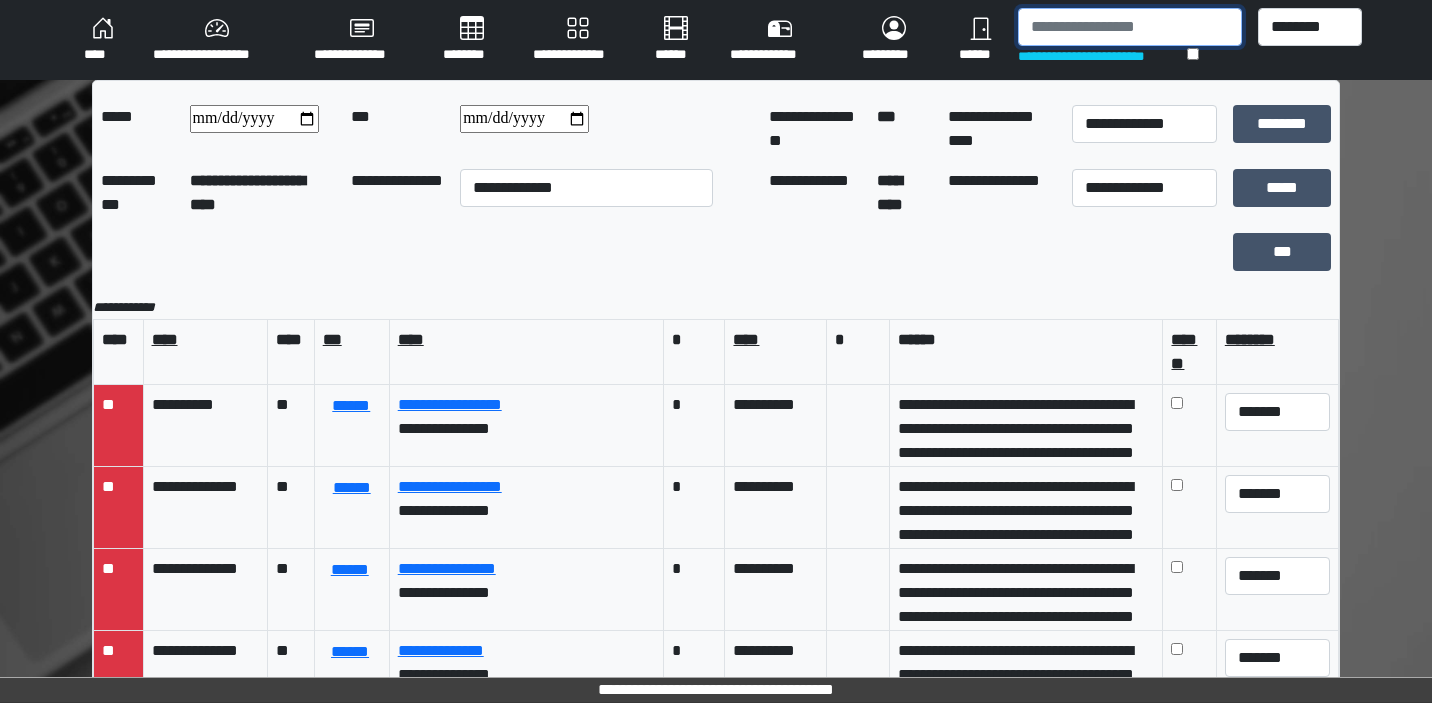 click at bounding box center [1129, 27] 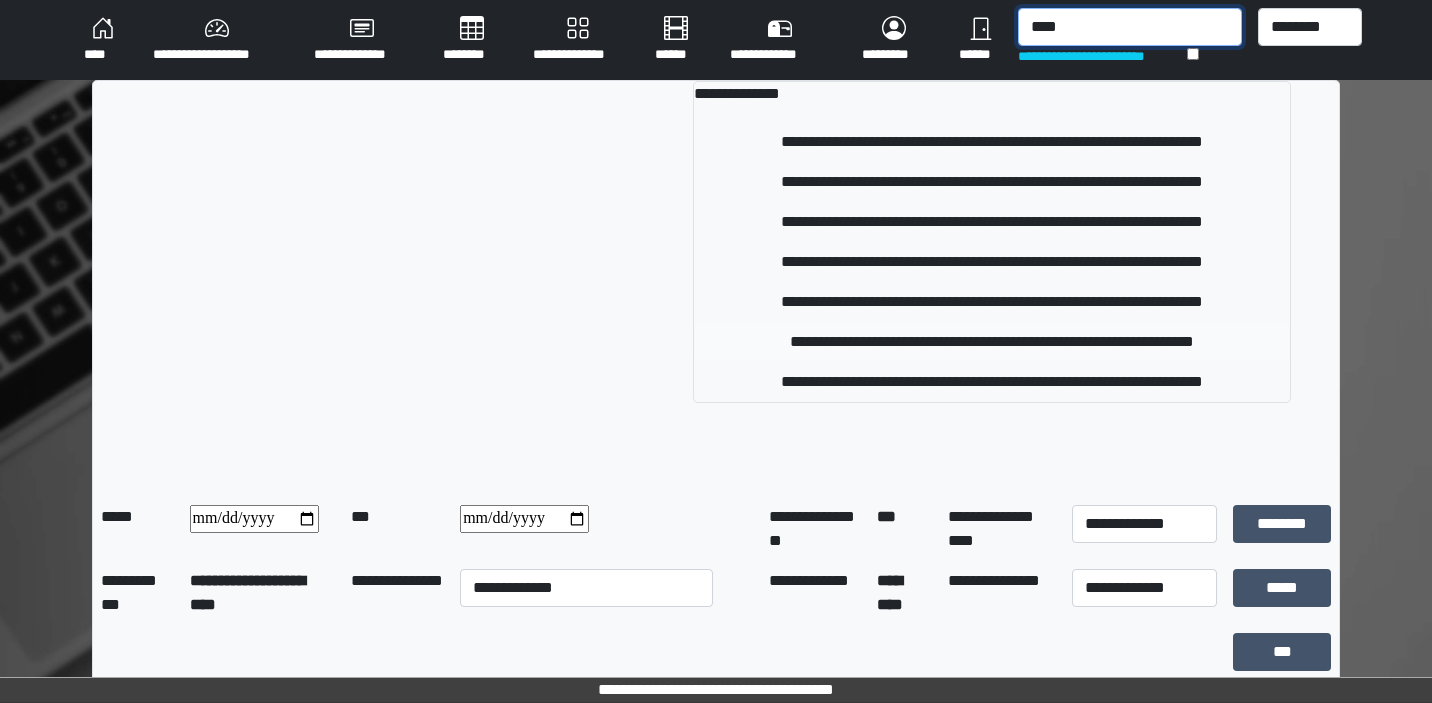 type on "****" 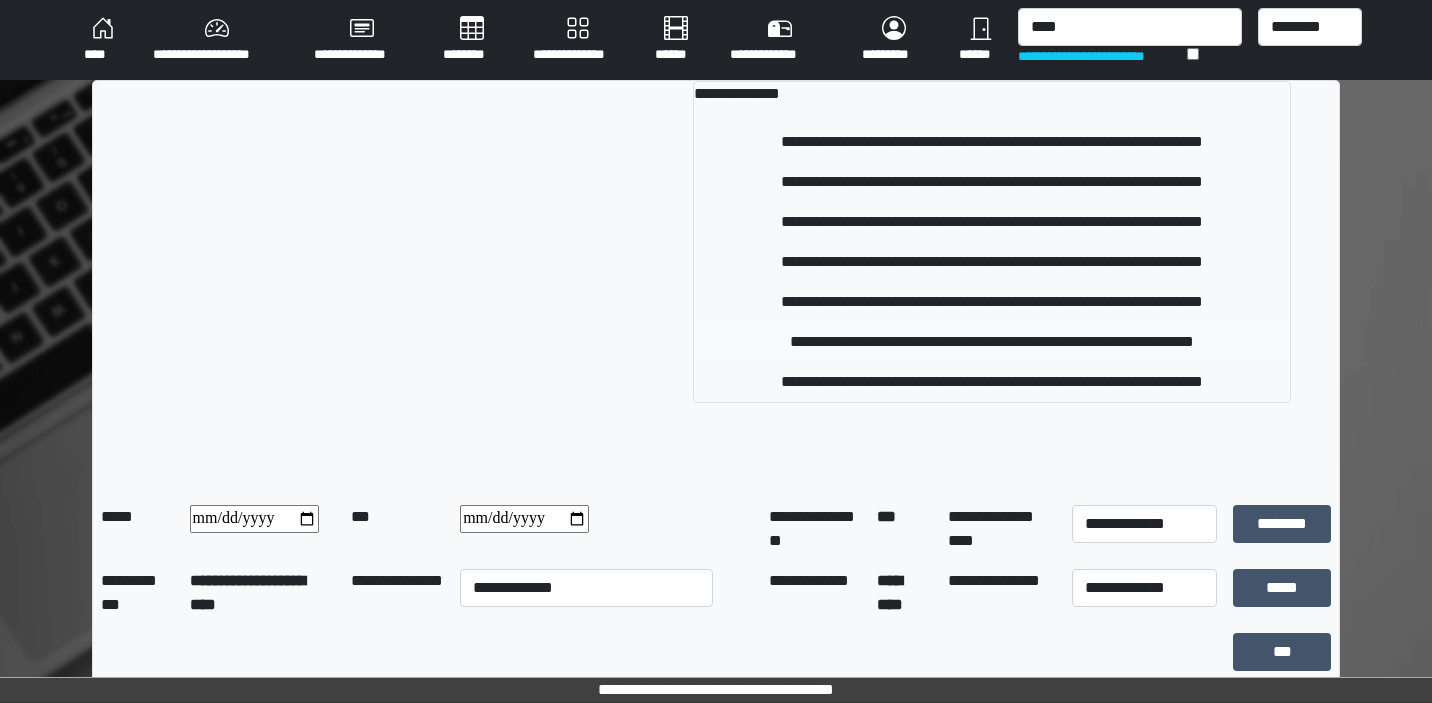click on "**********" at bounding box center (992, 342) 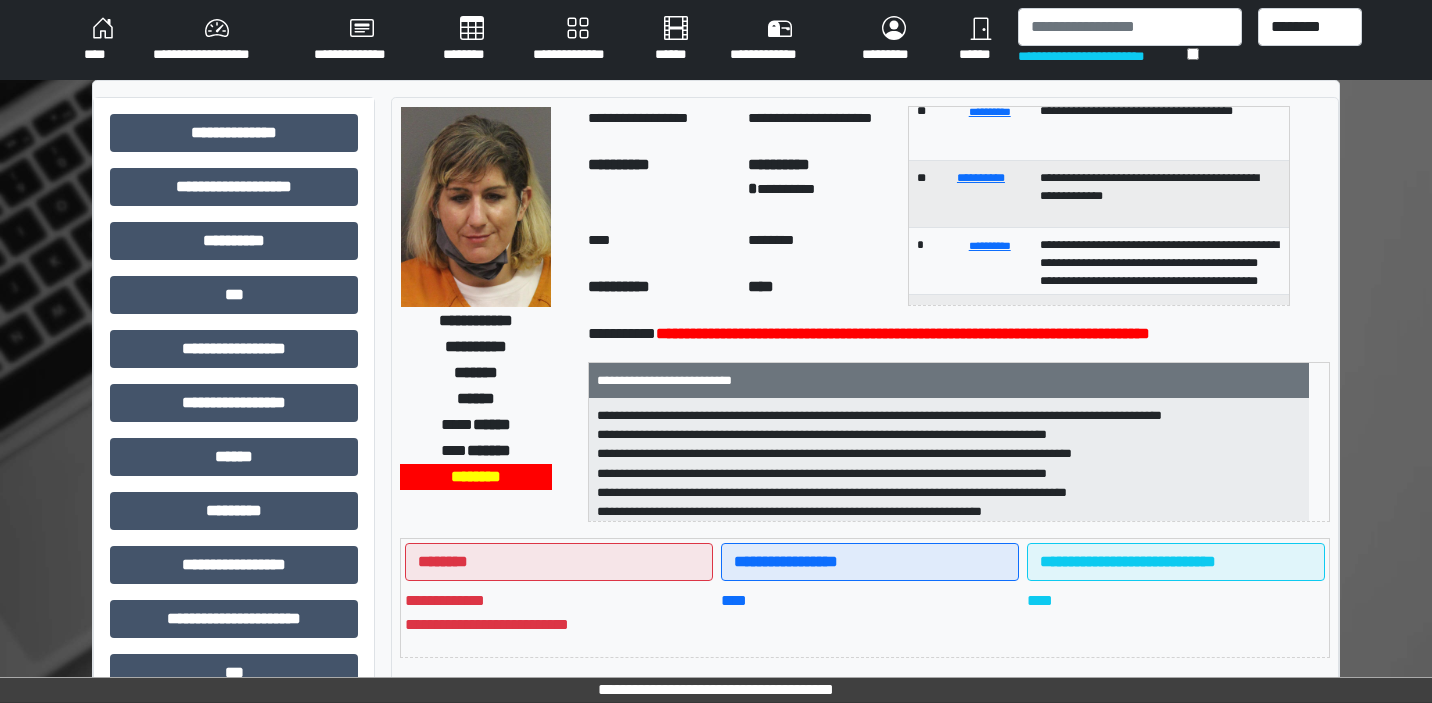 scroll, scrollTop: 317, scrollLeft: 0, axis: vertical 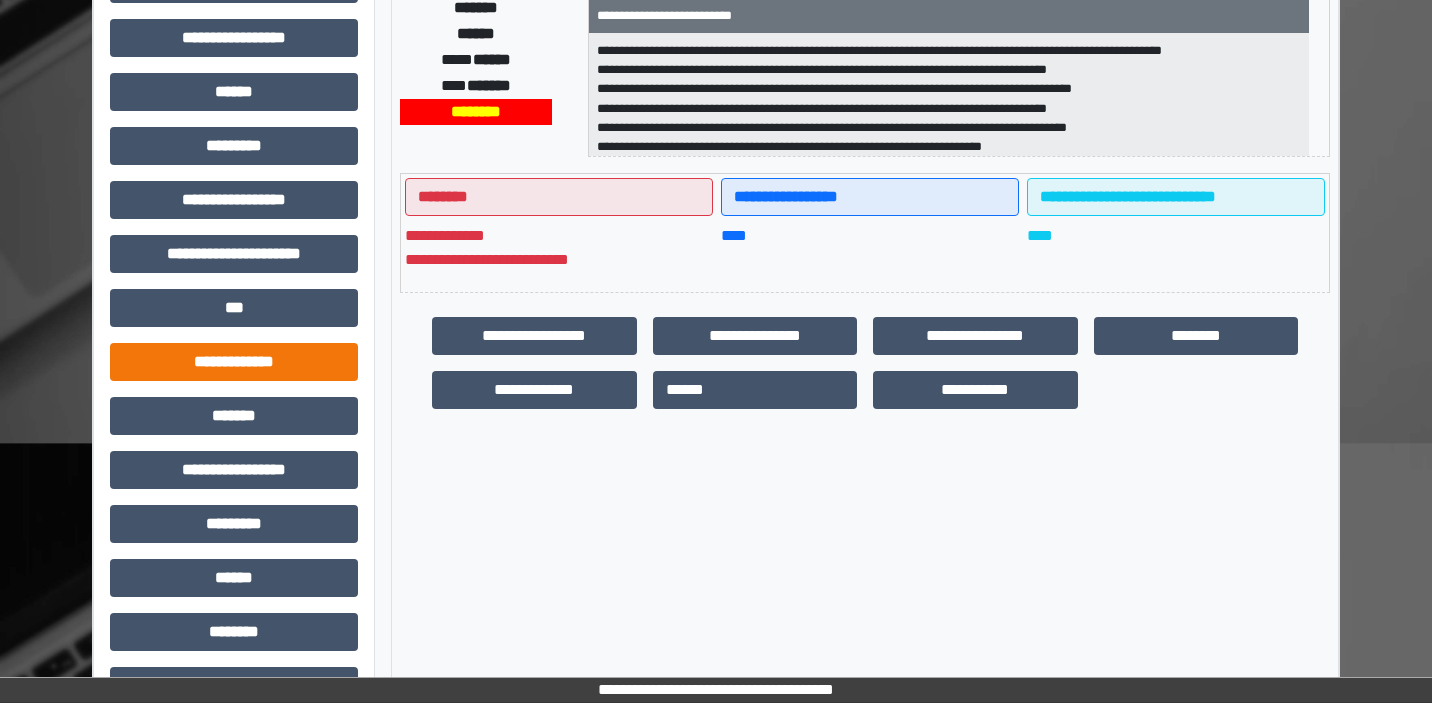 click on "**********" at bounding box center [234, 362] 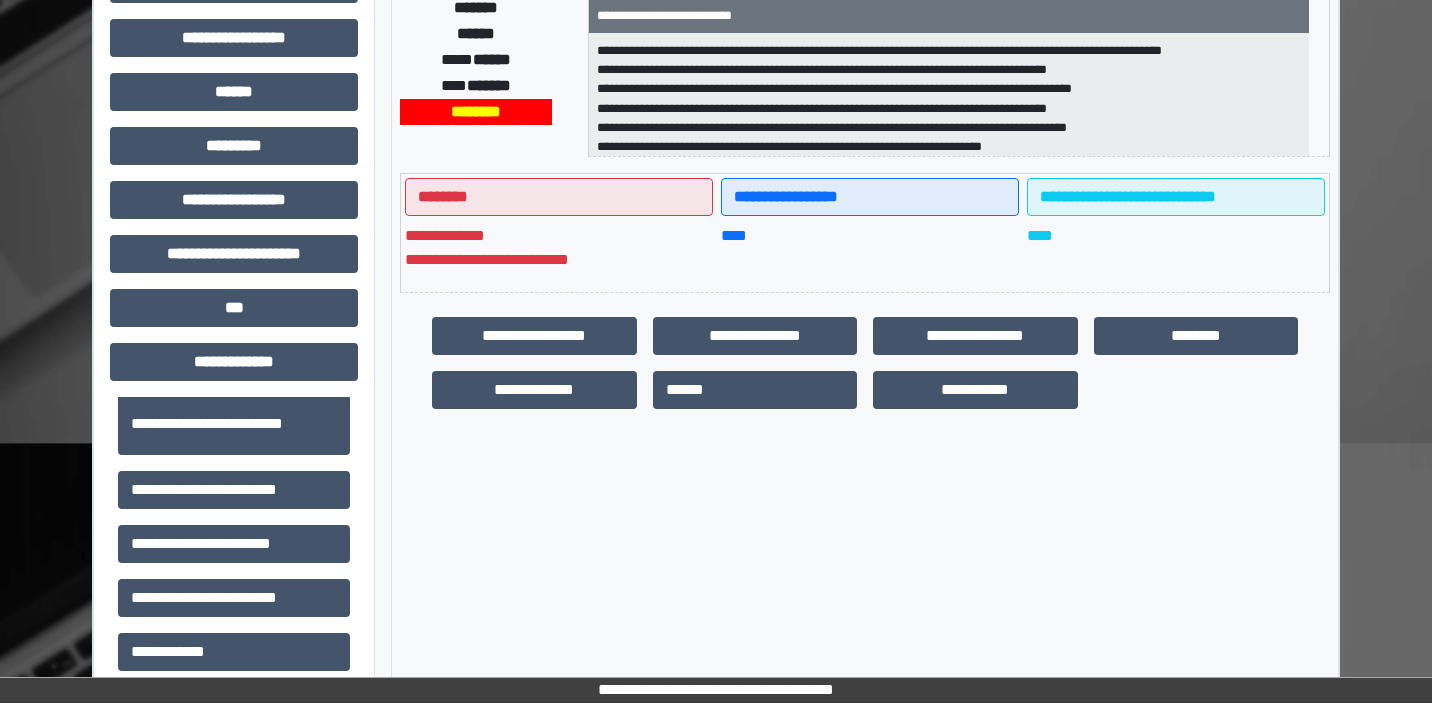 scroll, scrollTop: 528, scrollLeft: 0, axis: vertical 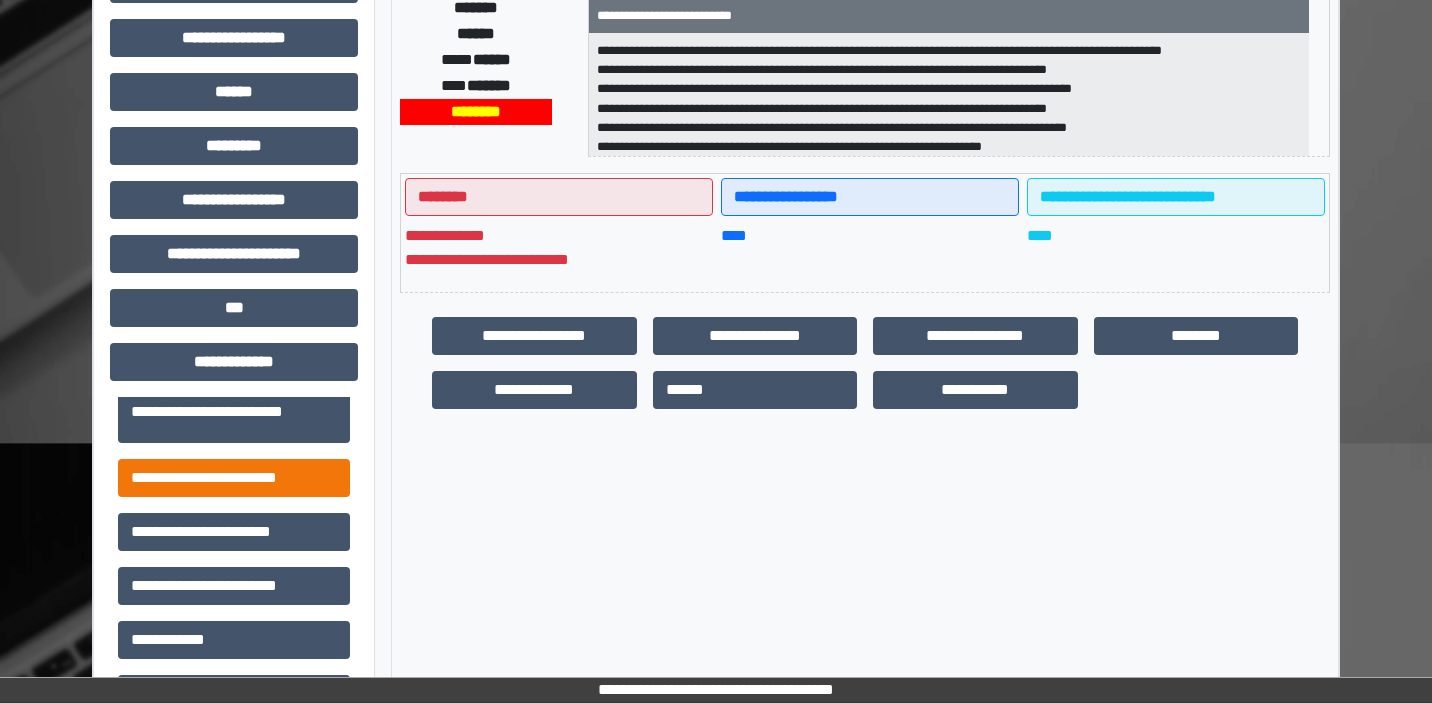 click on "**********" at bounding box center (234, 478) 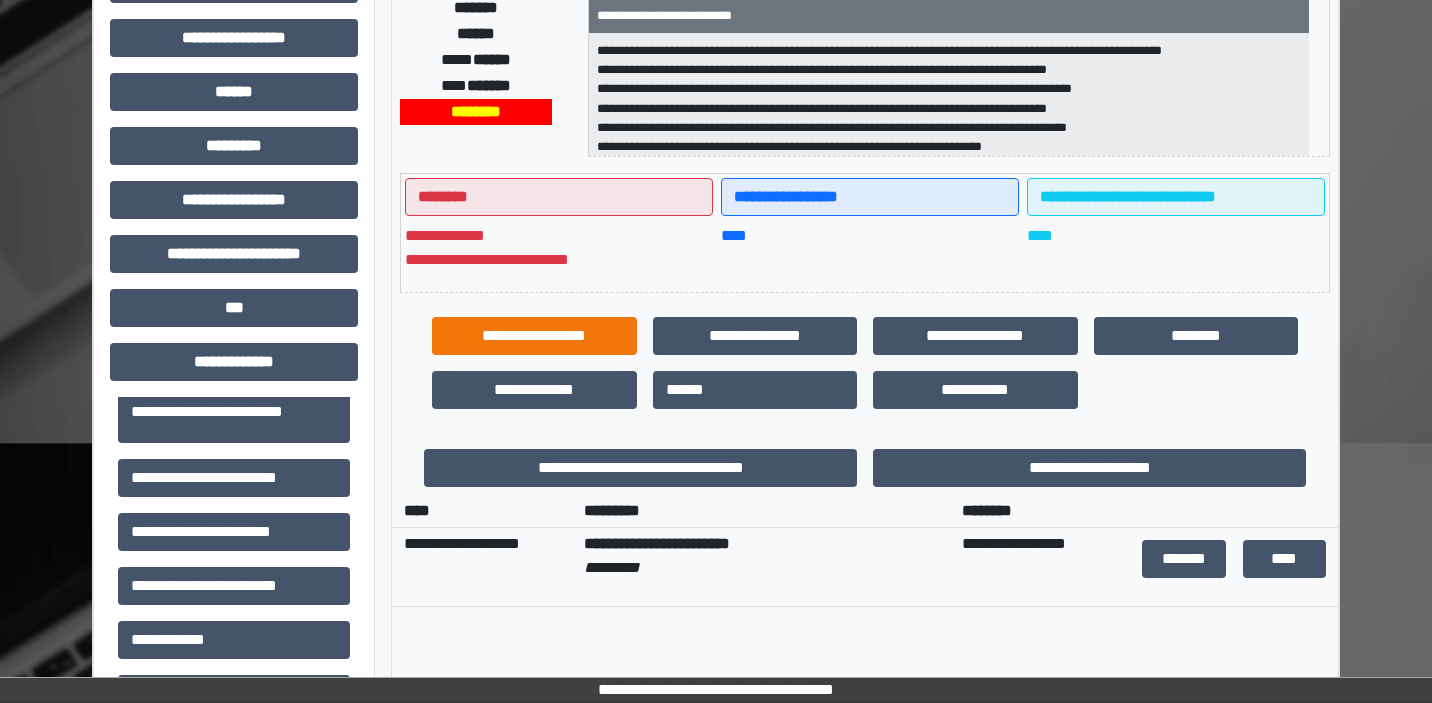 click on "**********" at bounding box center (534, 336) 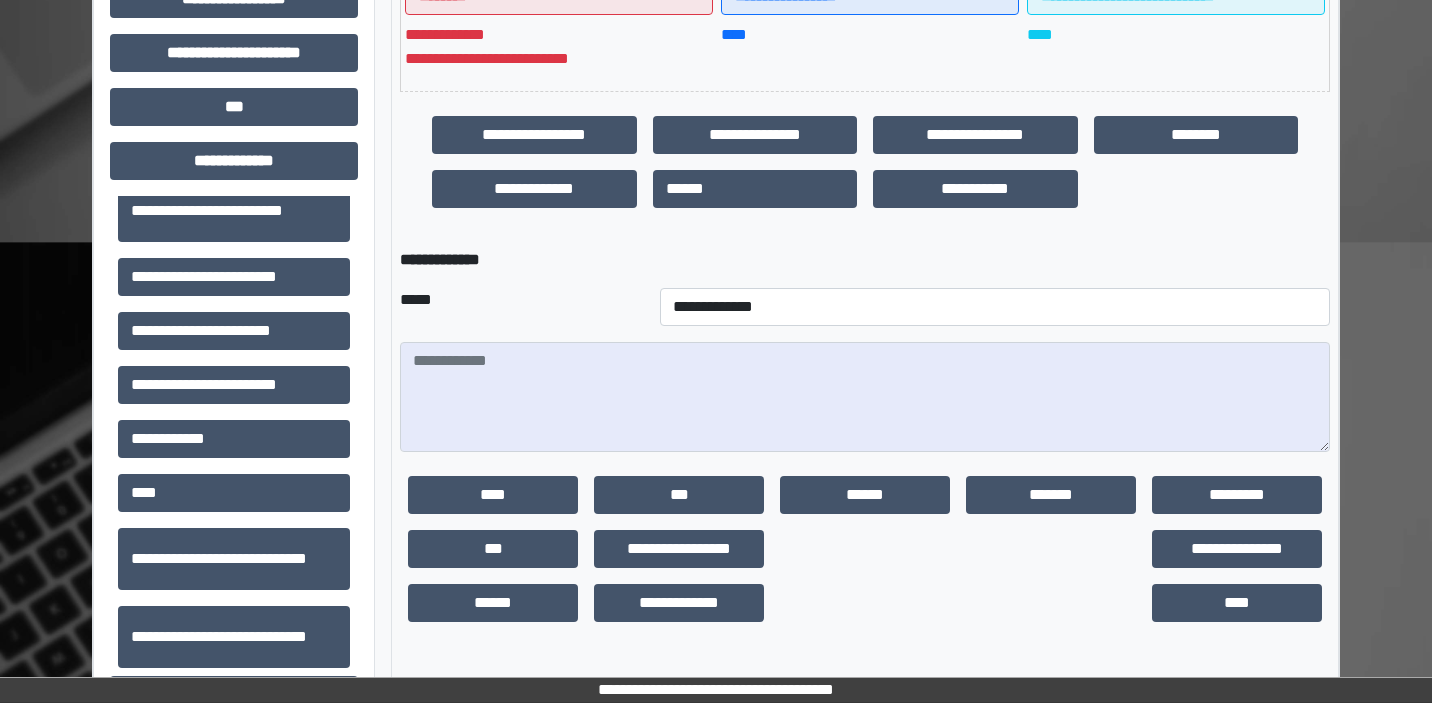 scroll, scrollTop: 815, scrollLeft: 0, axis: vertical 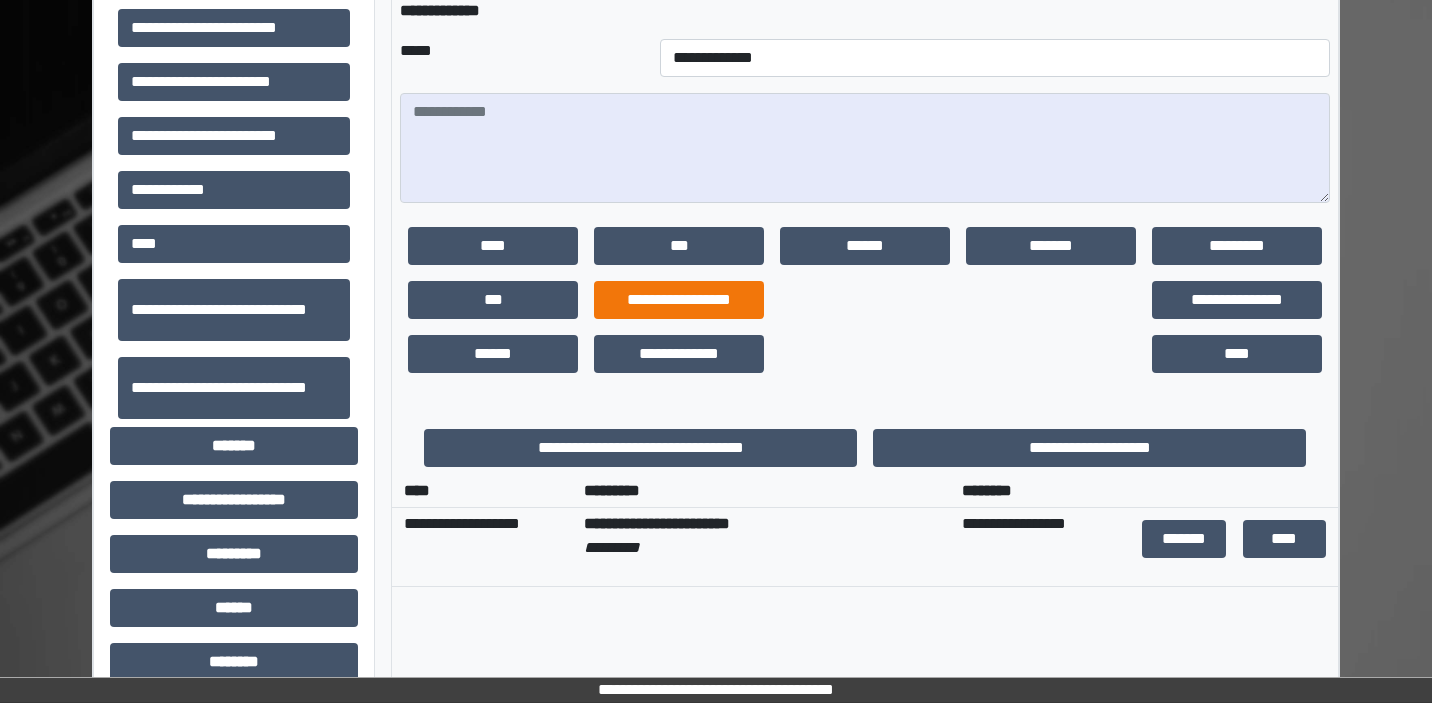click on "**********" at bounding box center [679, 300] 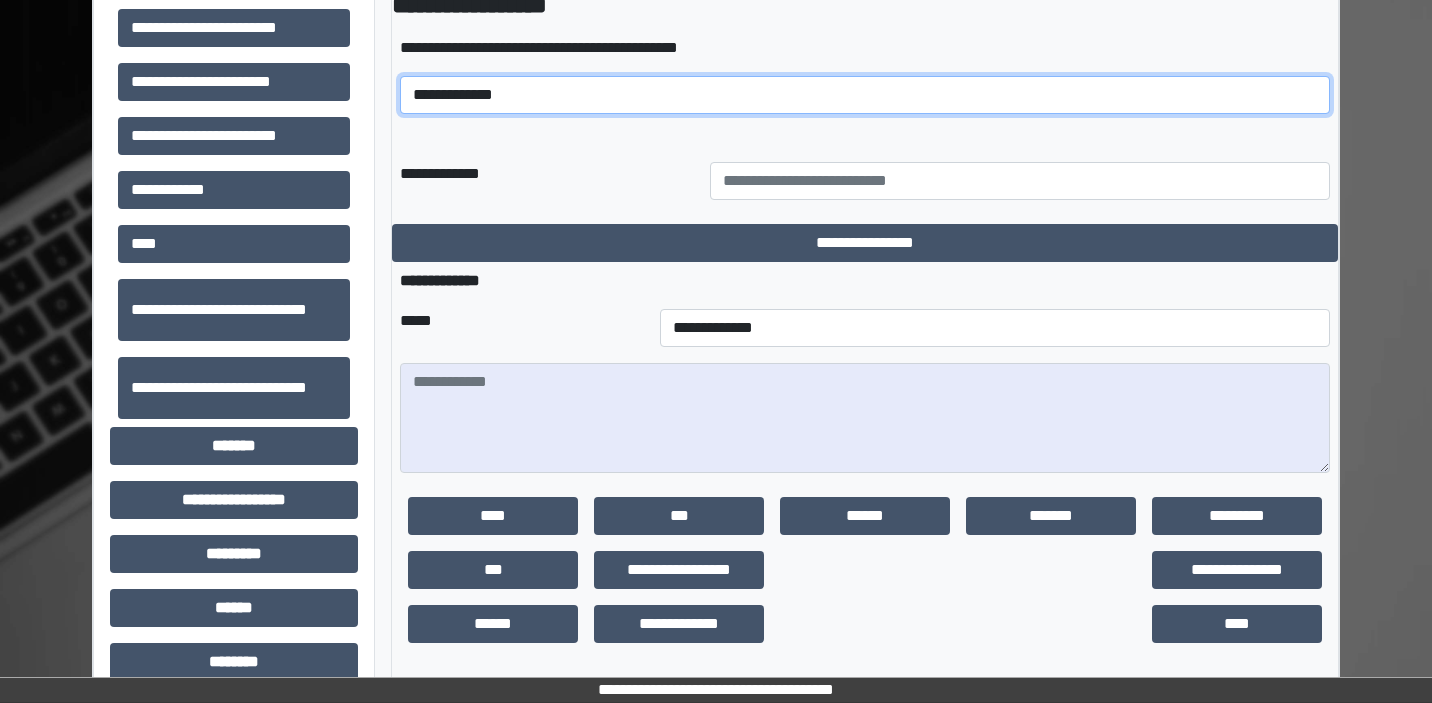 select on "*****" 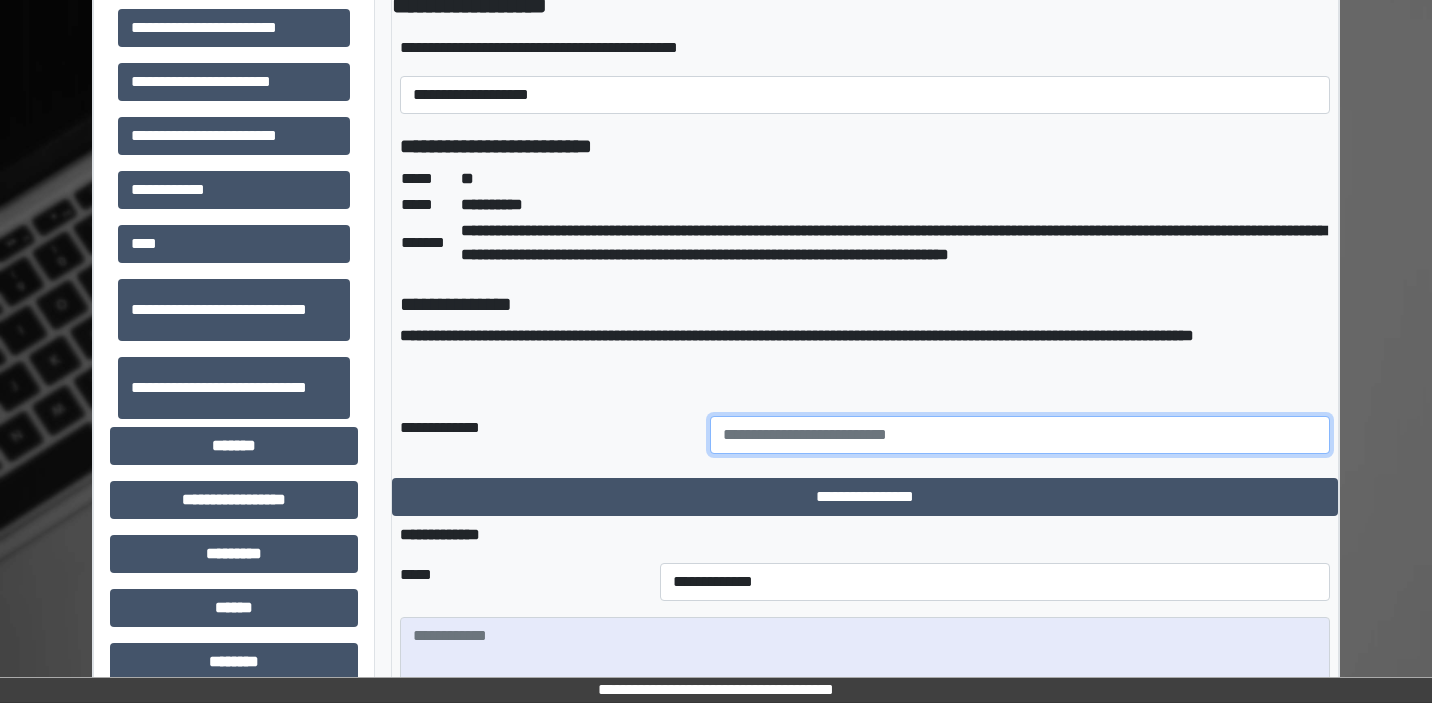 click at bounding box center (1020, 435) 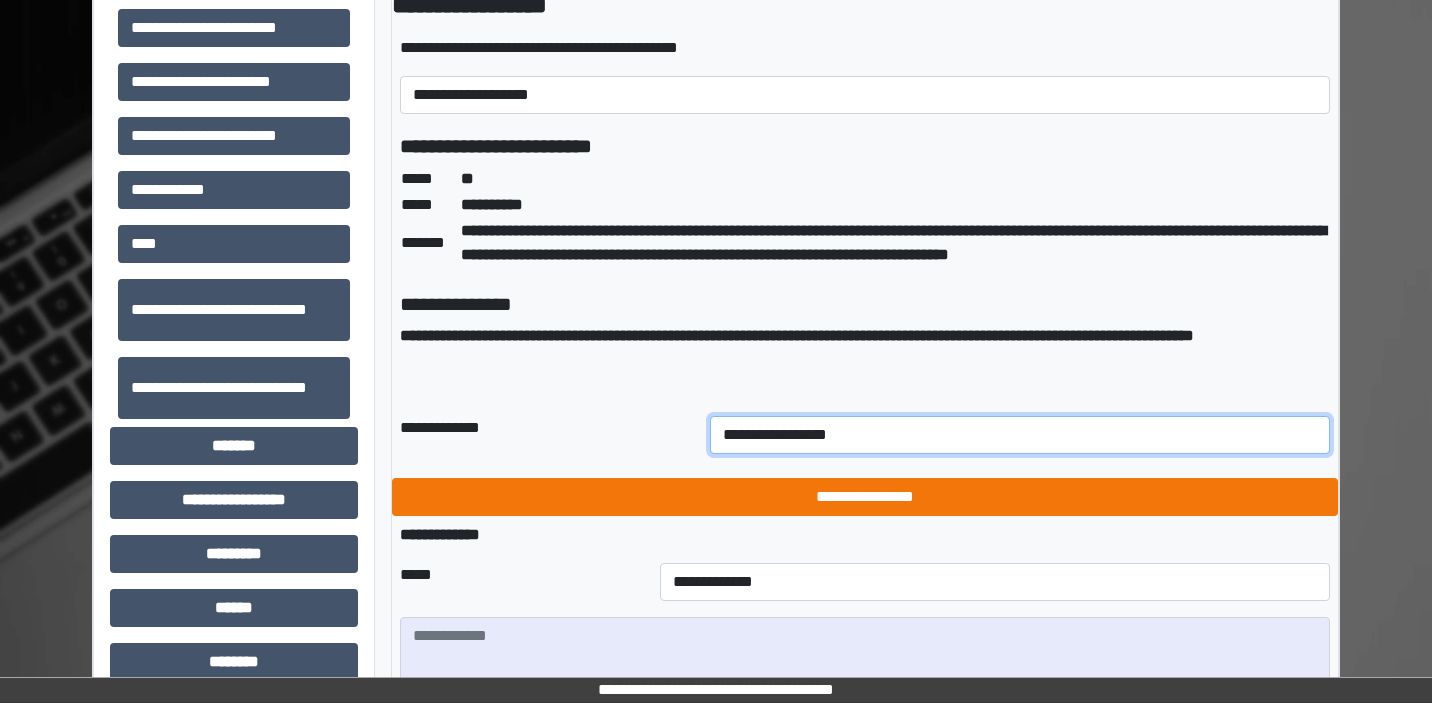 type on "**********" 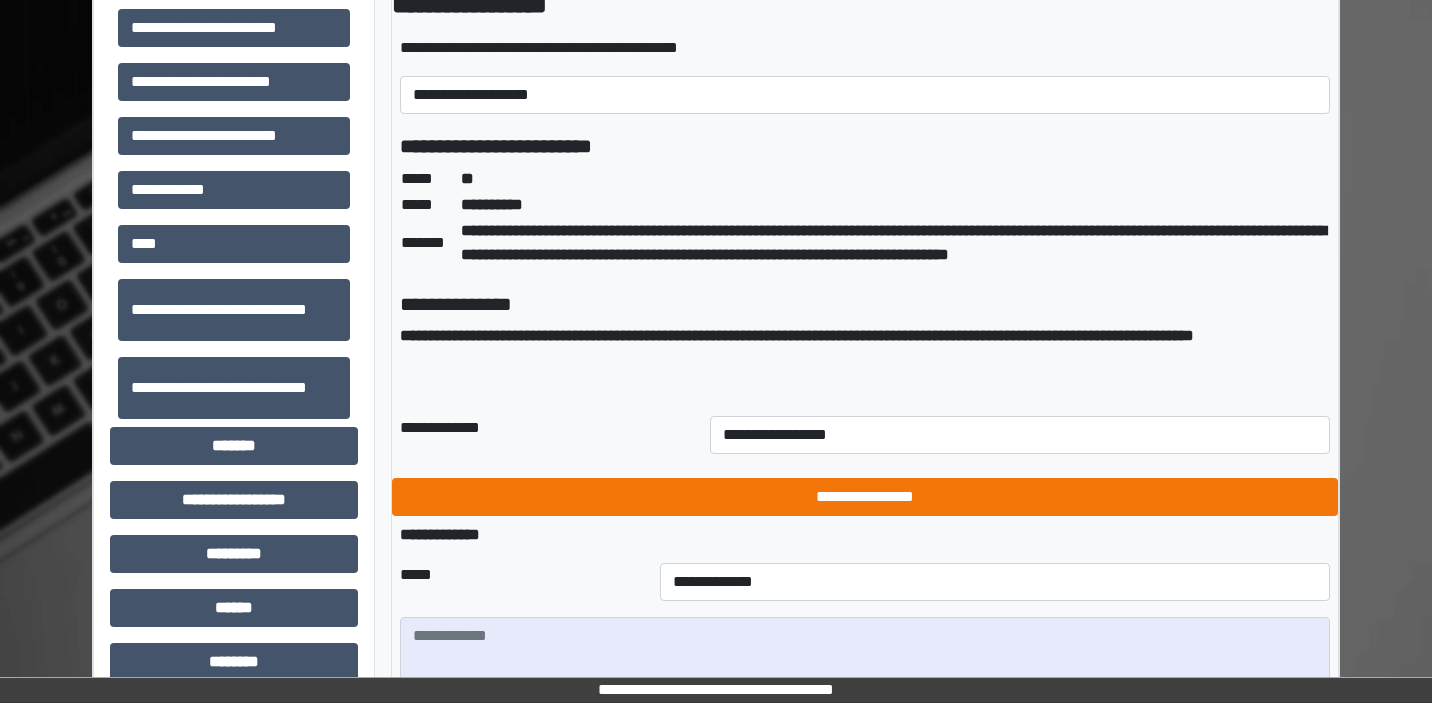 click on "**********" at bounding box center (865, 497) 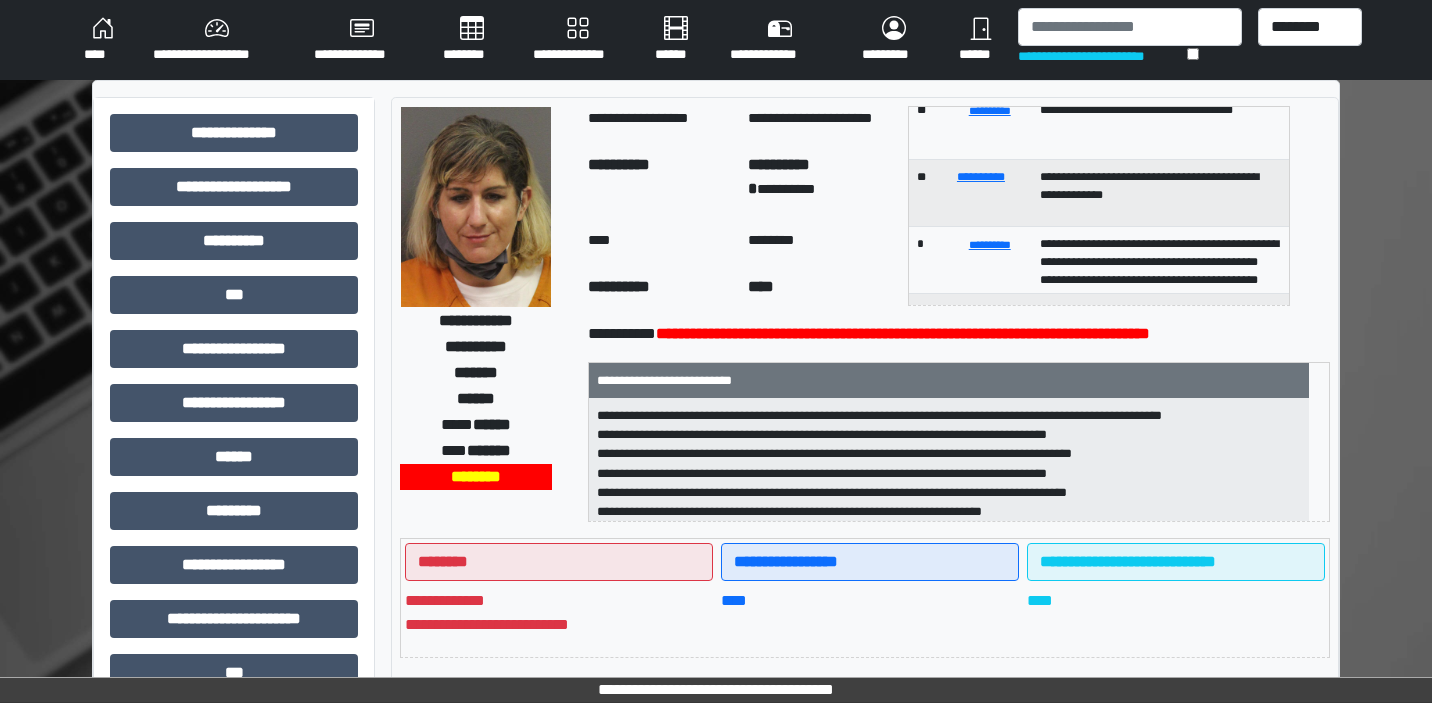 scroll, scrollTop: 0, scrollLeft: 0, axis: both 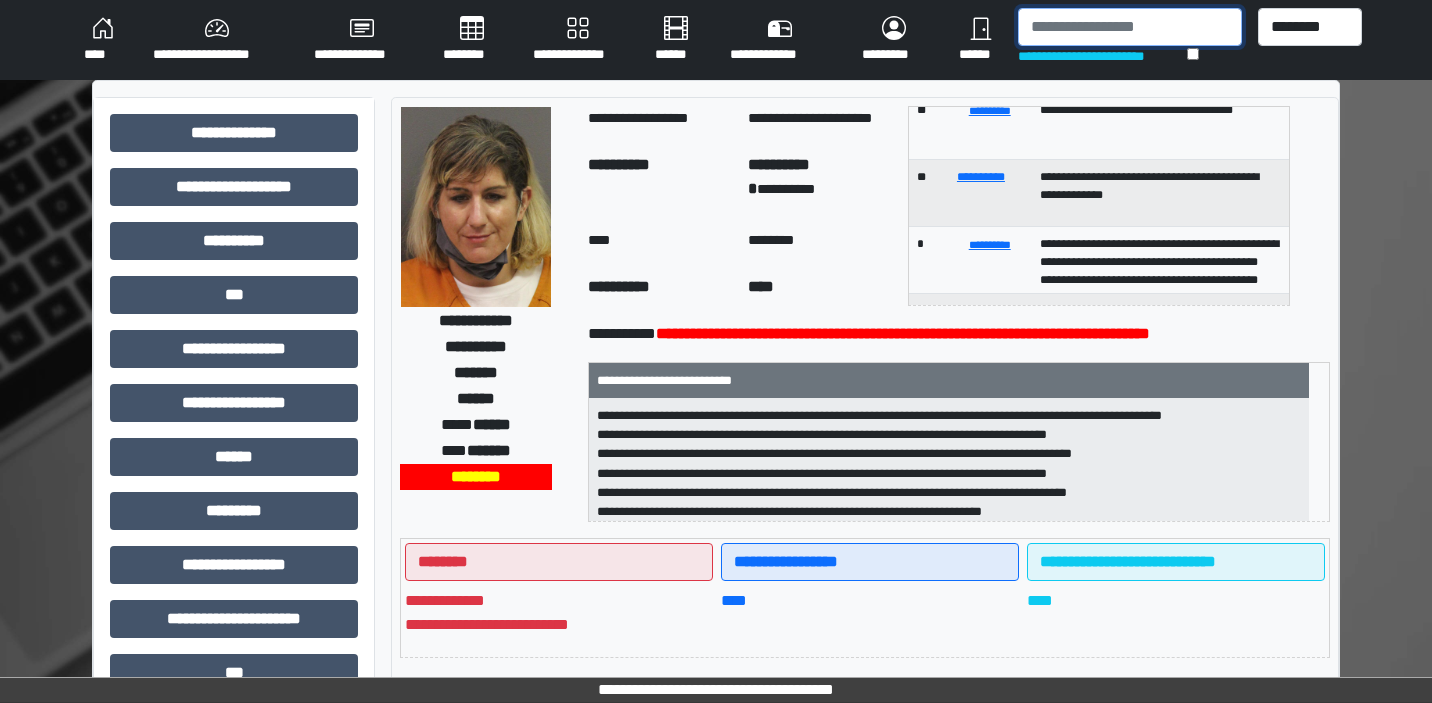 click at bounding box center (1129, 27) 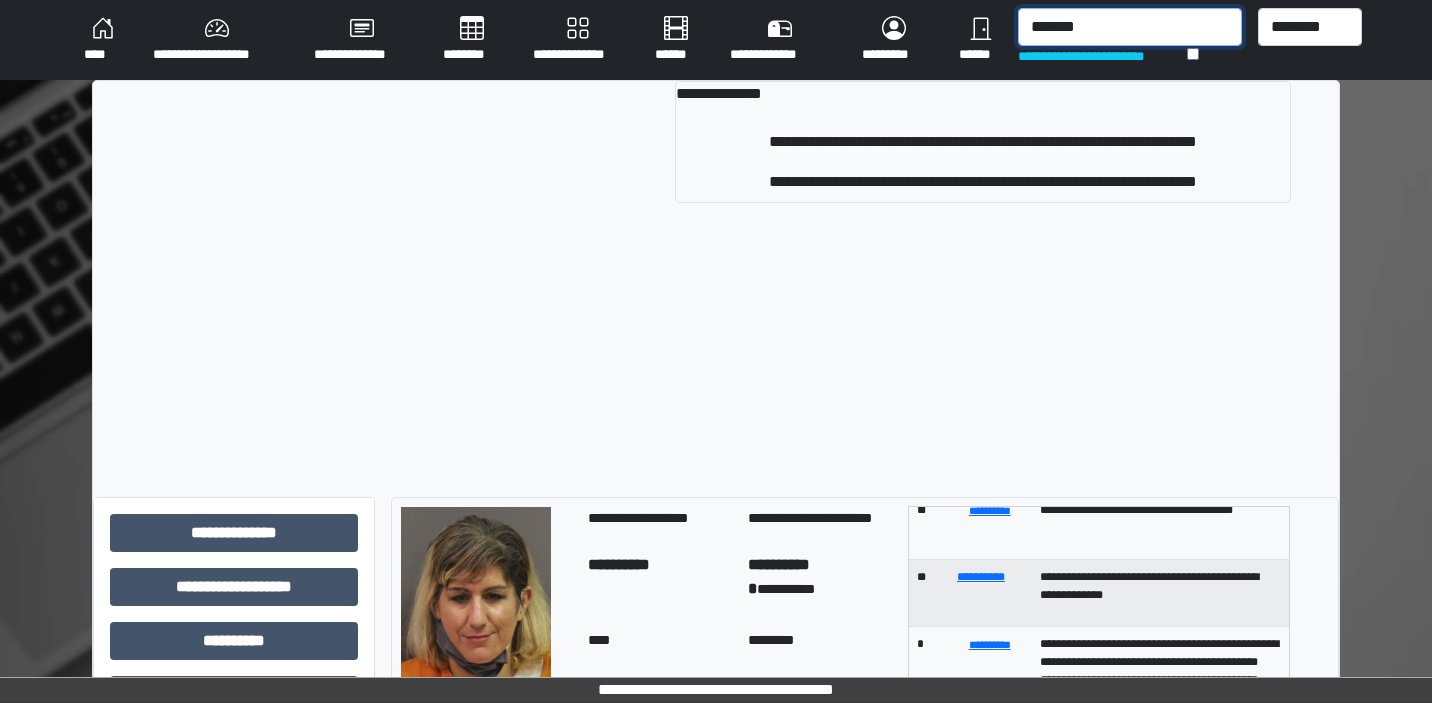 type on "*******" 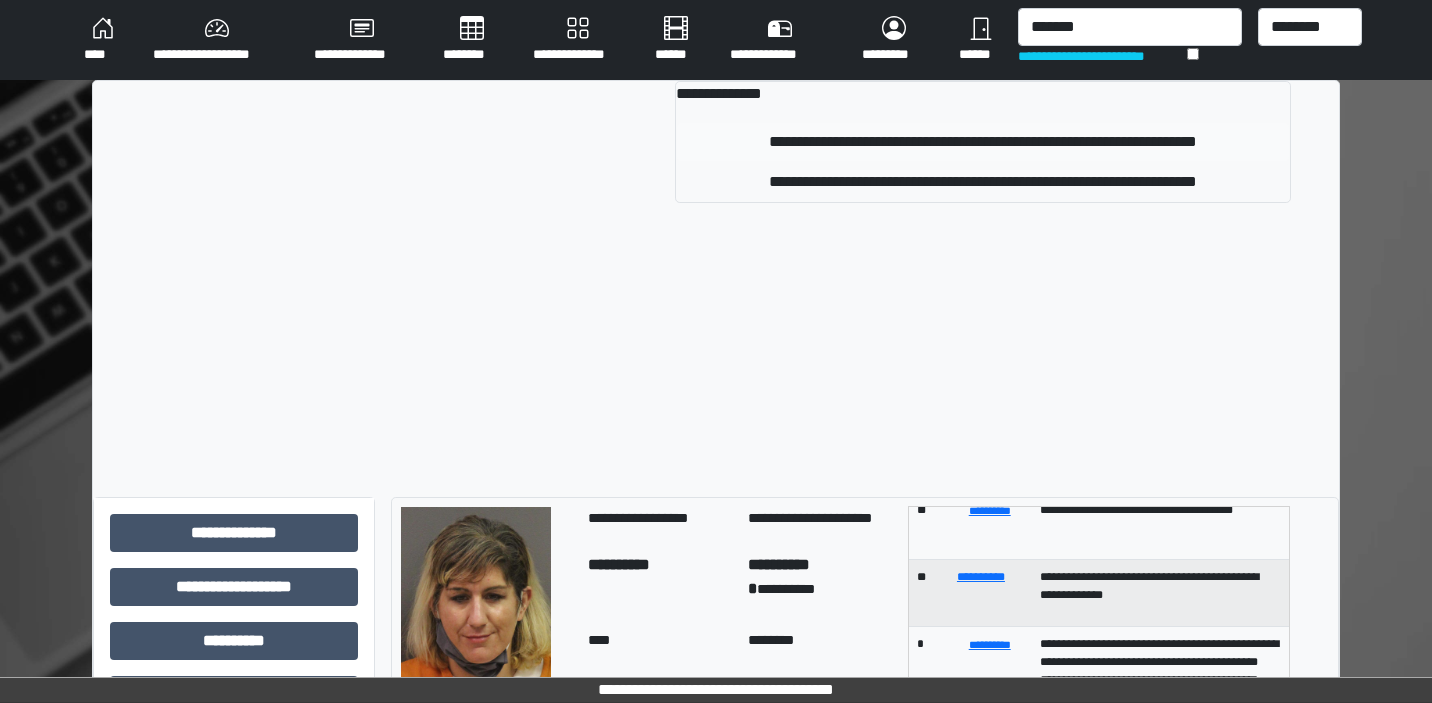 click on "**********" at bounding box center [983, 142] 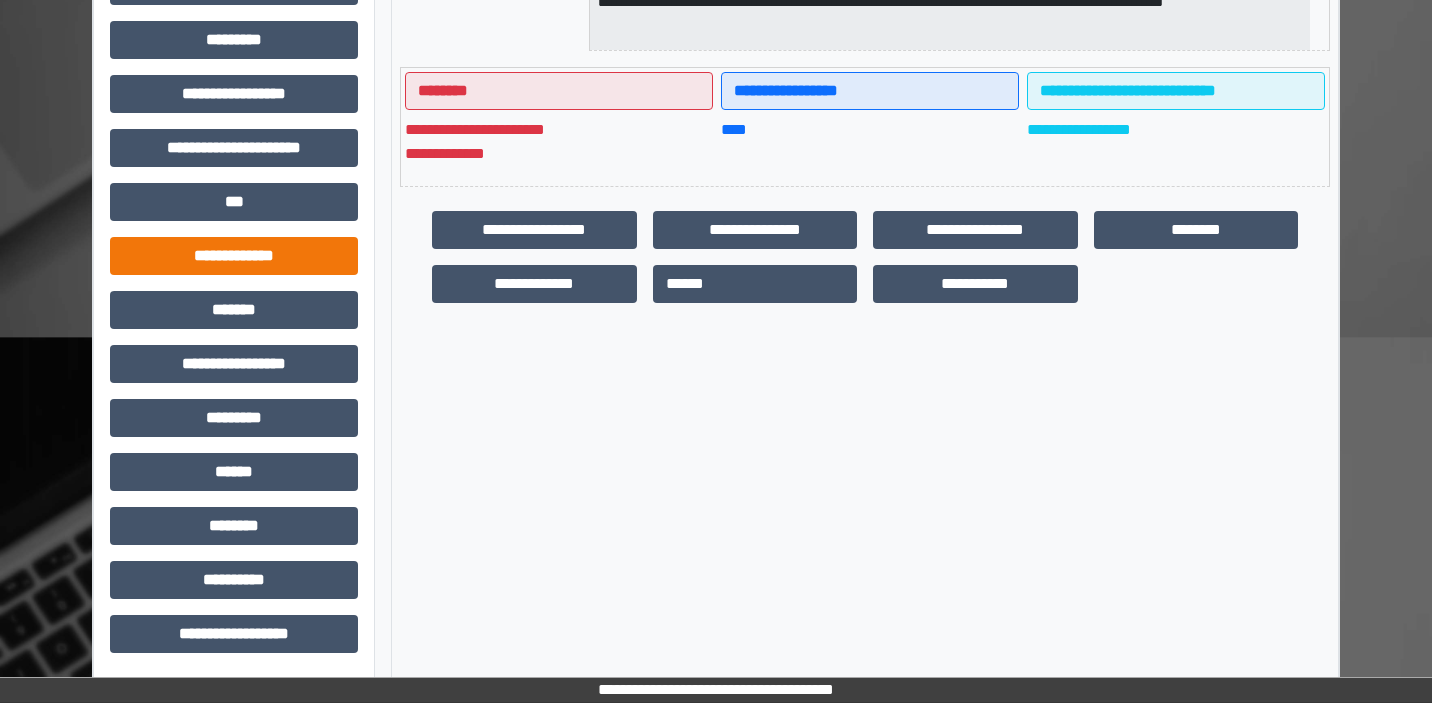 scroll, scrollTop: 471, scrollLeft: 0, axis: vertical 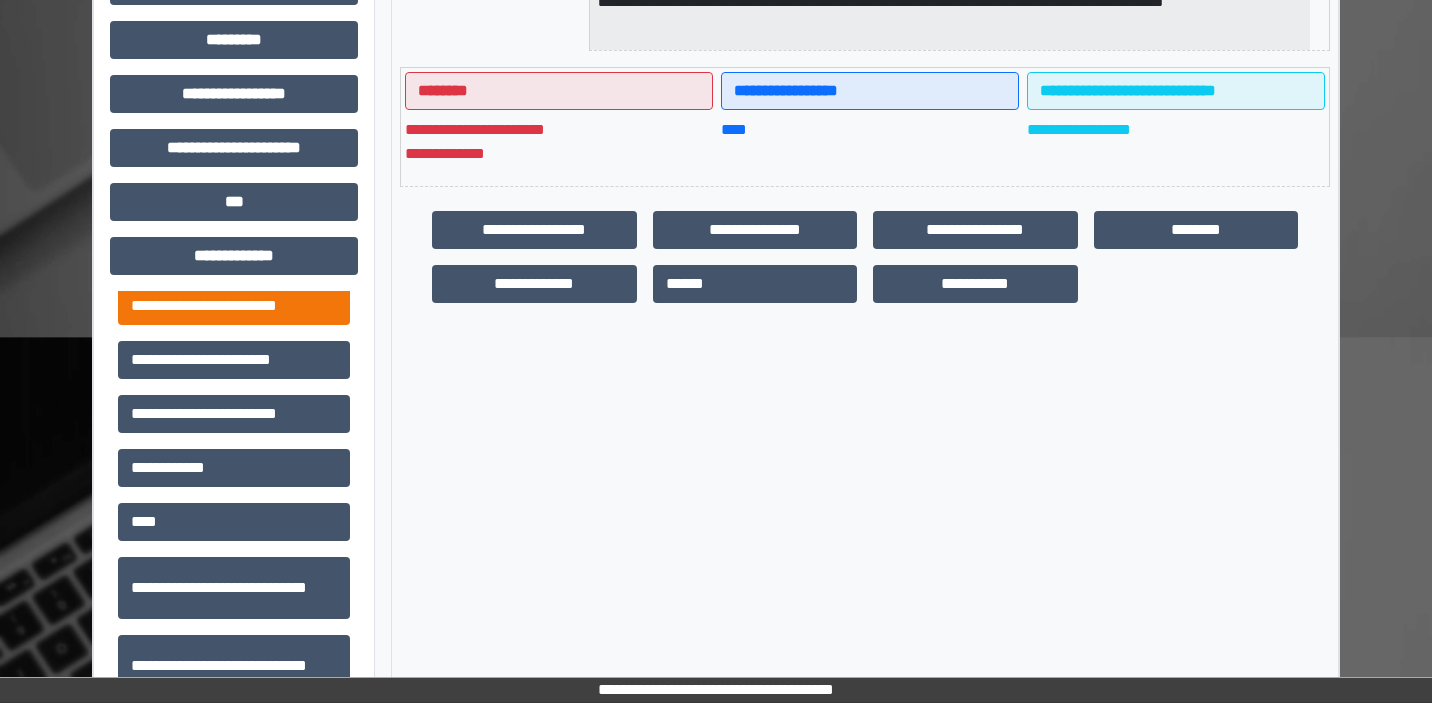 click on "**********" at bounding box center (234, 306) 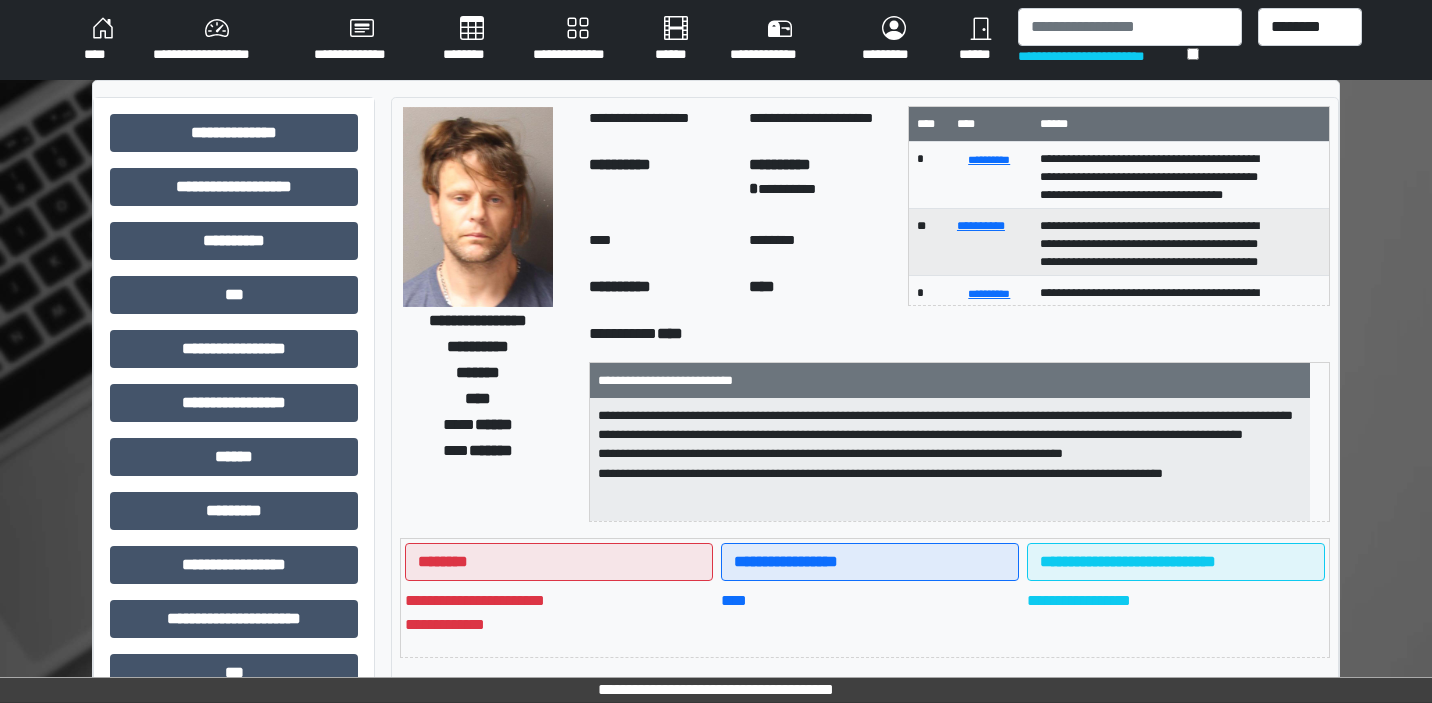 scroll, scrollTop: 0, scrollLeft: 0, axis: both 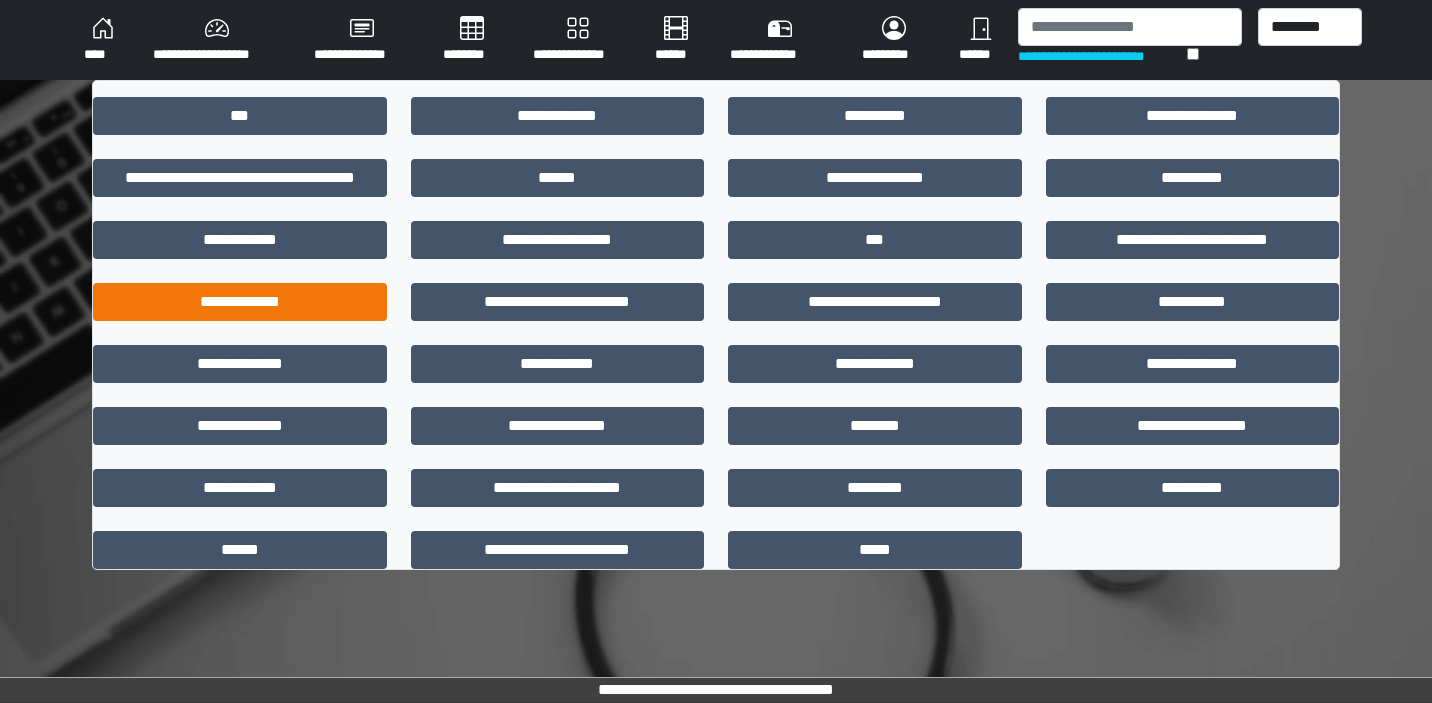 click on "**********" at bounding box center [240, 302] 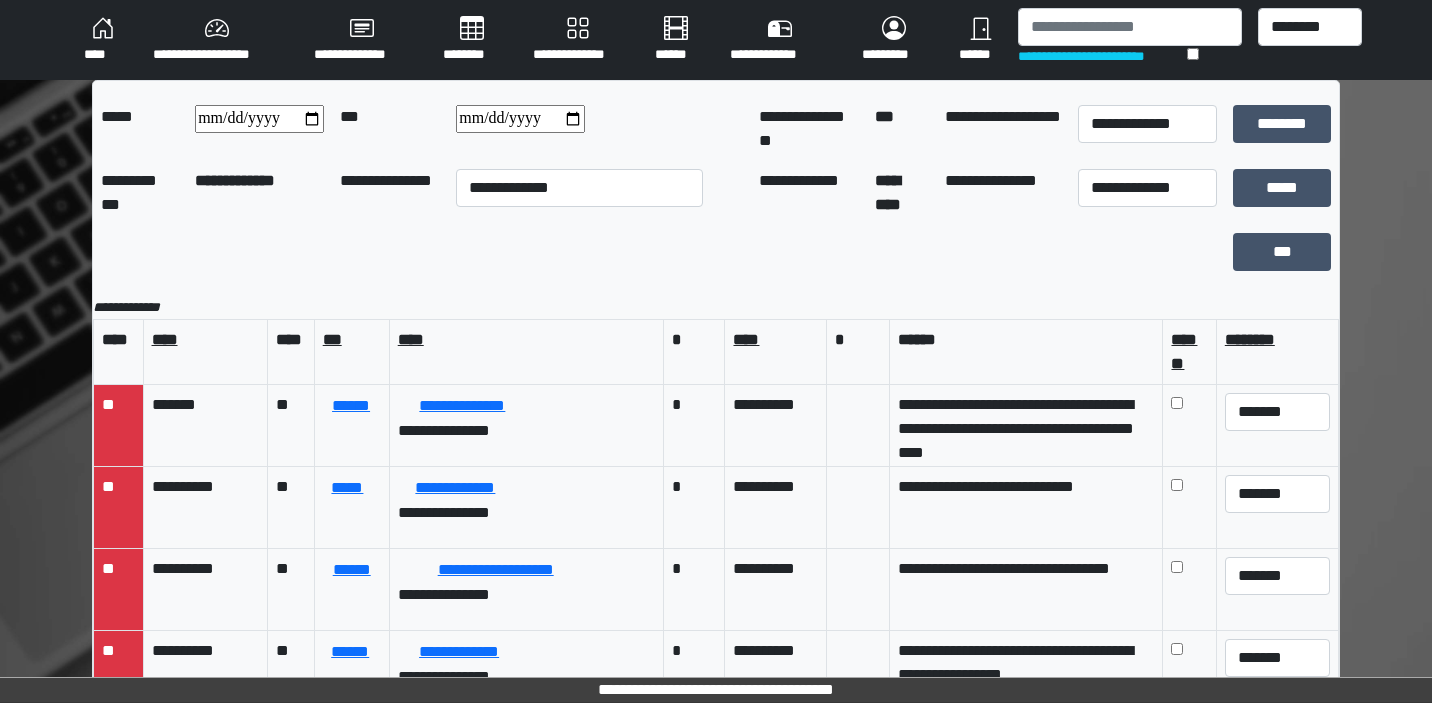 click on "**********" at bounding box center [520, 119] 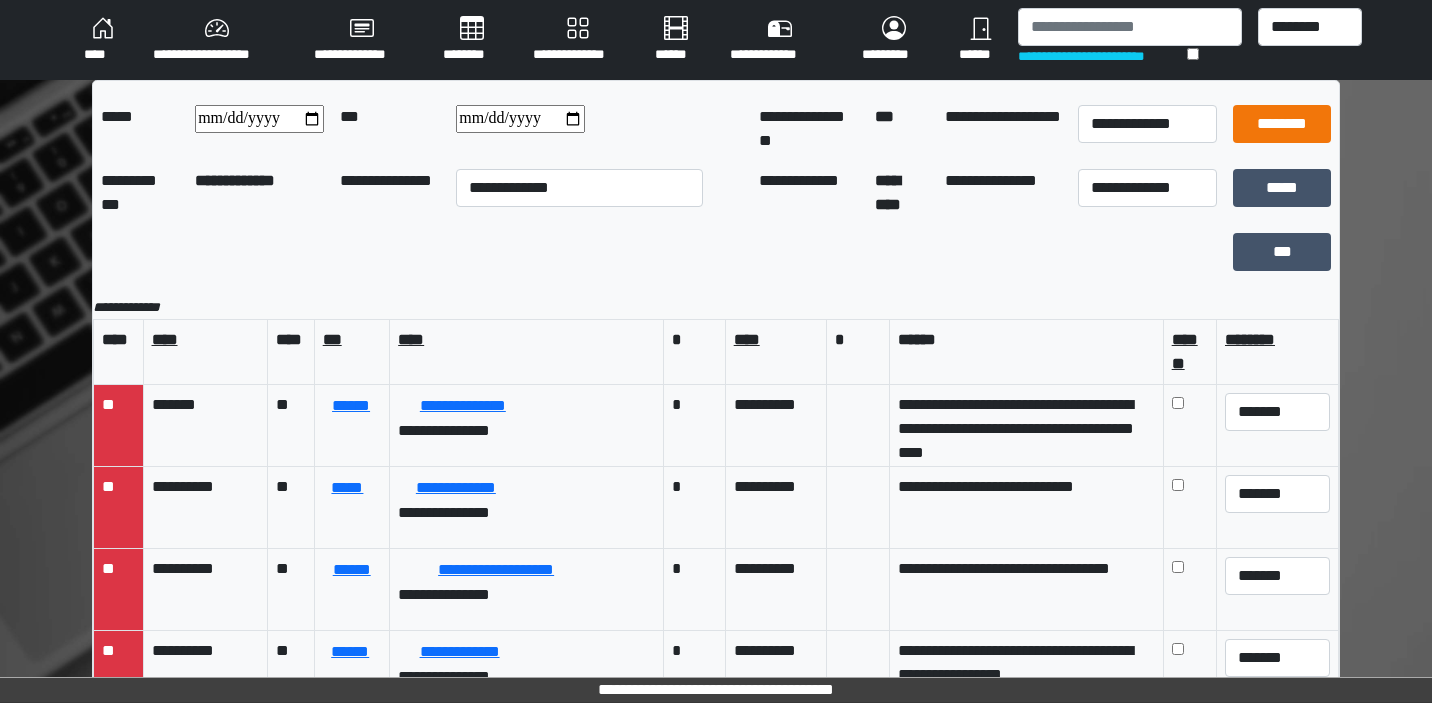 click on "********" at bounding box center (1282, 124) 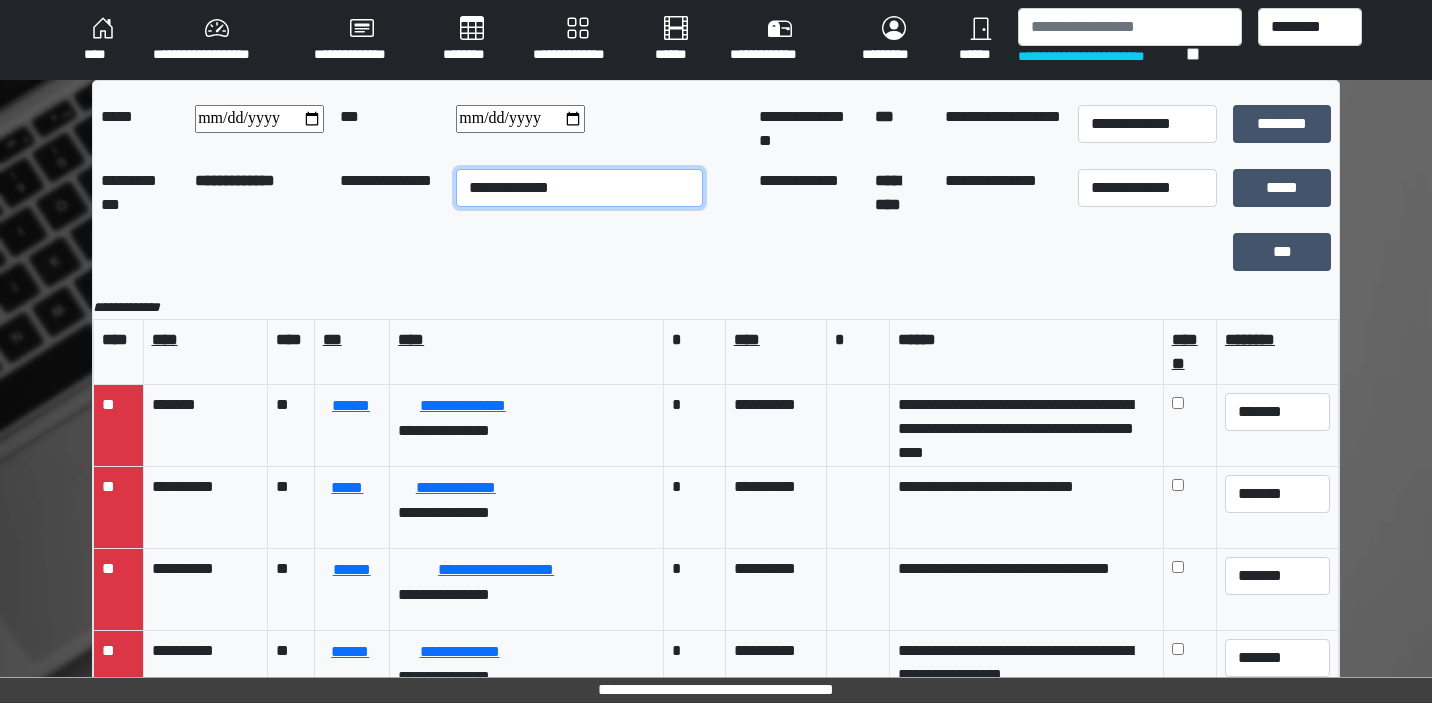 select on "*" 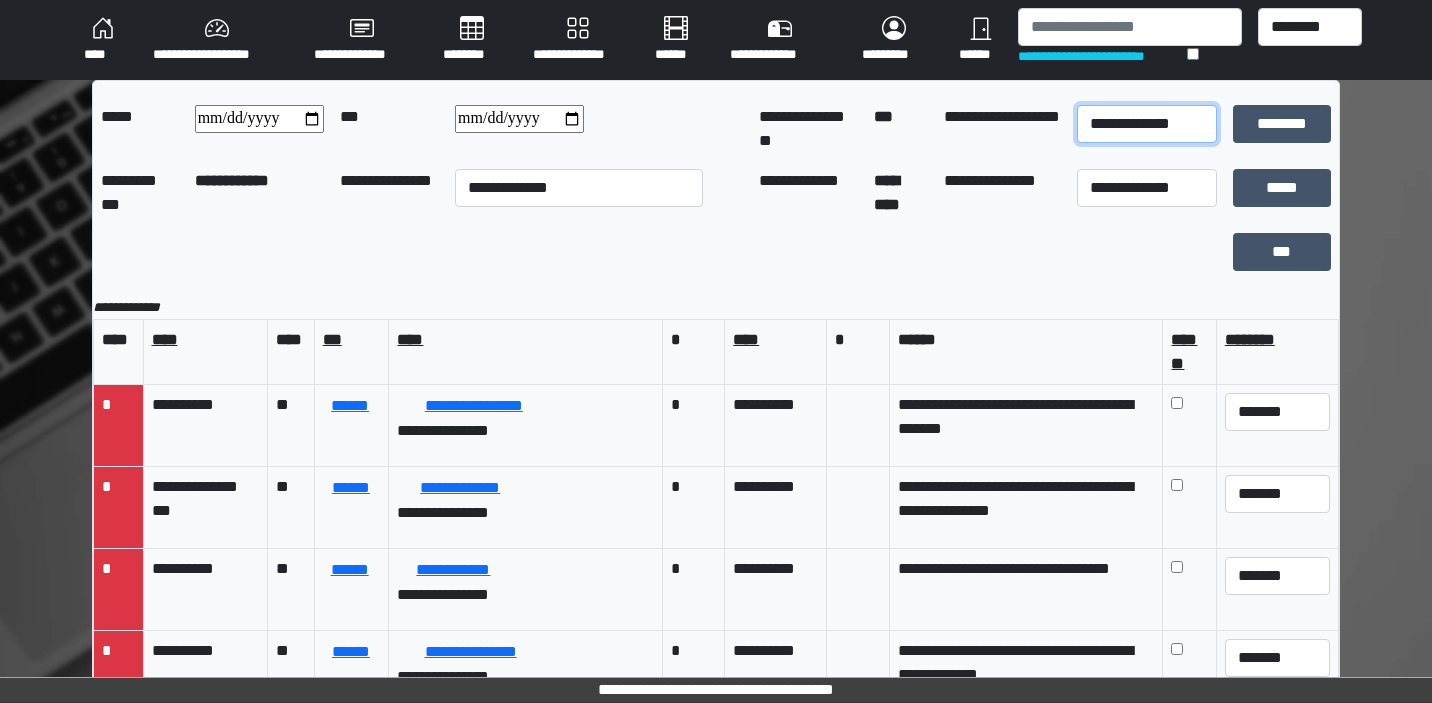 select on "*" 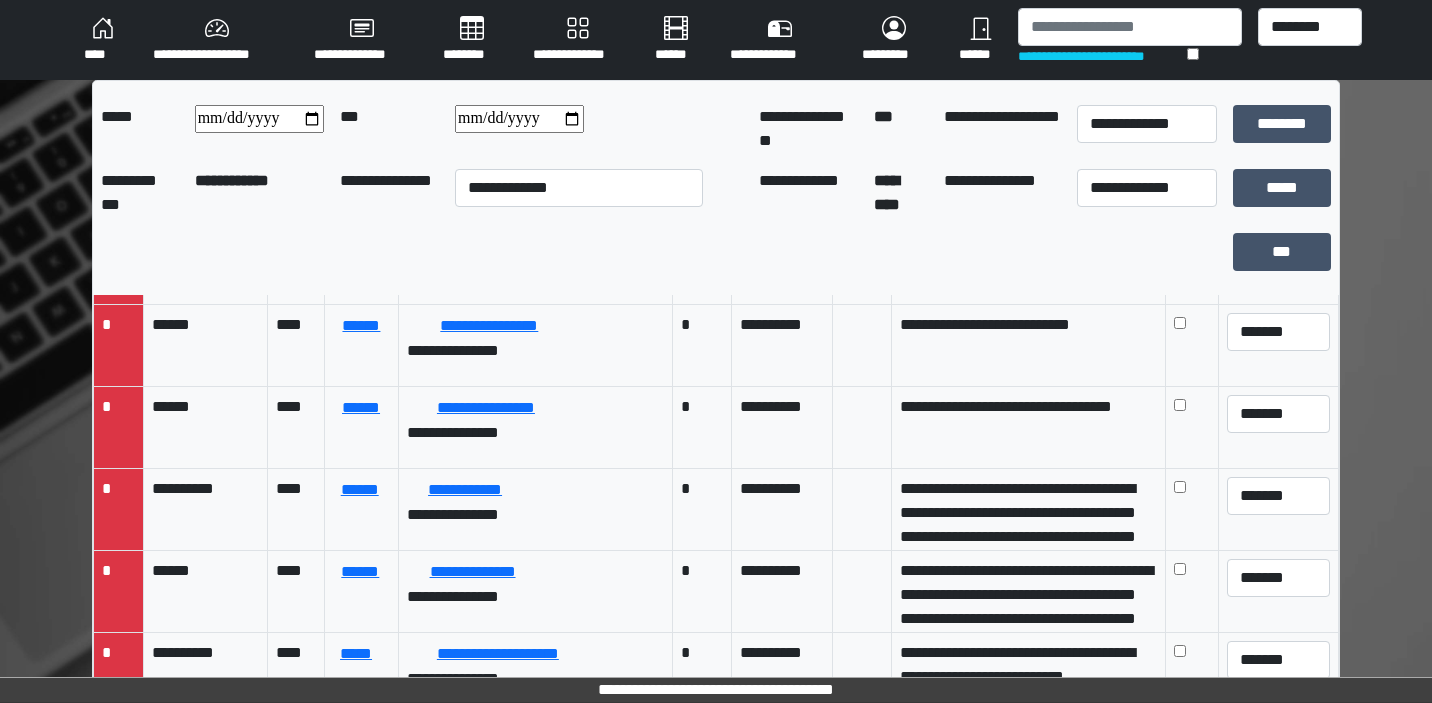 scroll, scrollTop: 162, scrollLeft: 0, axis: vertical 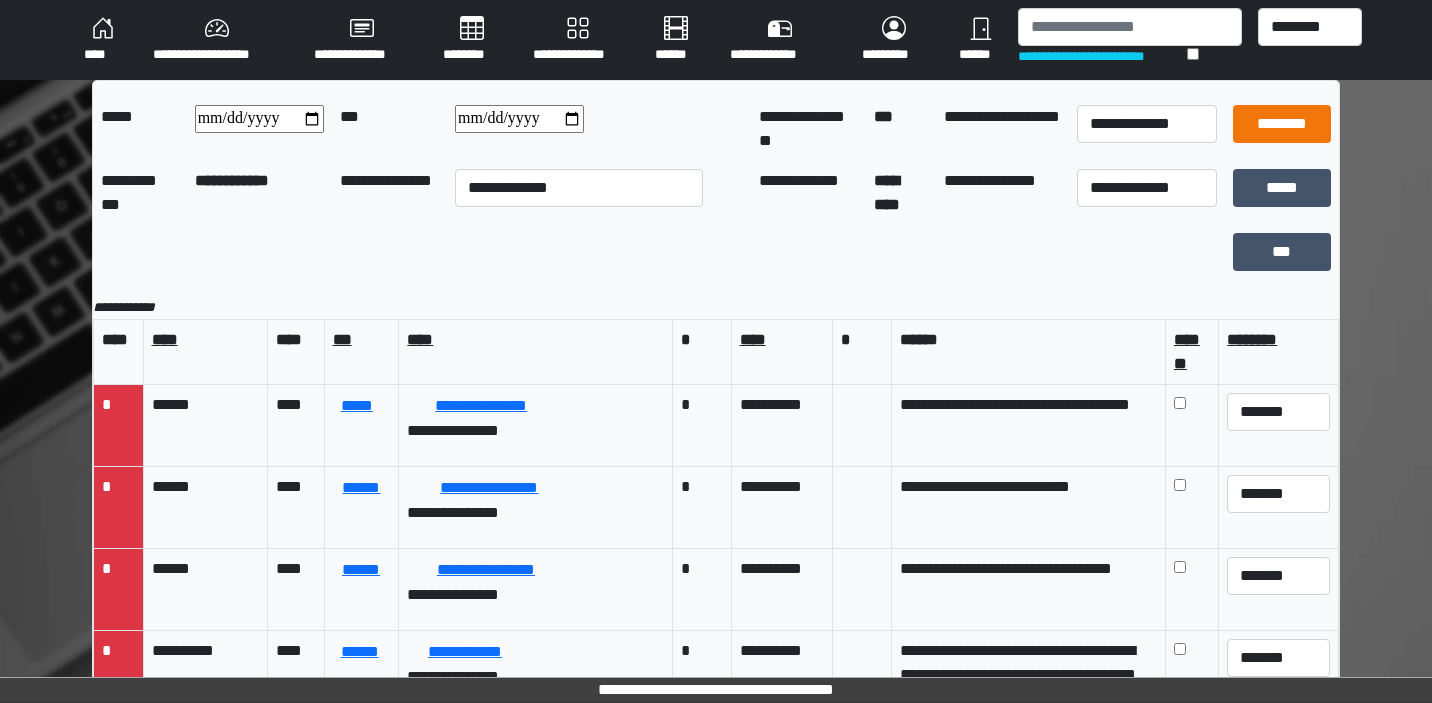 click on "********" at bounding box center [1282, 124] 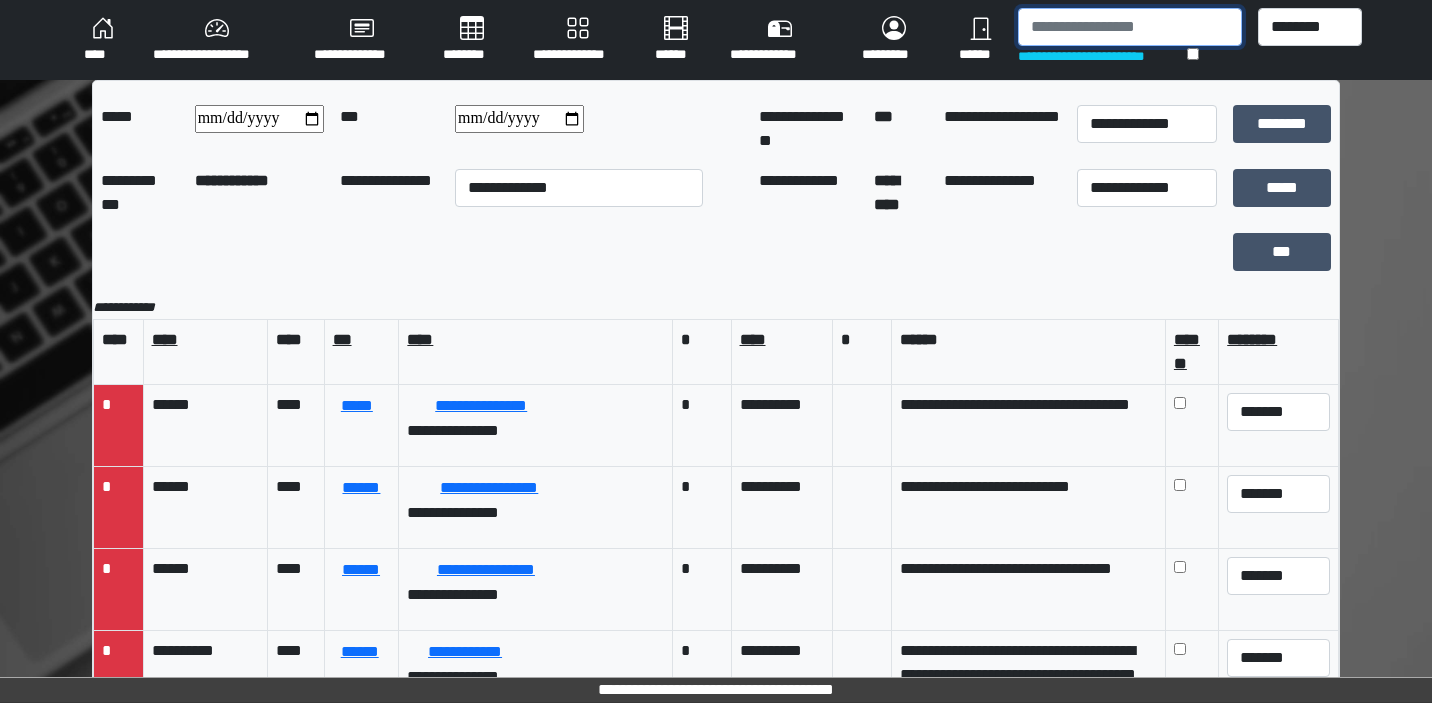 click at bounding box center [1129, 27] 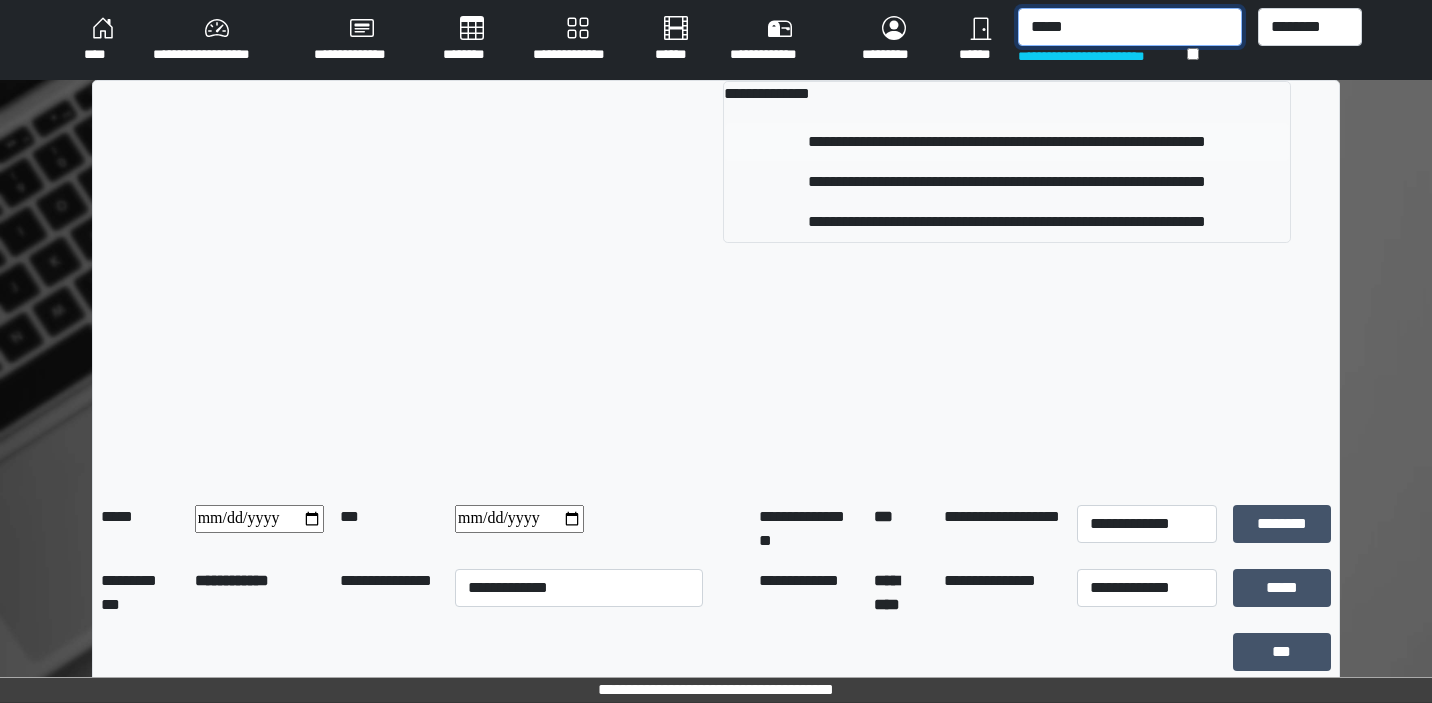 type on "*****" 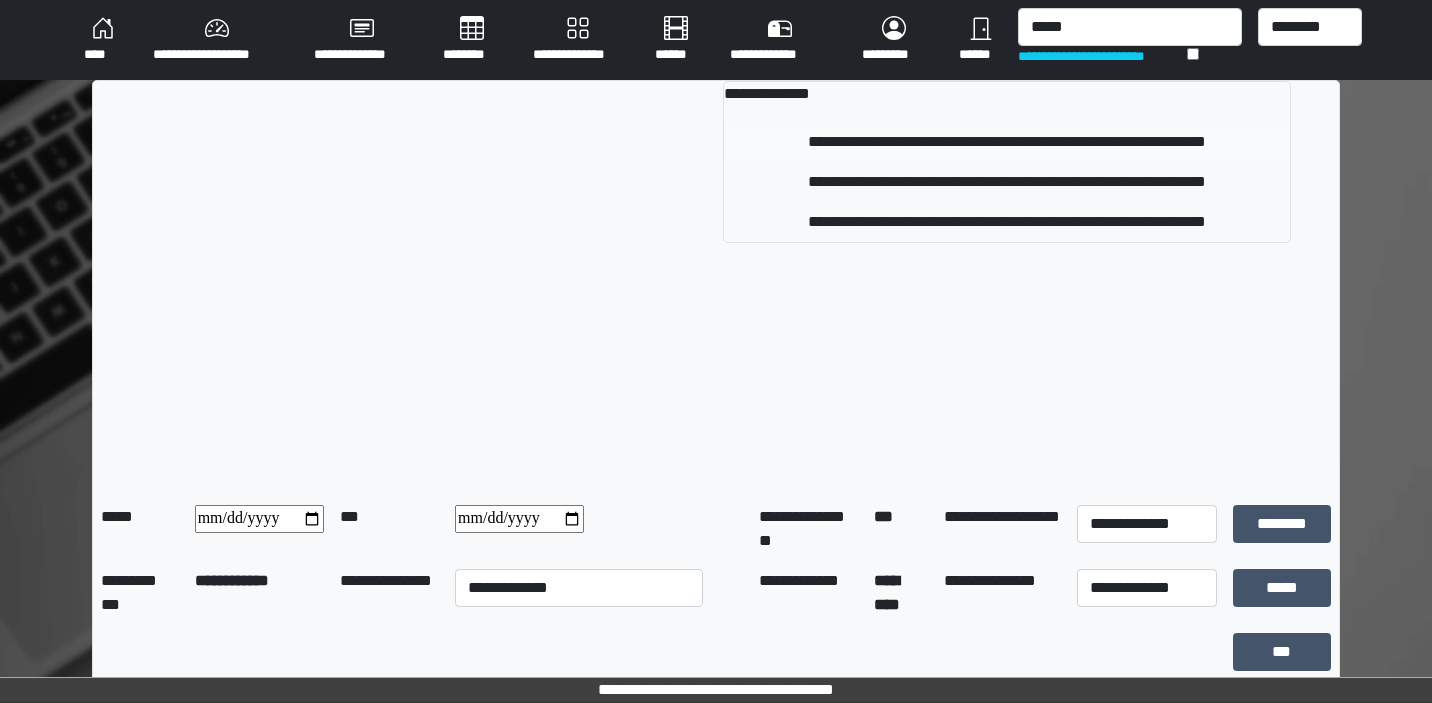click on "**********" at bounding box center [1007, 142] 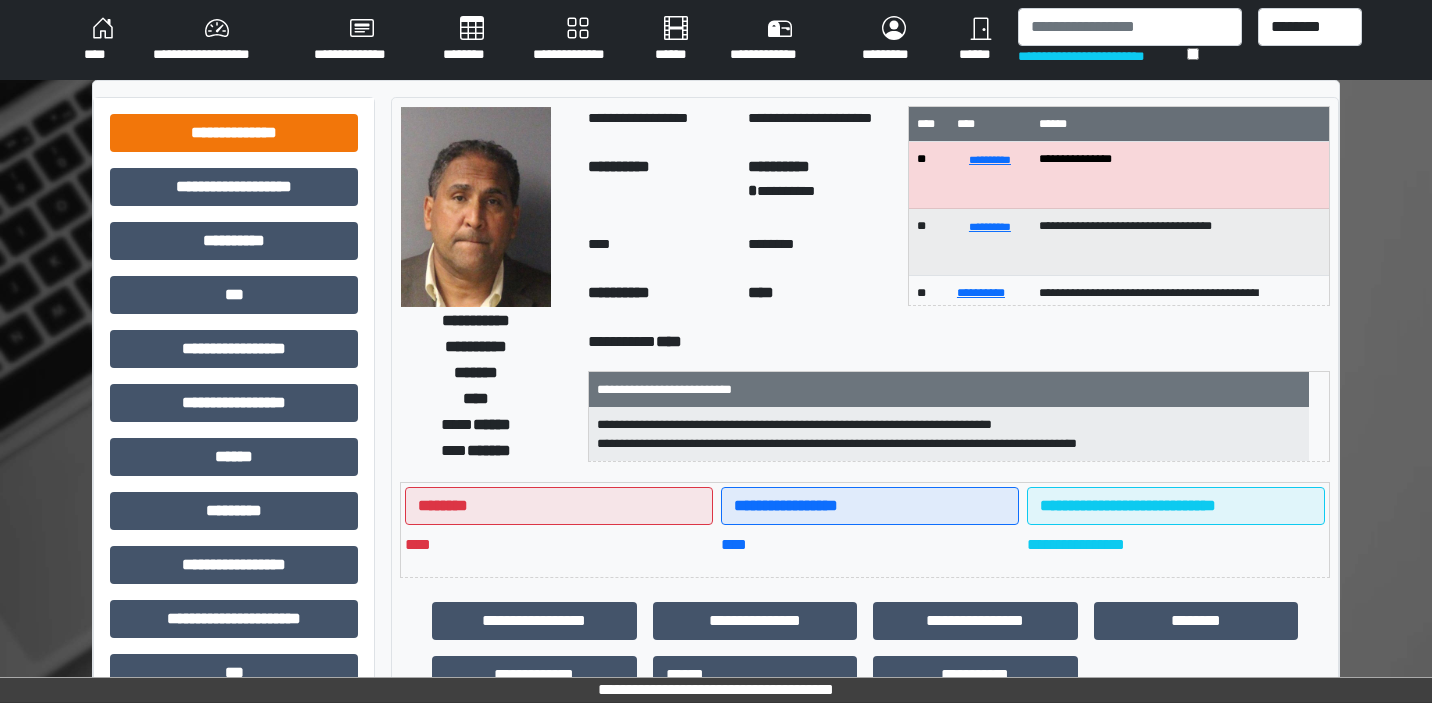 click on "**********" at bounding box center [234, 133] 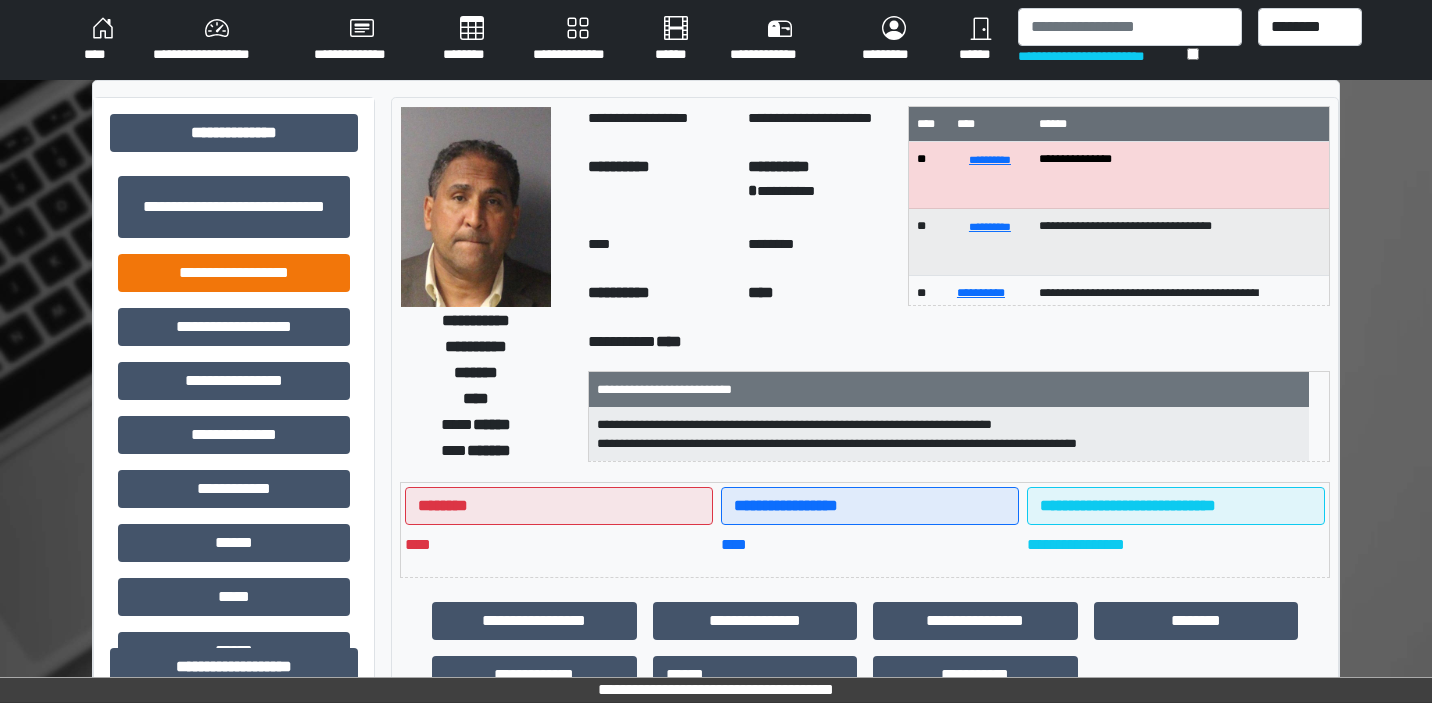 click on "**********" at bounding box center [234, 273] 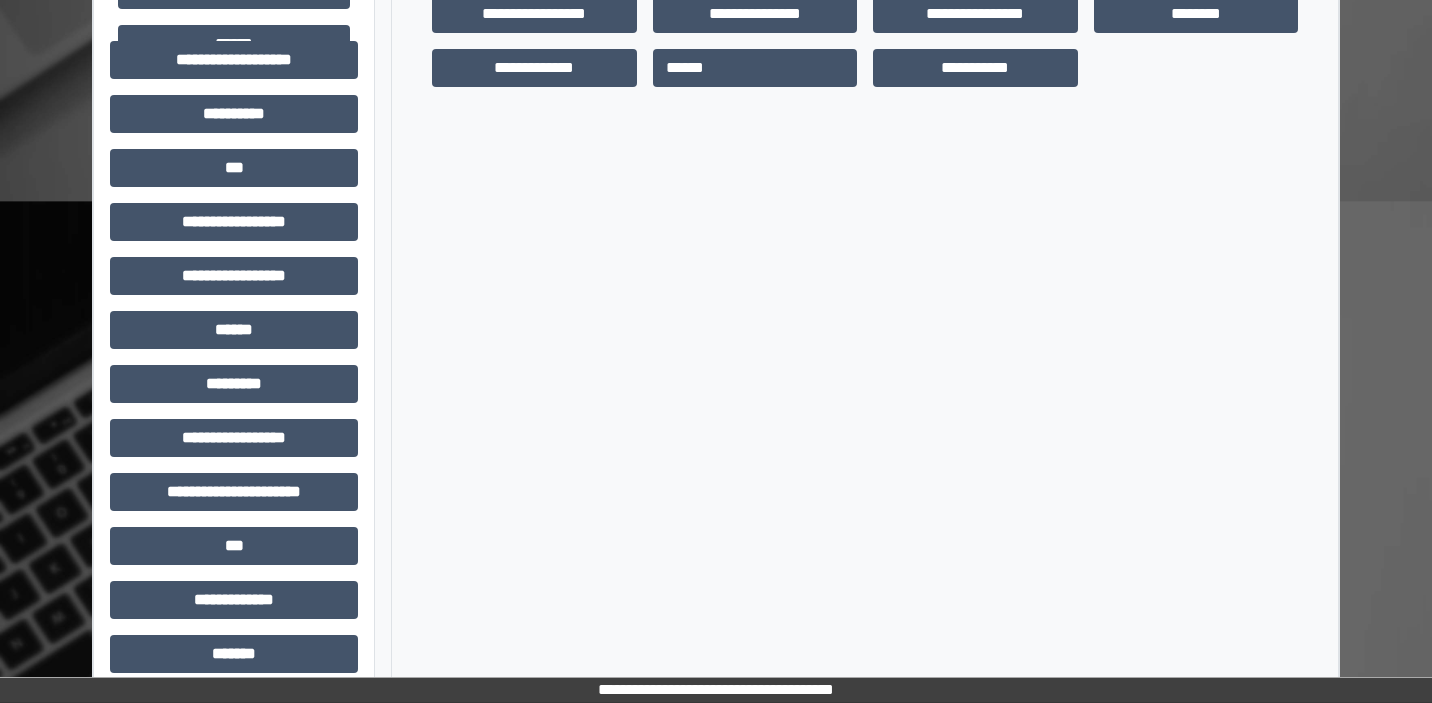 scroll, scrollTop: 610, scrollLeft: 0, axis: vertical 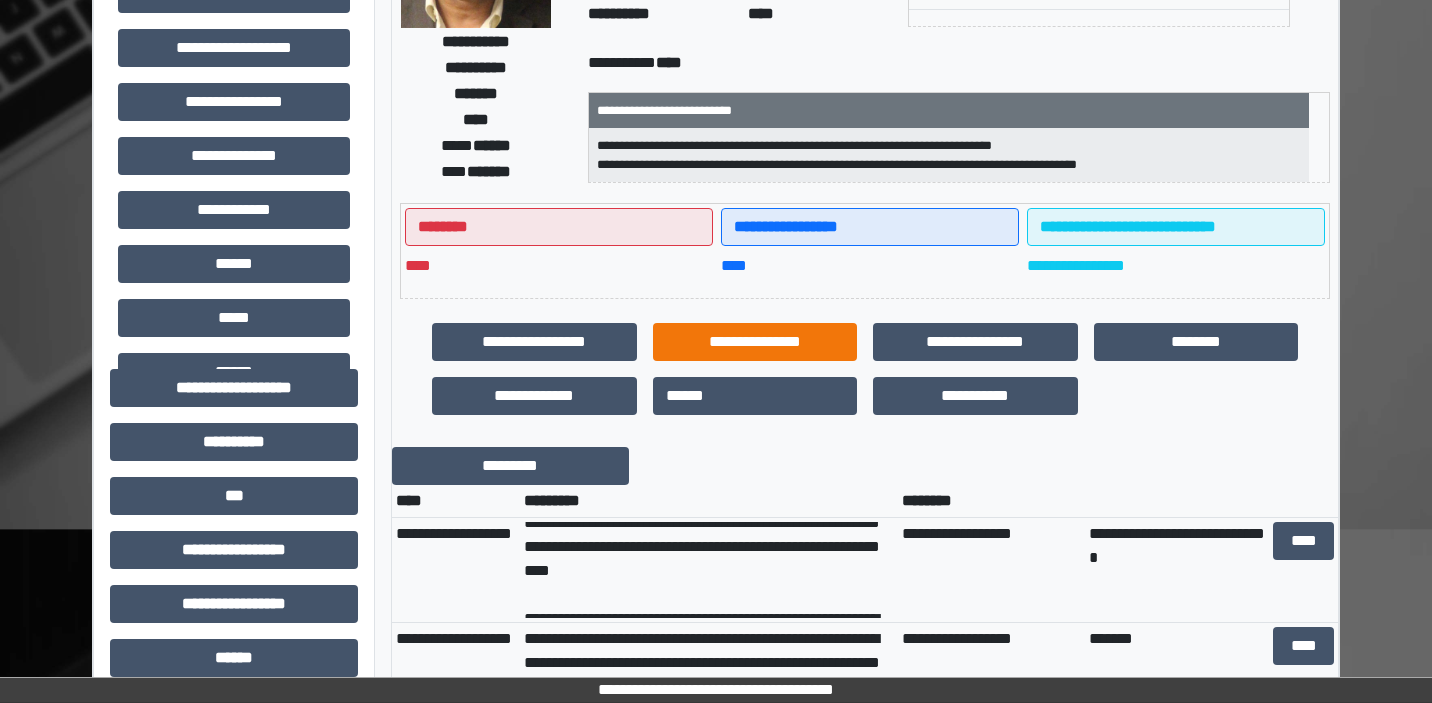 click on "**********" at bounding box center [755, 342] 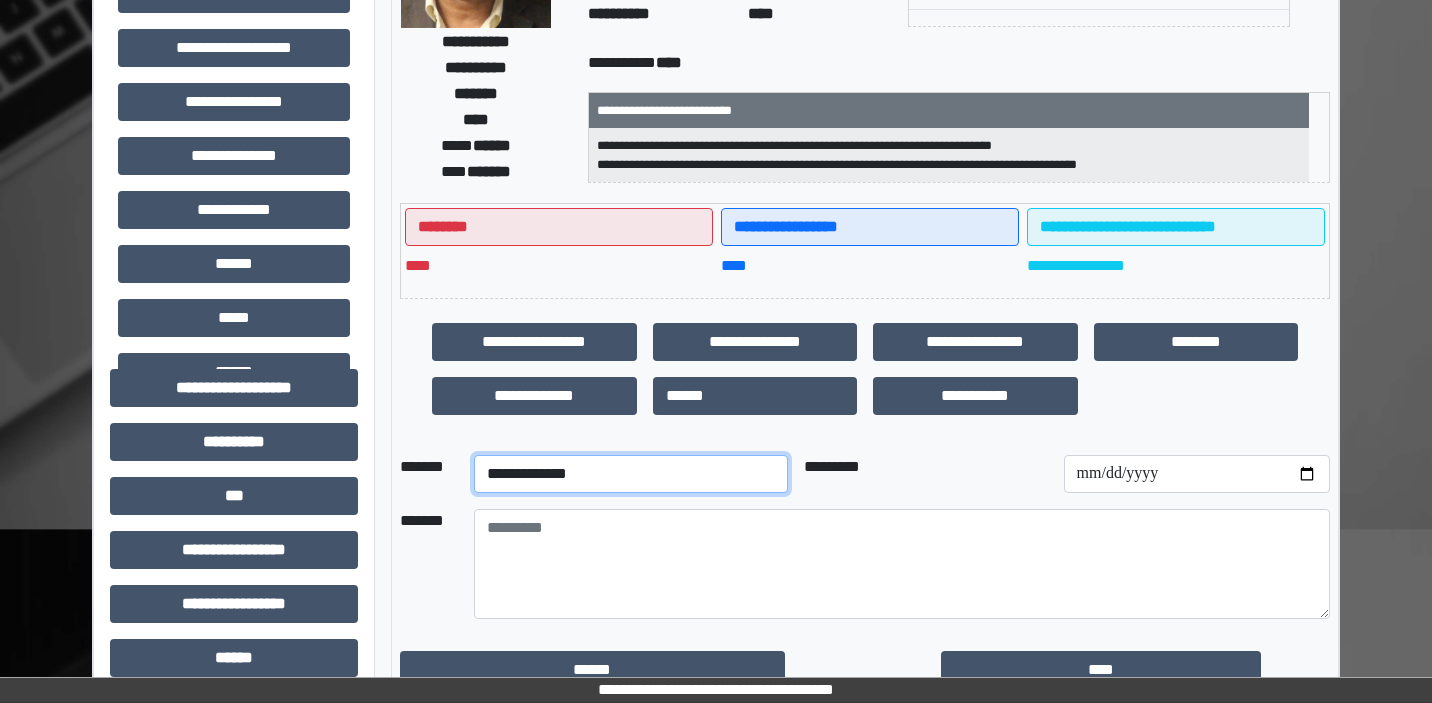 select on "*" 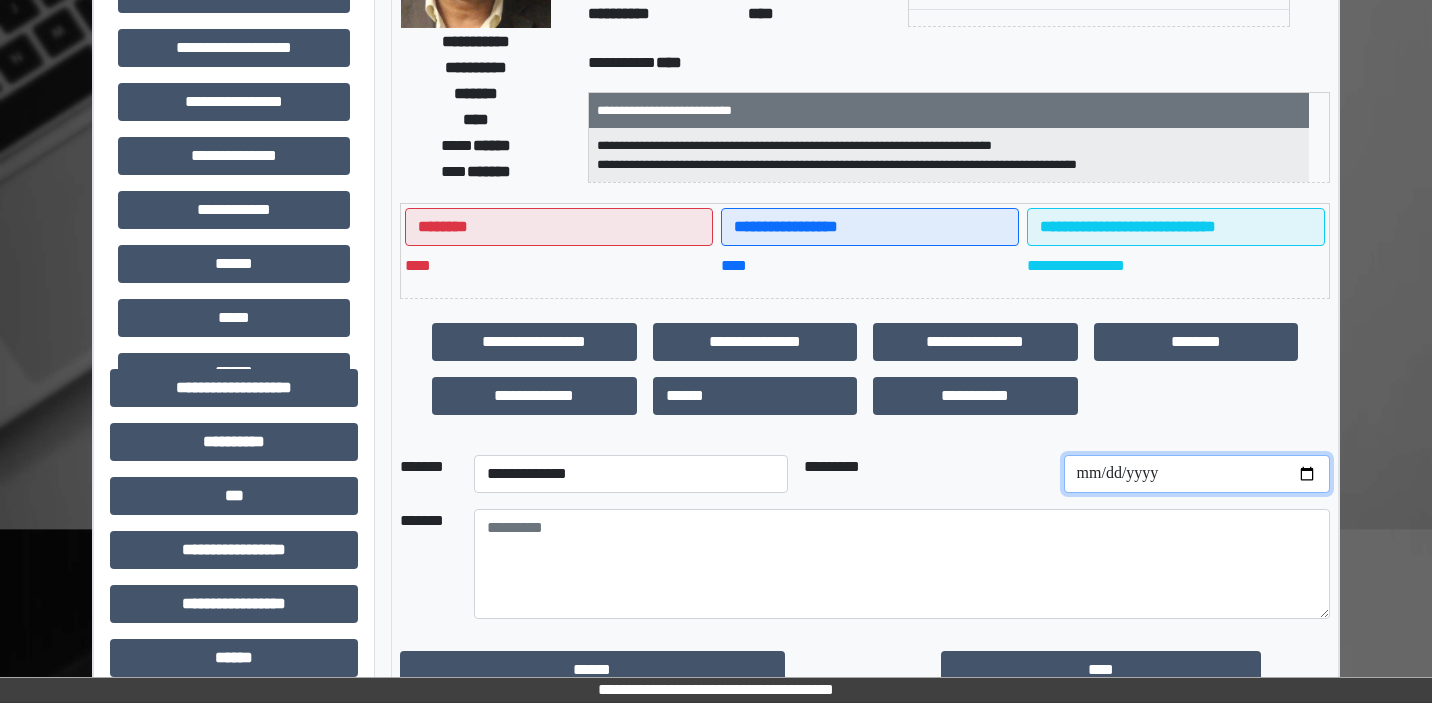 click at bounding box center [1197, 474] 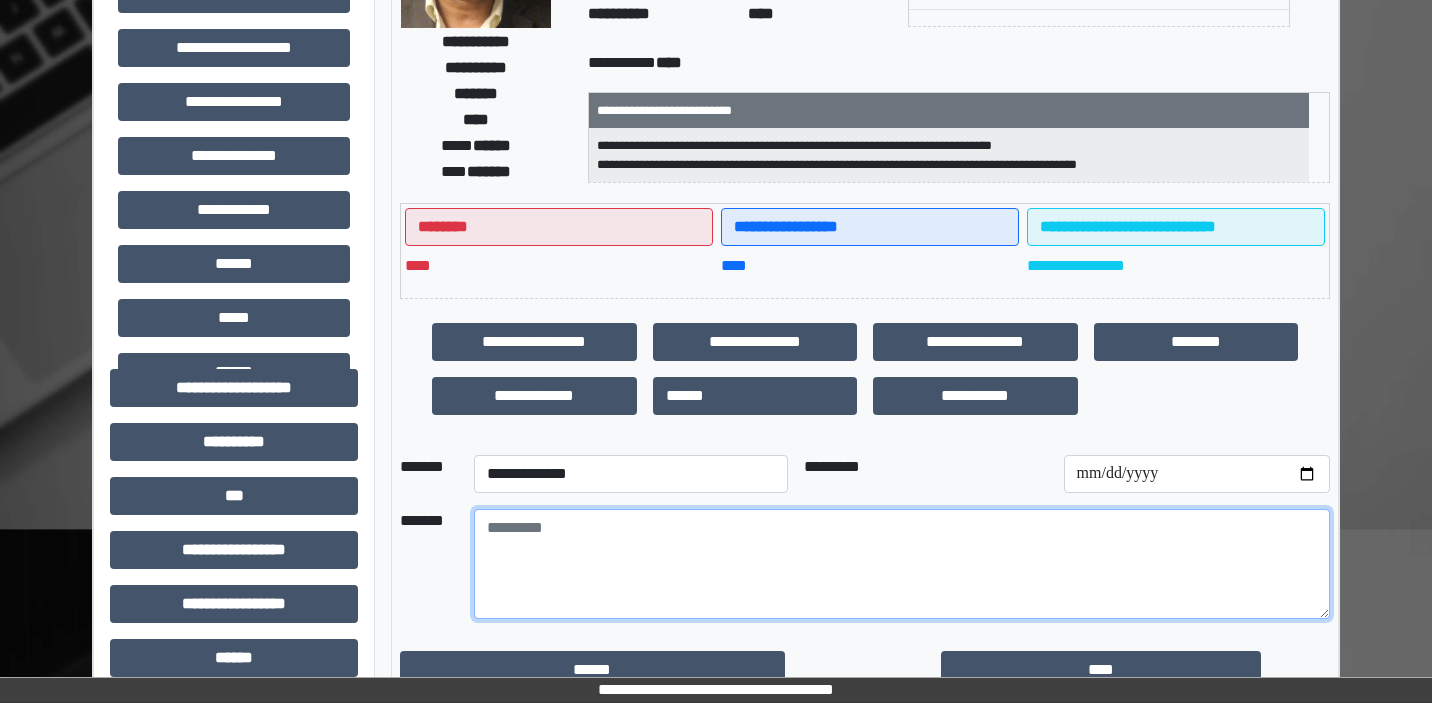 click at bounding box center (902, 564) 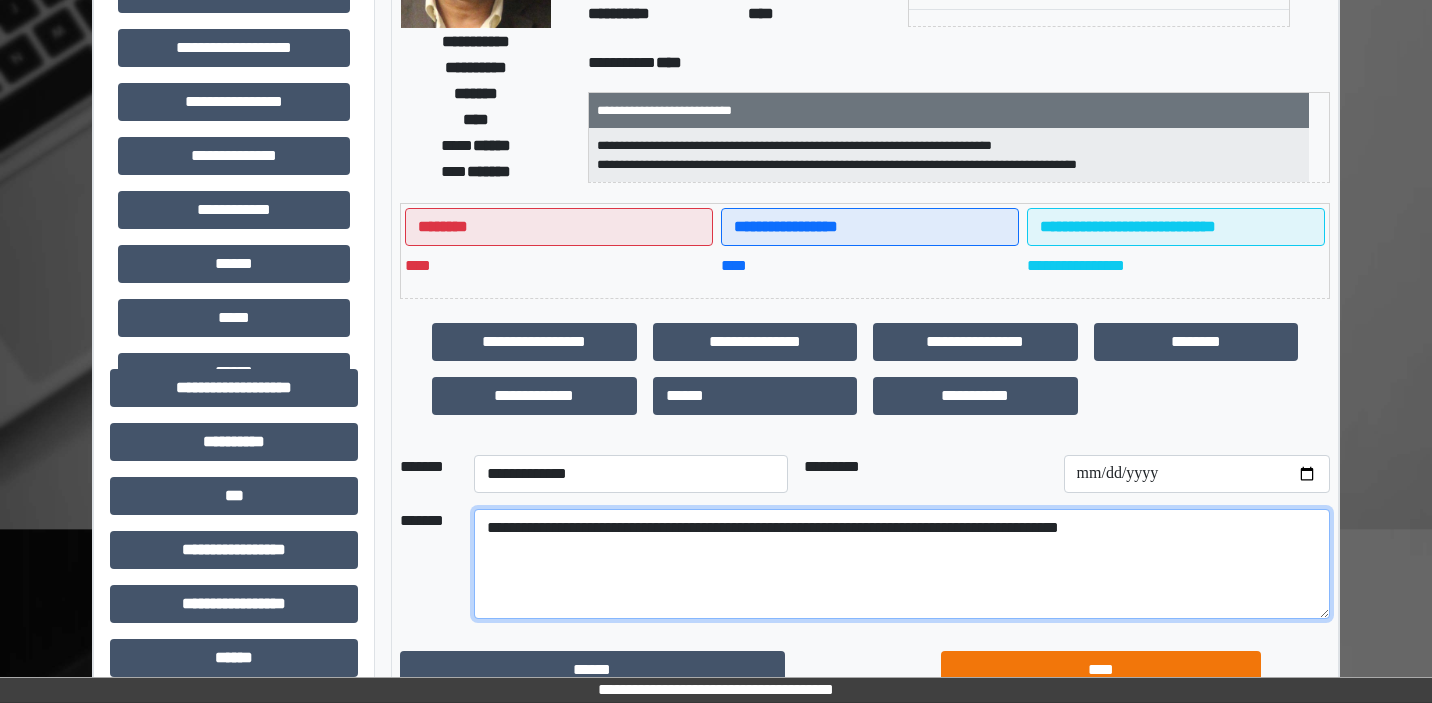 type on "**********" 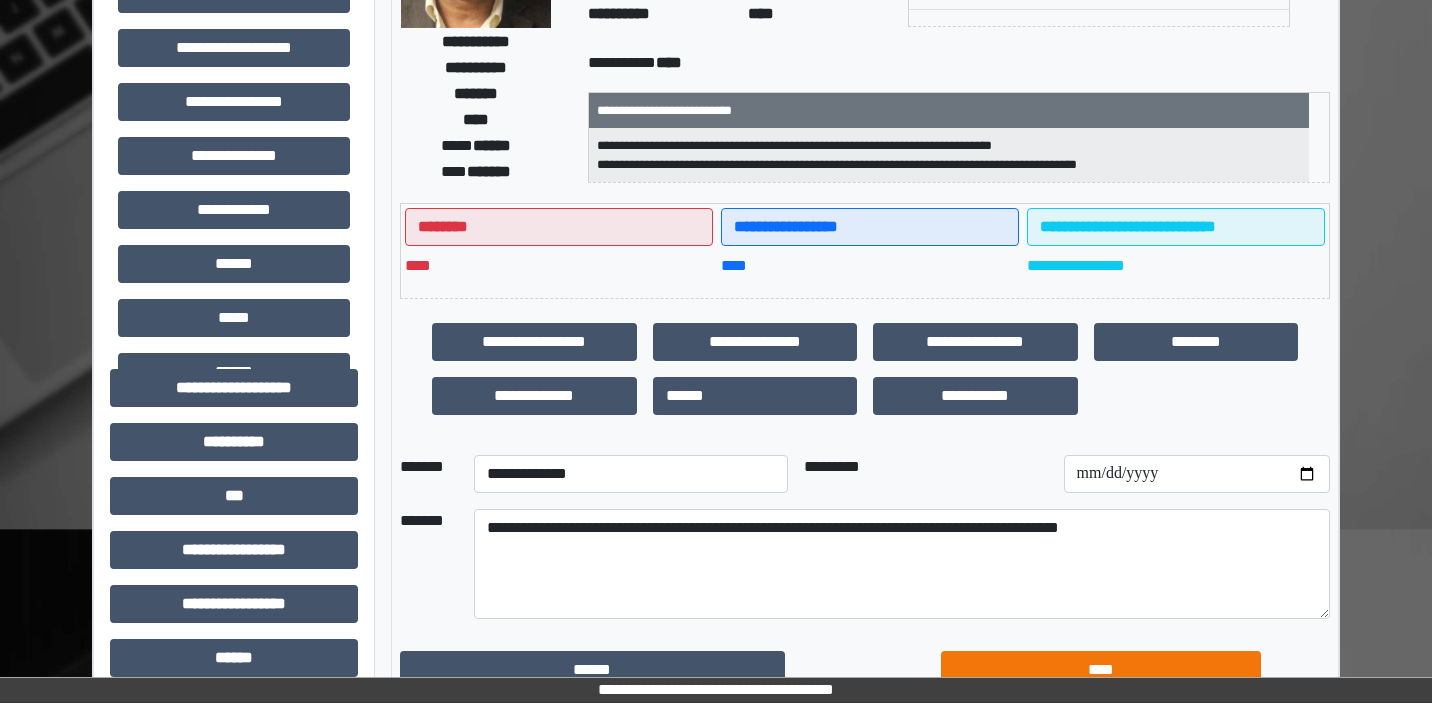 click on "****" at bounding box center [1101, 670] 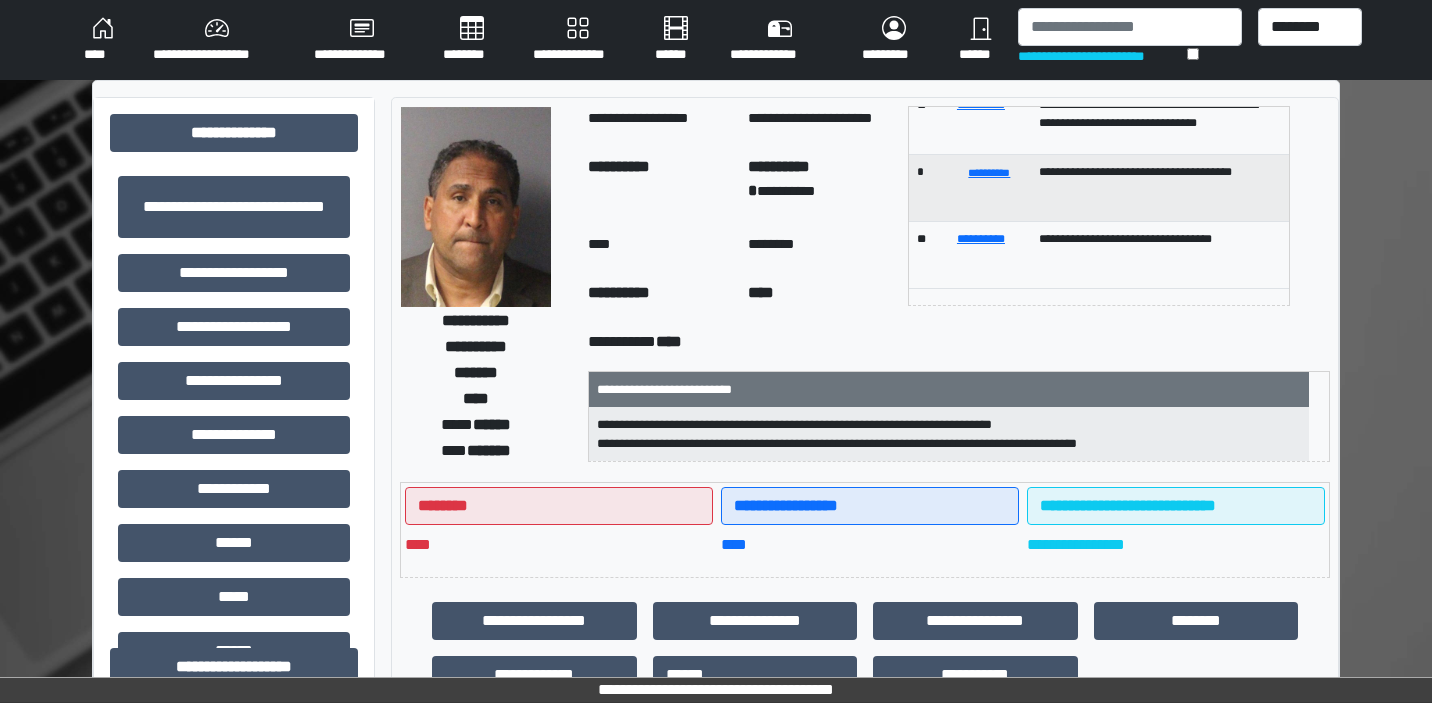scroll, scrollTop: 0, scrollLeft: 0, axis: both 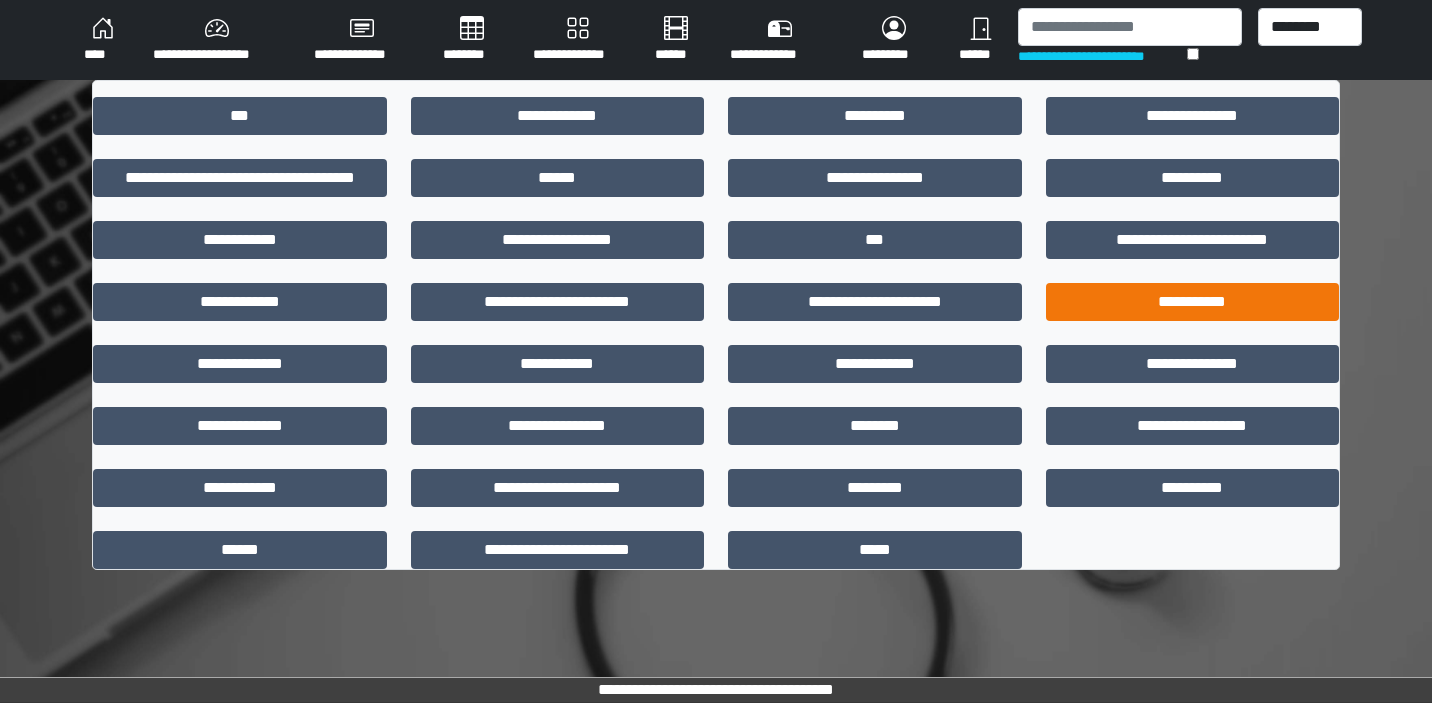 click on "**********" at bounding box center [1193, 302] 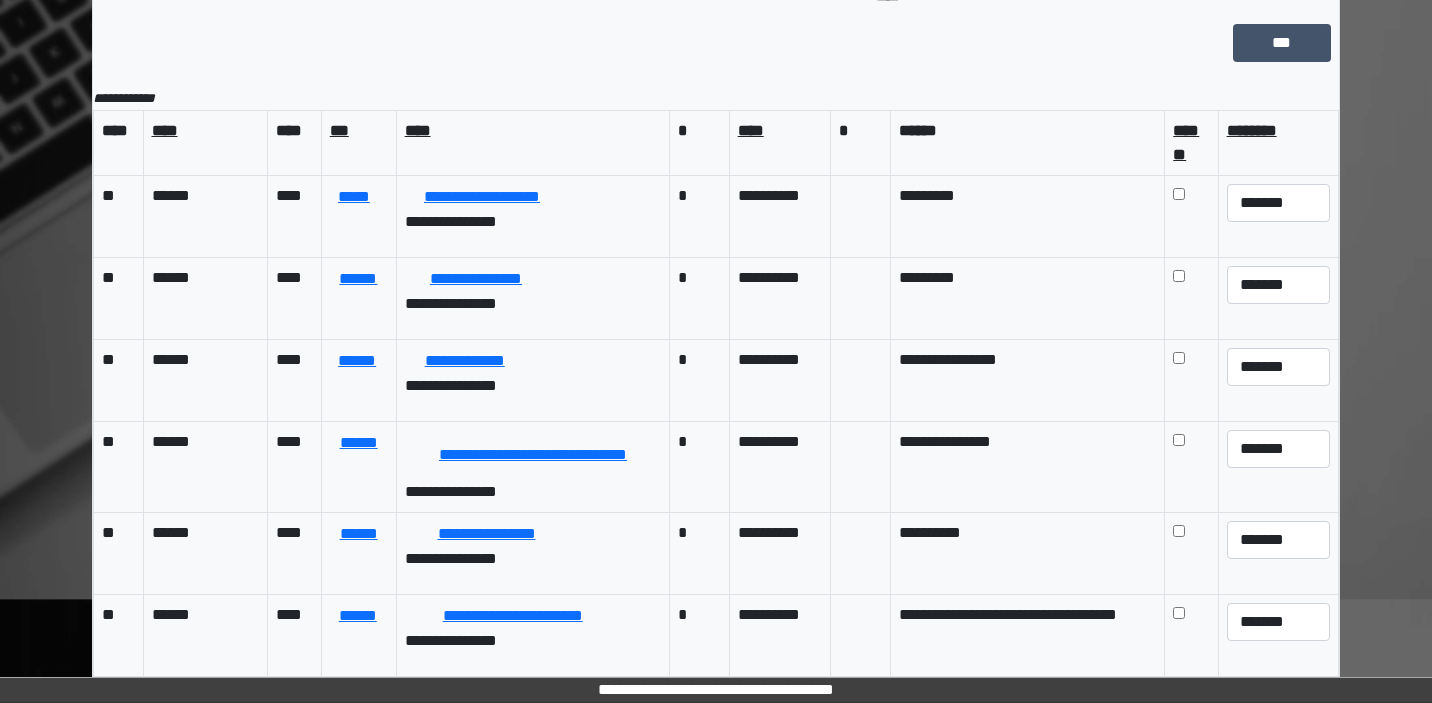 scroll, scrollTop: 209, scrollLeft: 0, axis: vertical 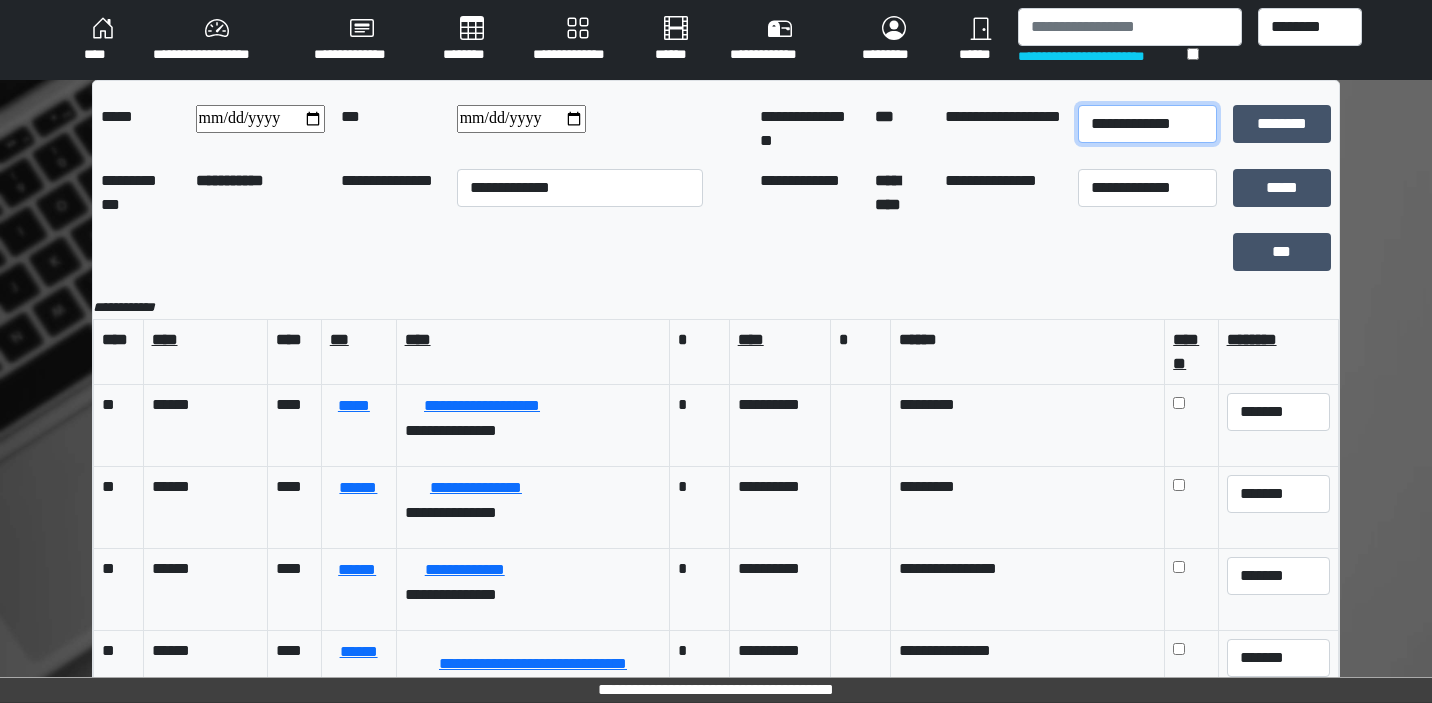 select on "*" 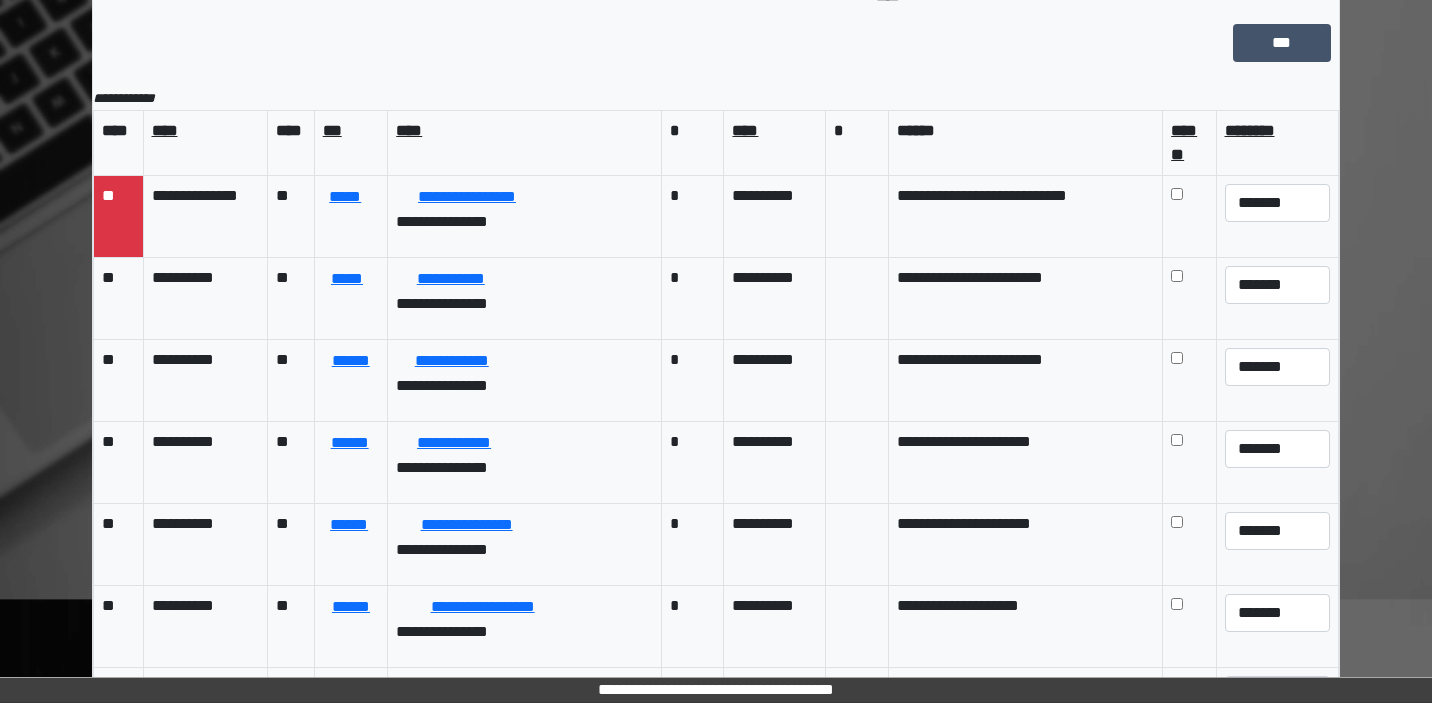 scroll, scrollTop: 209, scrollLeft: 0, axis: vertical 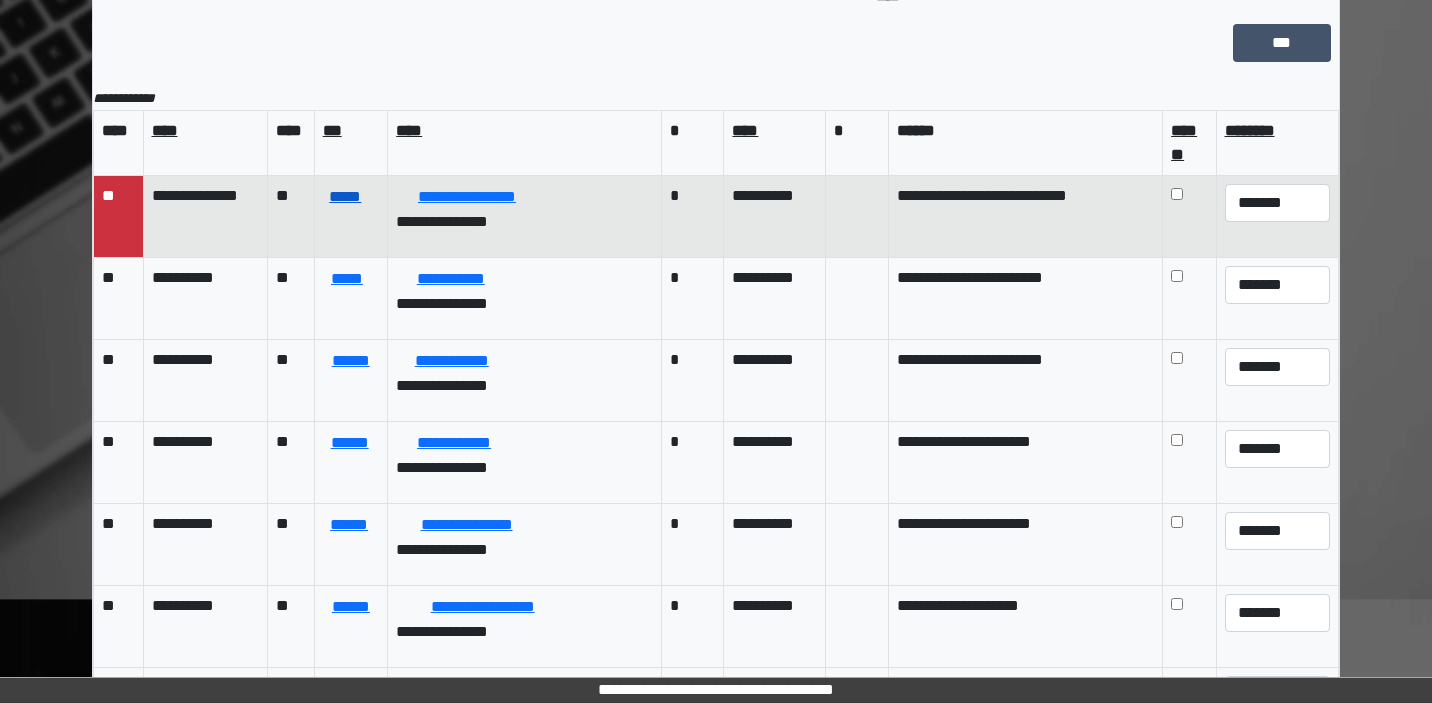 click on "*****" at bounding box center [345, 197] 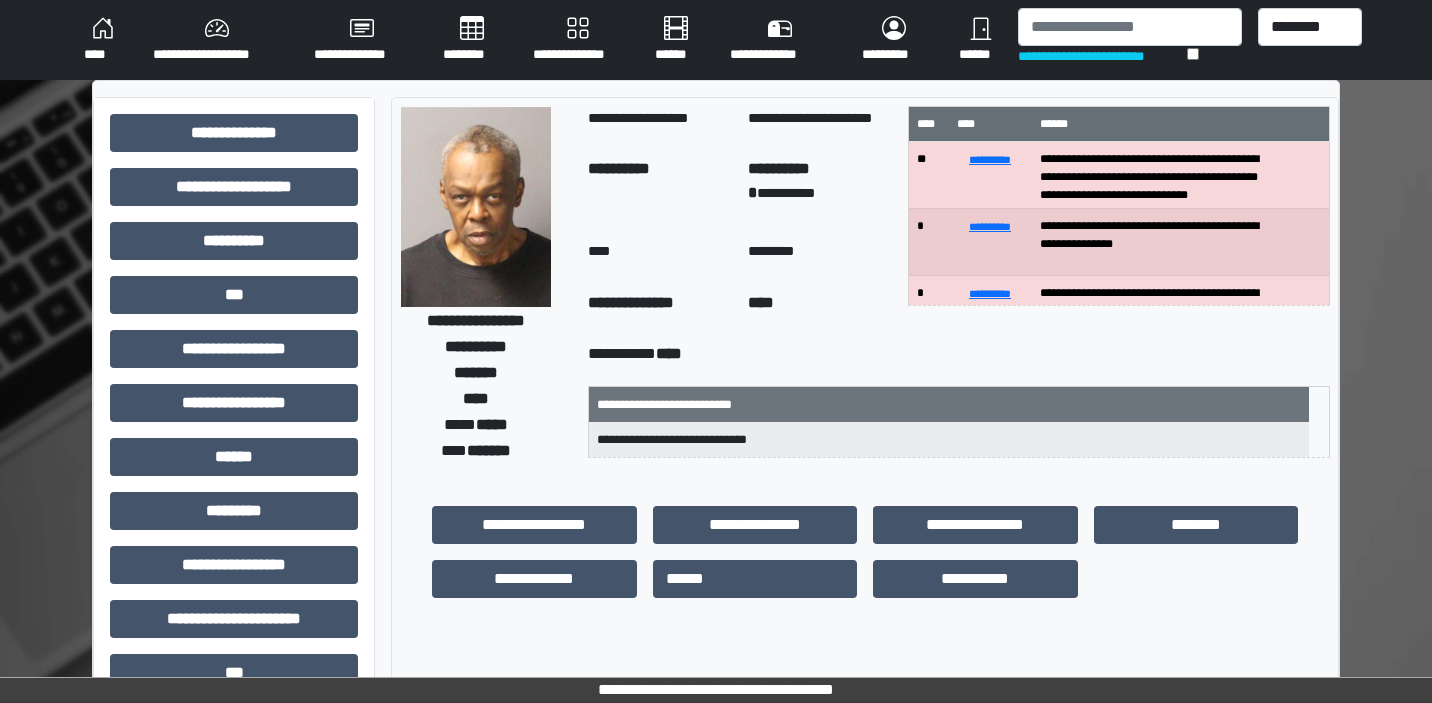 scroll, scrollTop: 0, scrollLeft: 0, axis: both 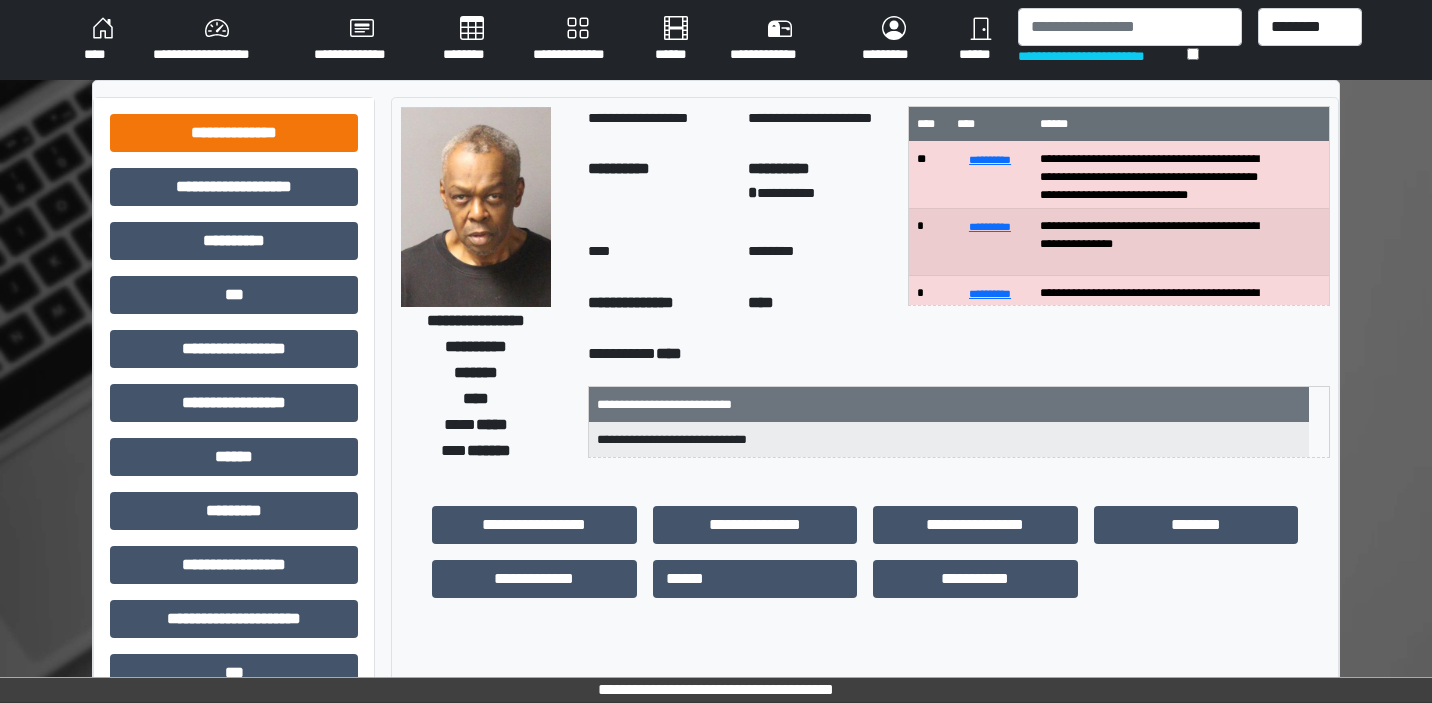 click on "**********" at bounding box center [234, 133] 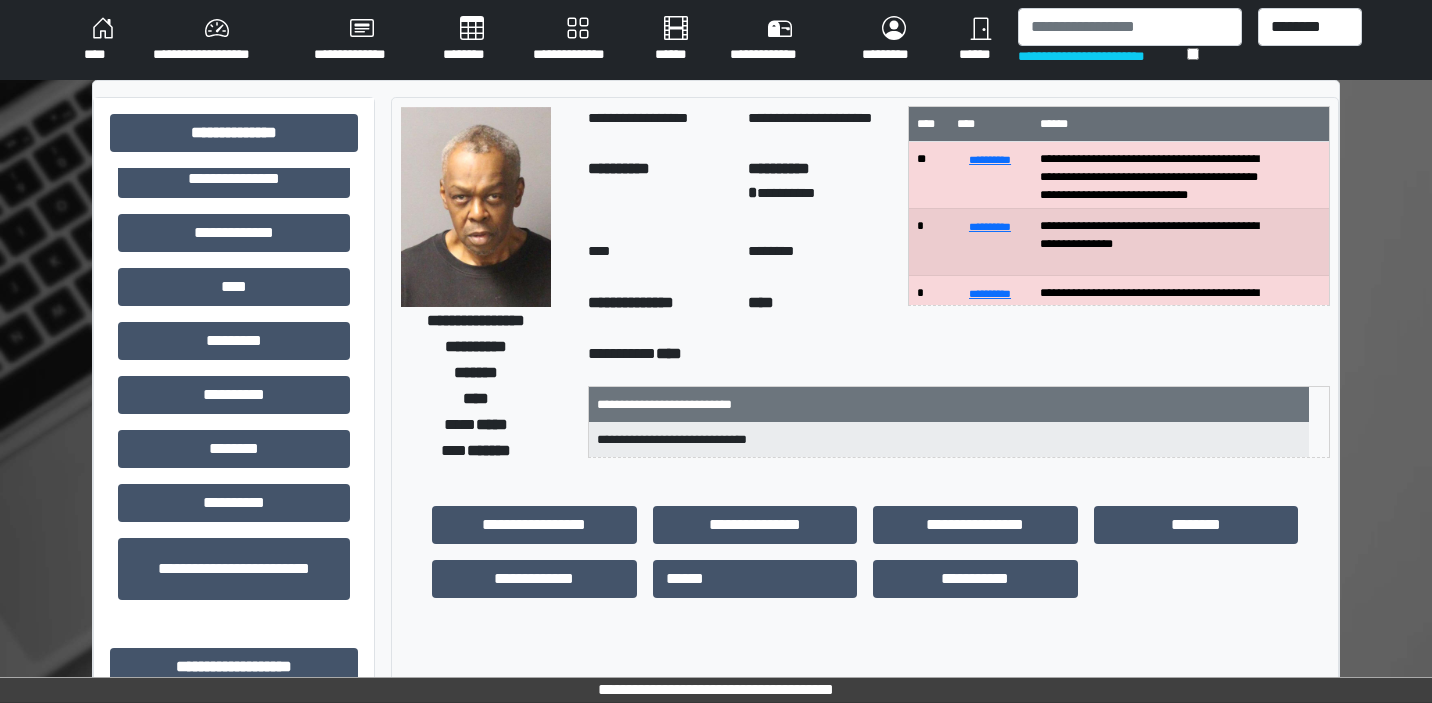 scroll, scrollTop: 580, scrollLeft: 0, axis: vertical 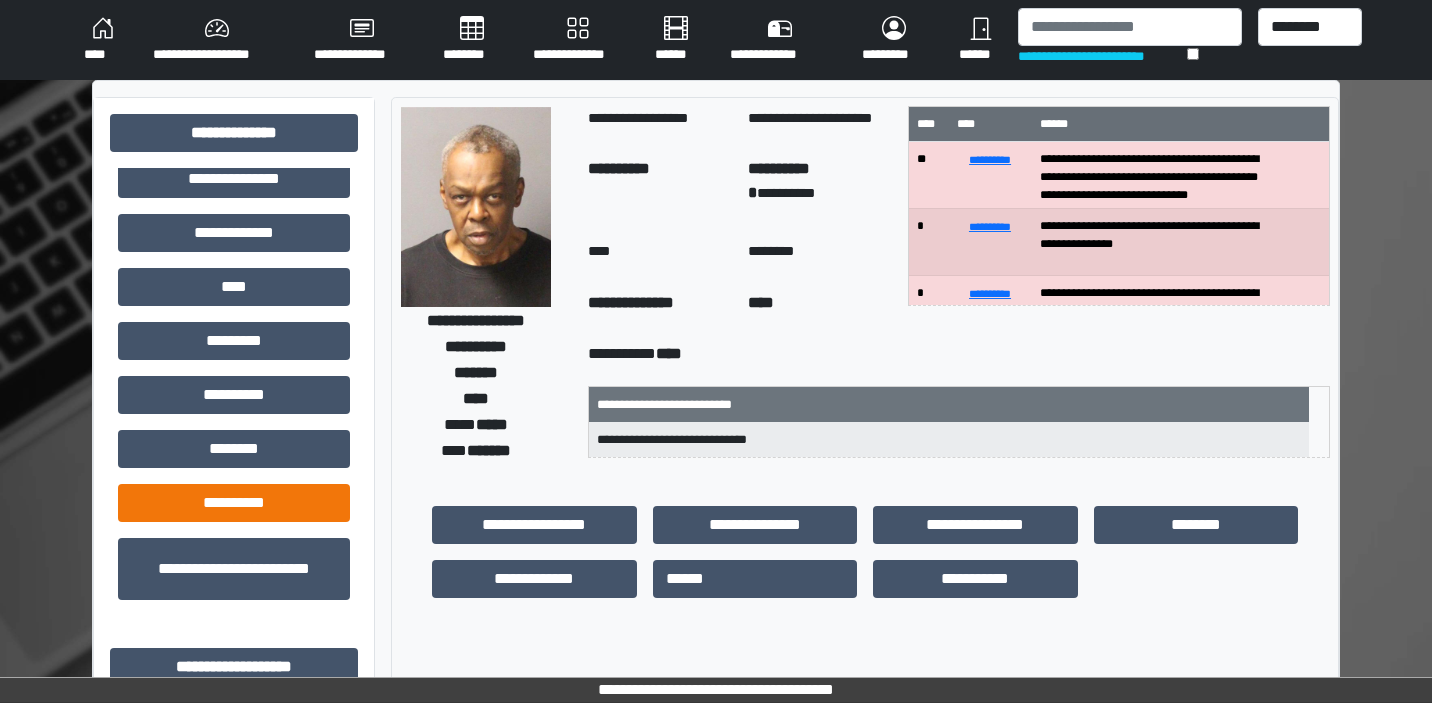 click on "**********" at bounding box center [234, 503] 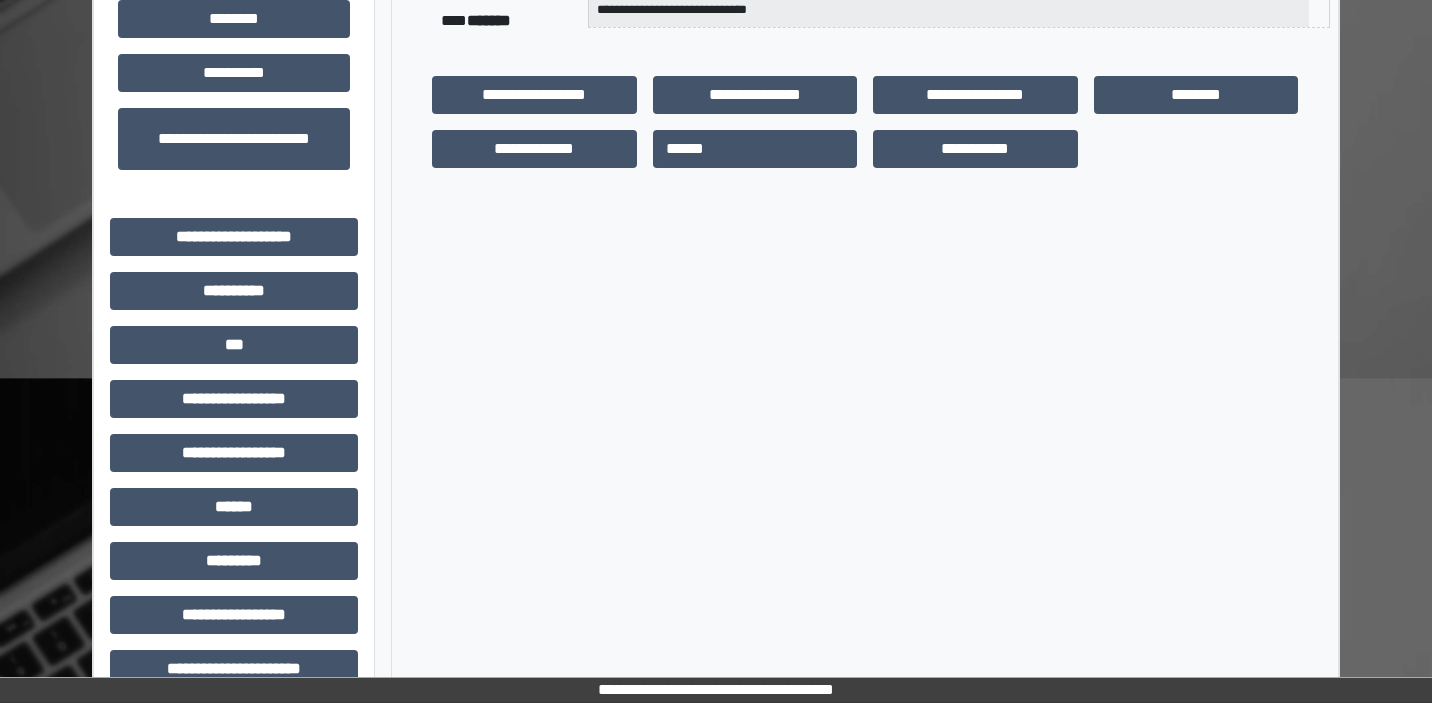 scroll, scrollTop: 429, scrollLeft: 0, axis: vertical 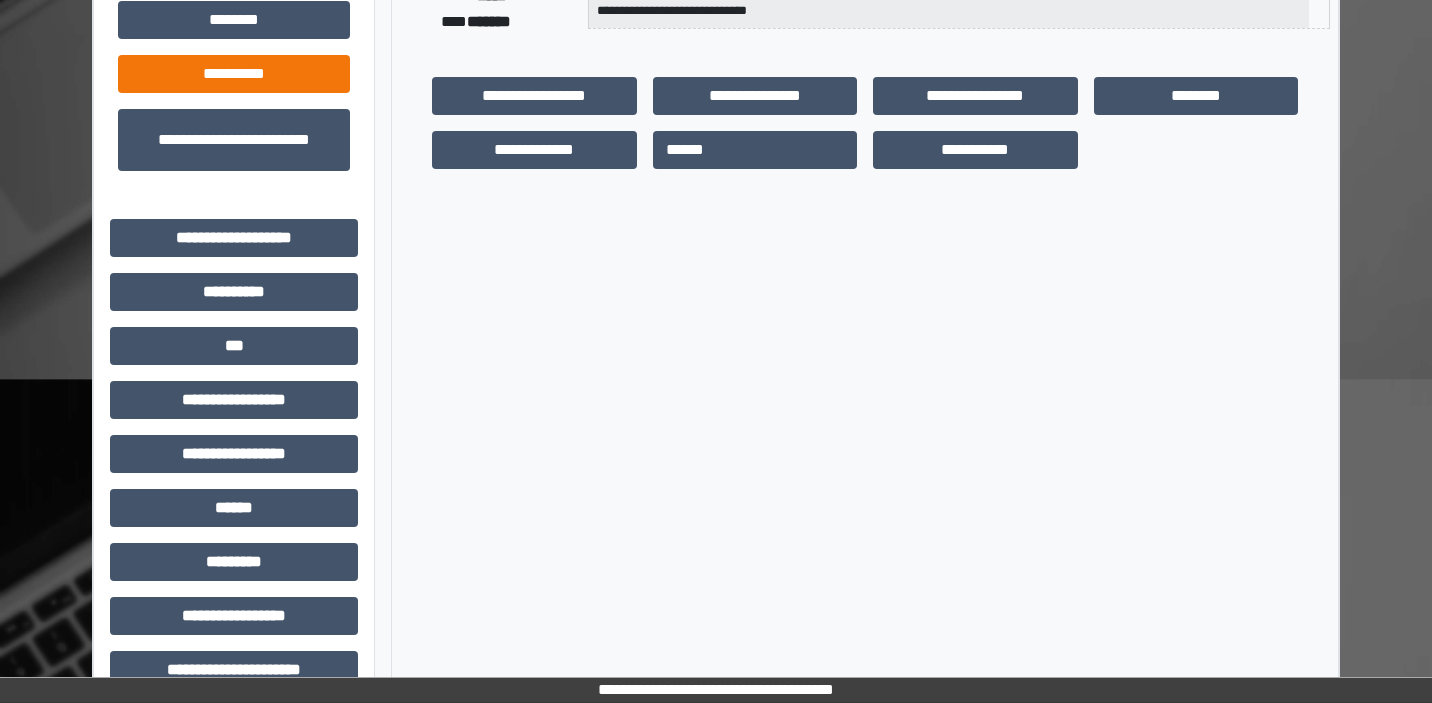 click on "**********" at bounding box center (234, 74) 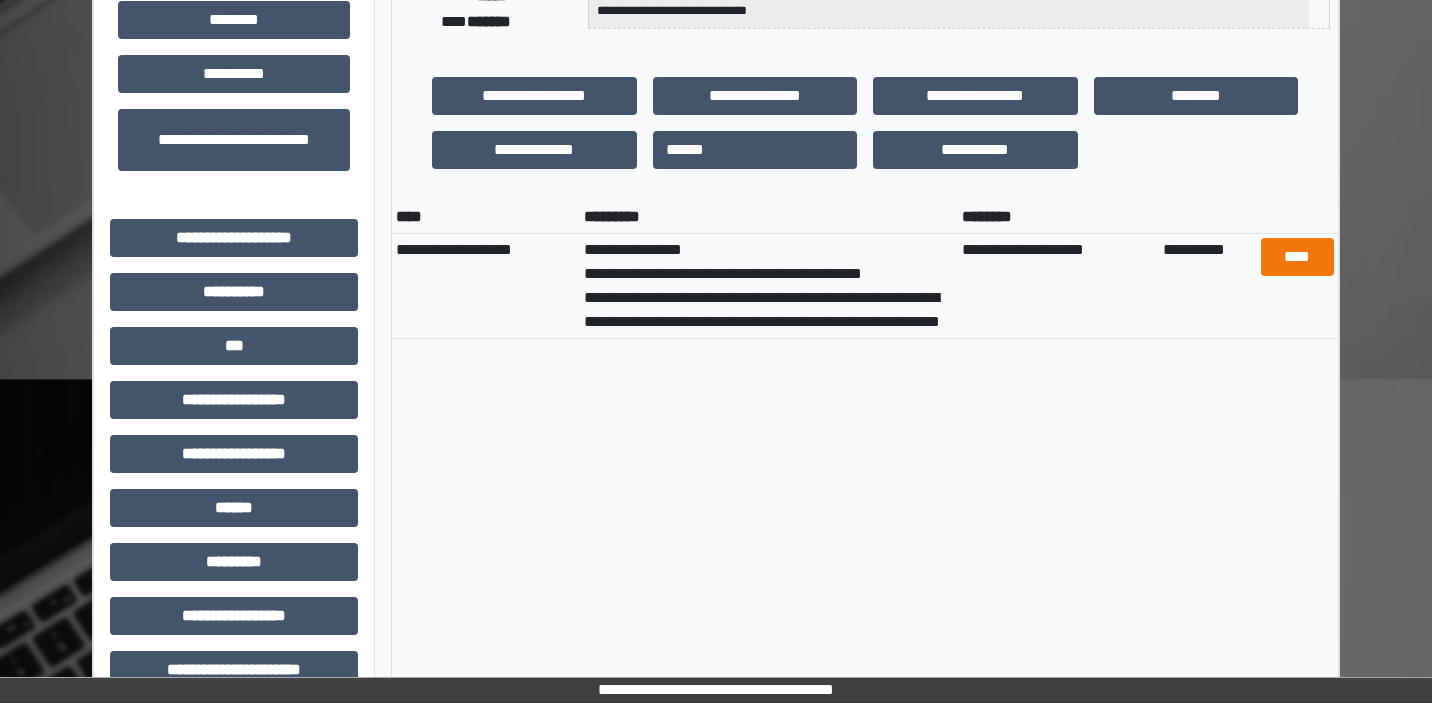 click on "****" at bounding box center [1297, 257] 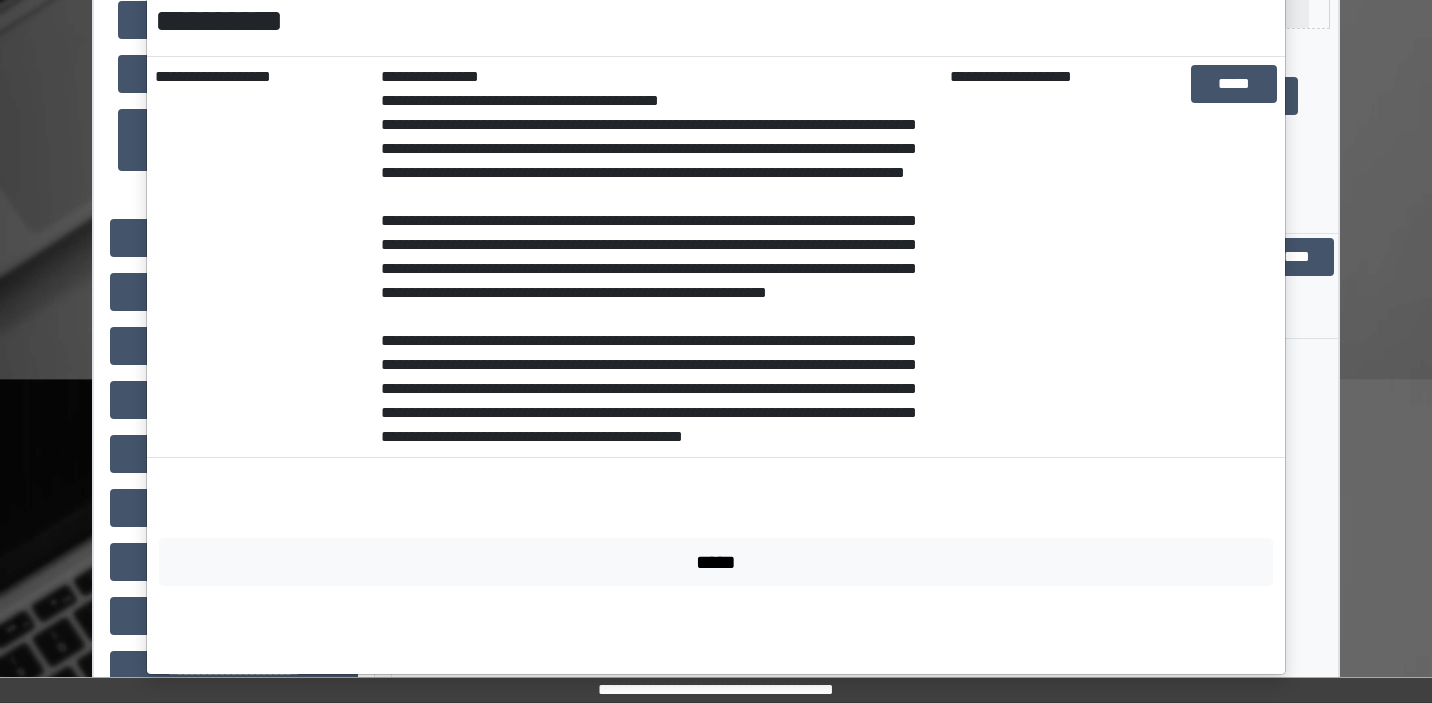 scroll, scrollTop: 324, scrollLeft: 0, axis: vertical 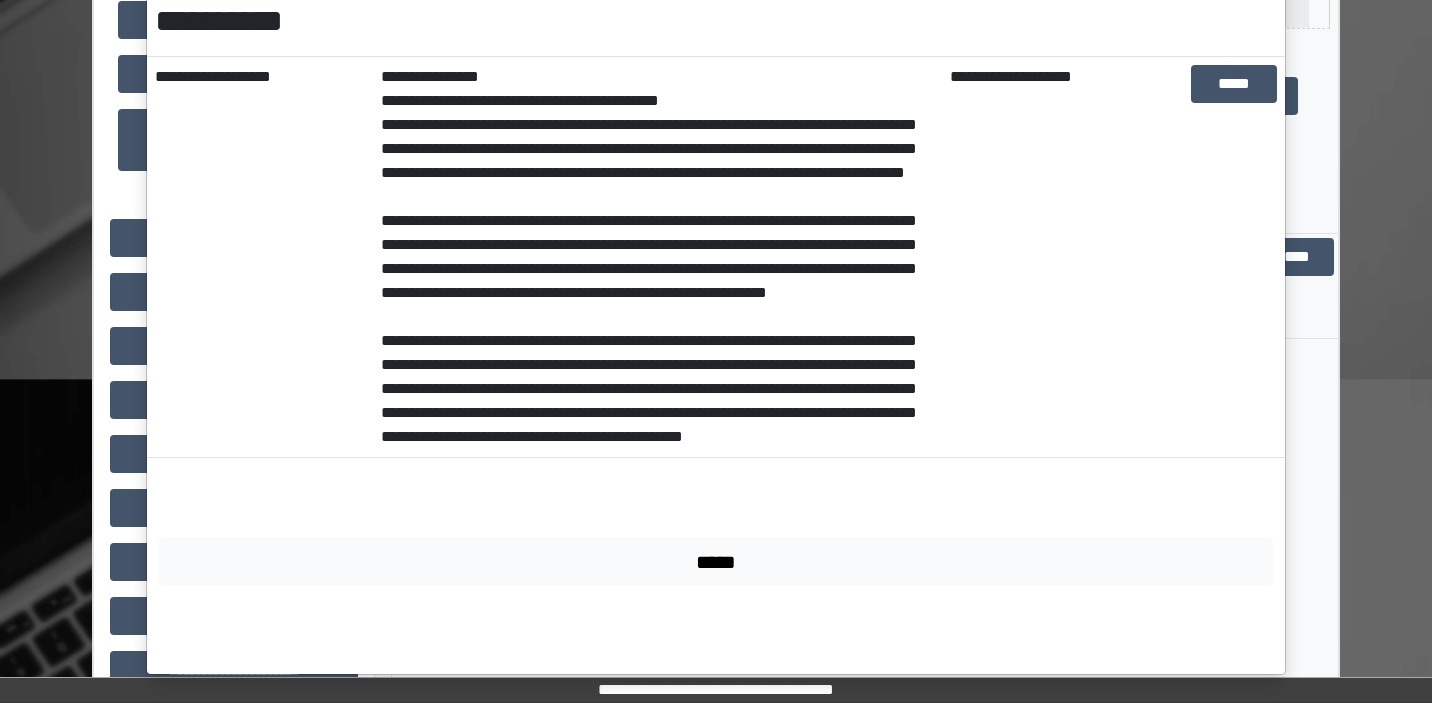 click on "*****" at bounding box center [716, 562] 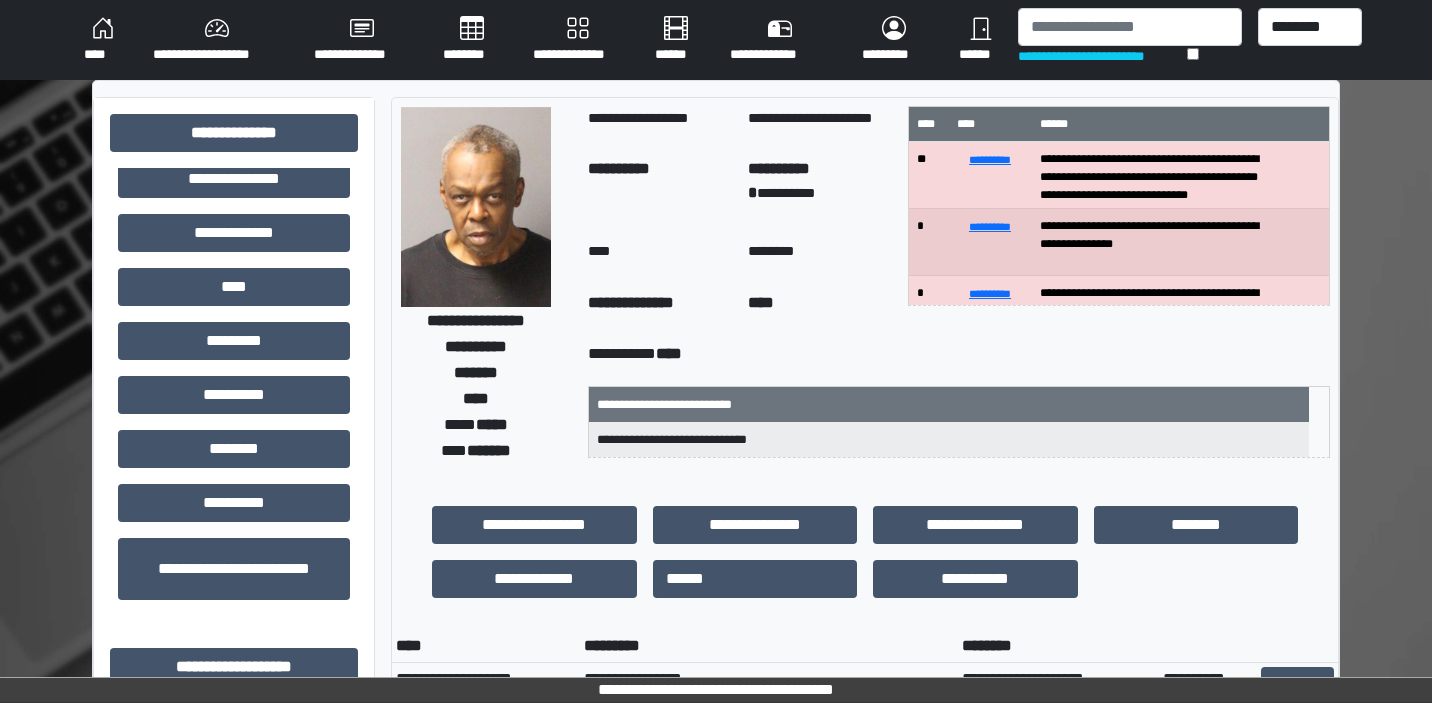scroll, scrollTop: 0, scrollLeft: 0, axis: both 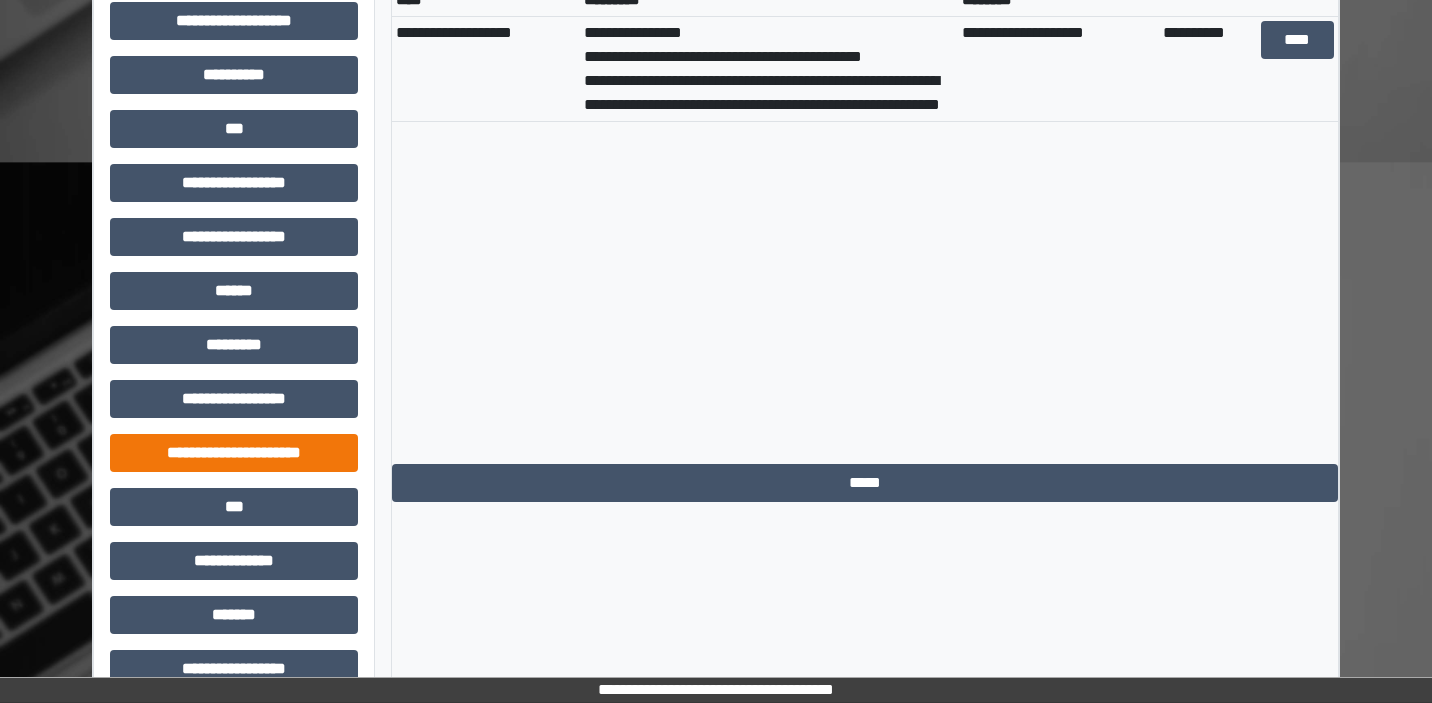 click on "**********" at bounding box center (234, 453) 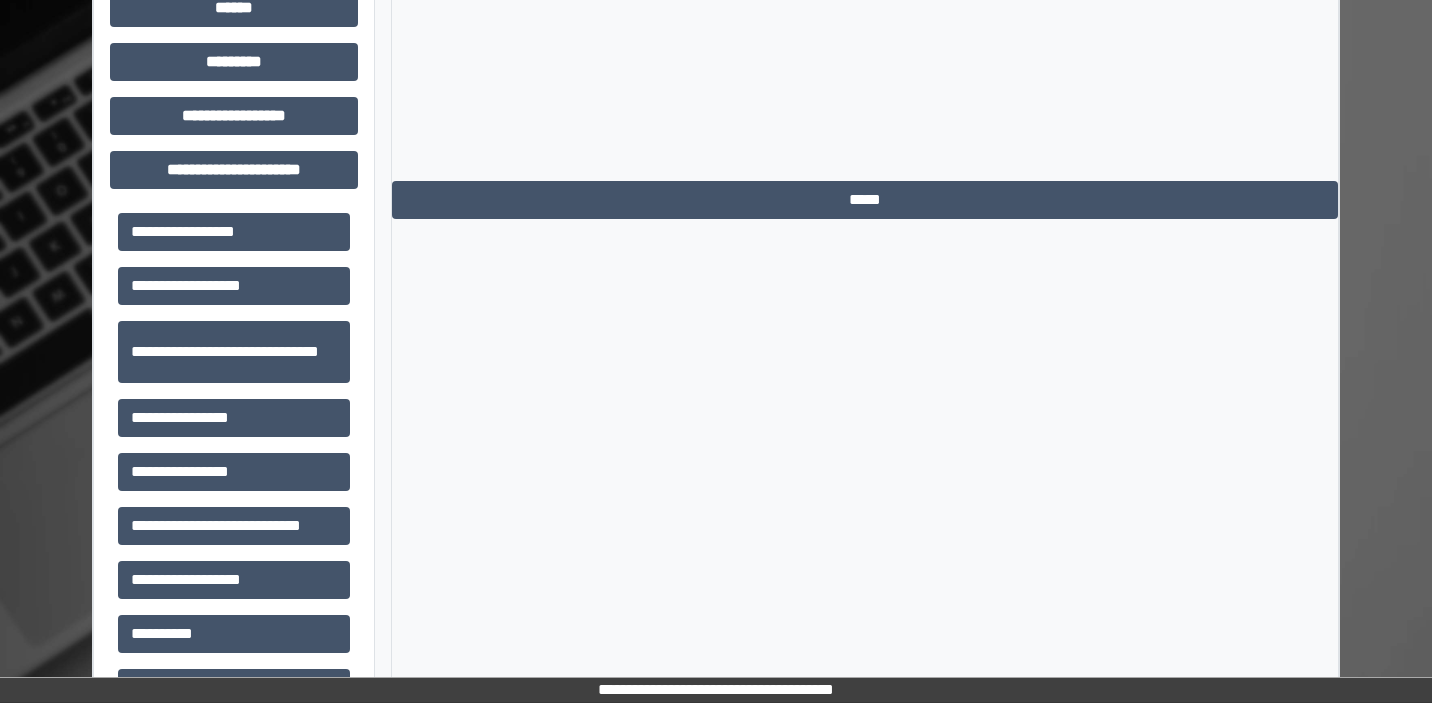 scroll, scrollTop: 937, scrollLeft: 0, axis: vertical 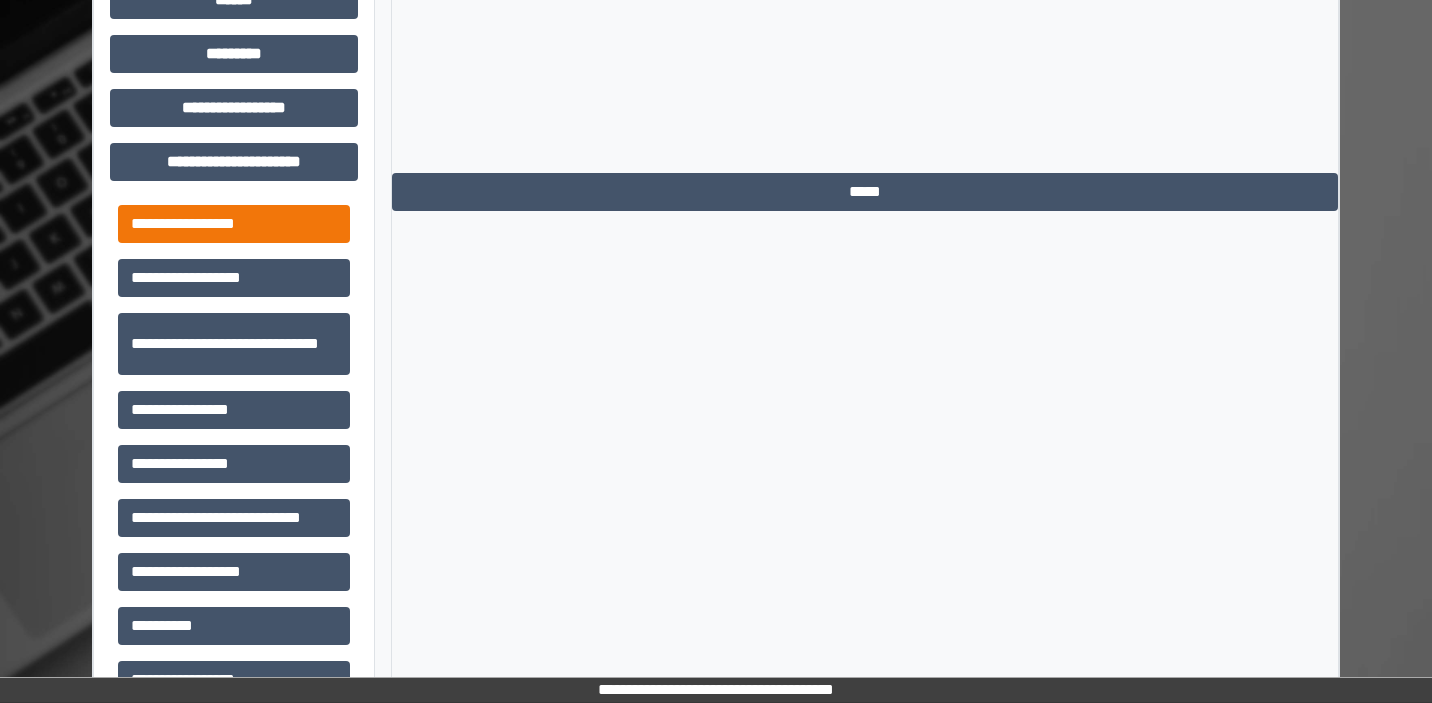 click on "**********" at bounding box center (234, 224) 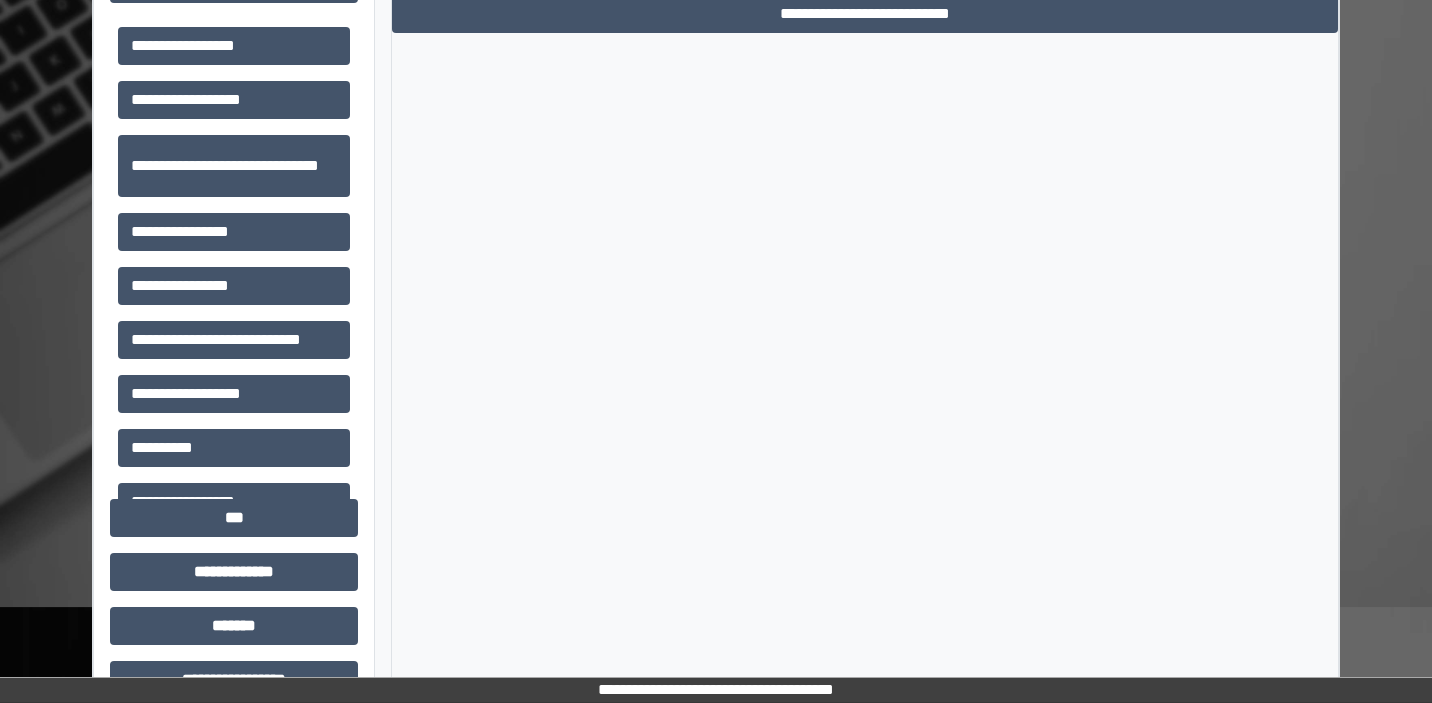 scroll, scrollTop: 1122, scrollLeft: 0, axis: vertical 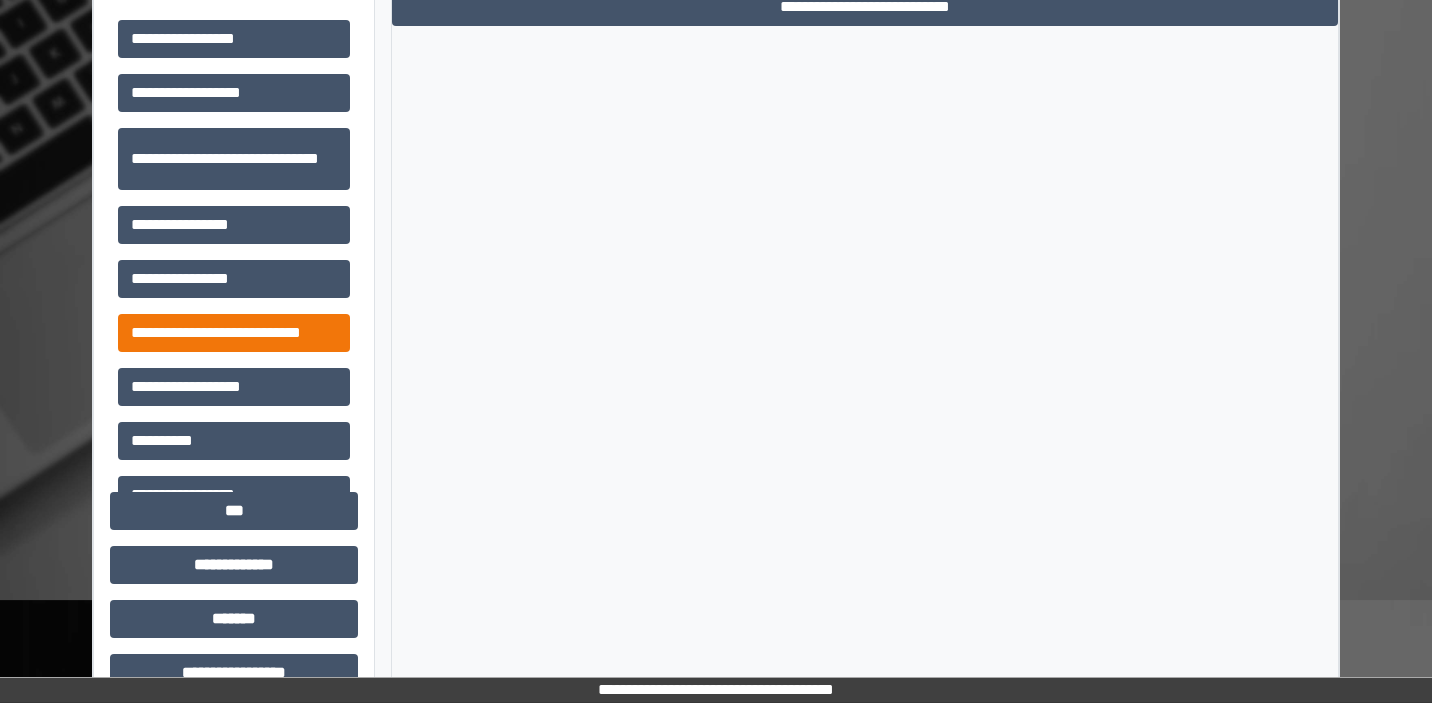 click on "**********" at bounding box center (234, 333) 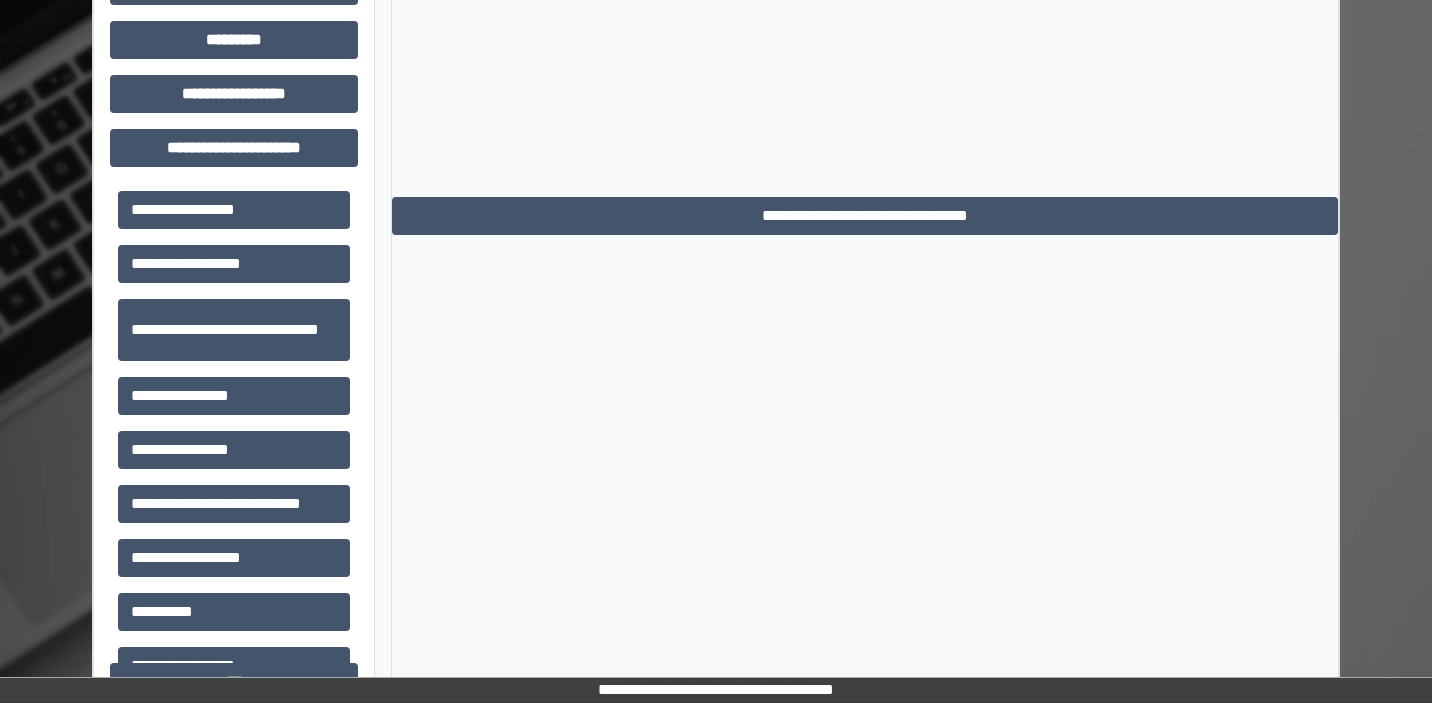 scroll, scrollTop: 958, scrollLeft: 0, axis: vertical 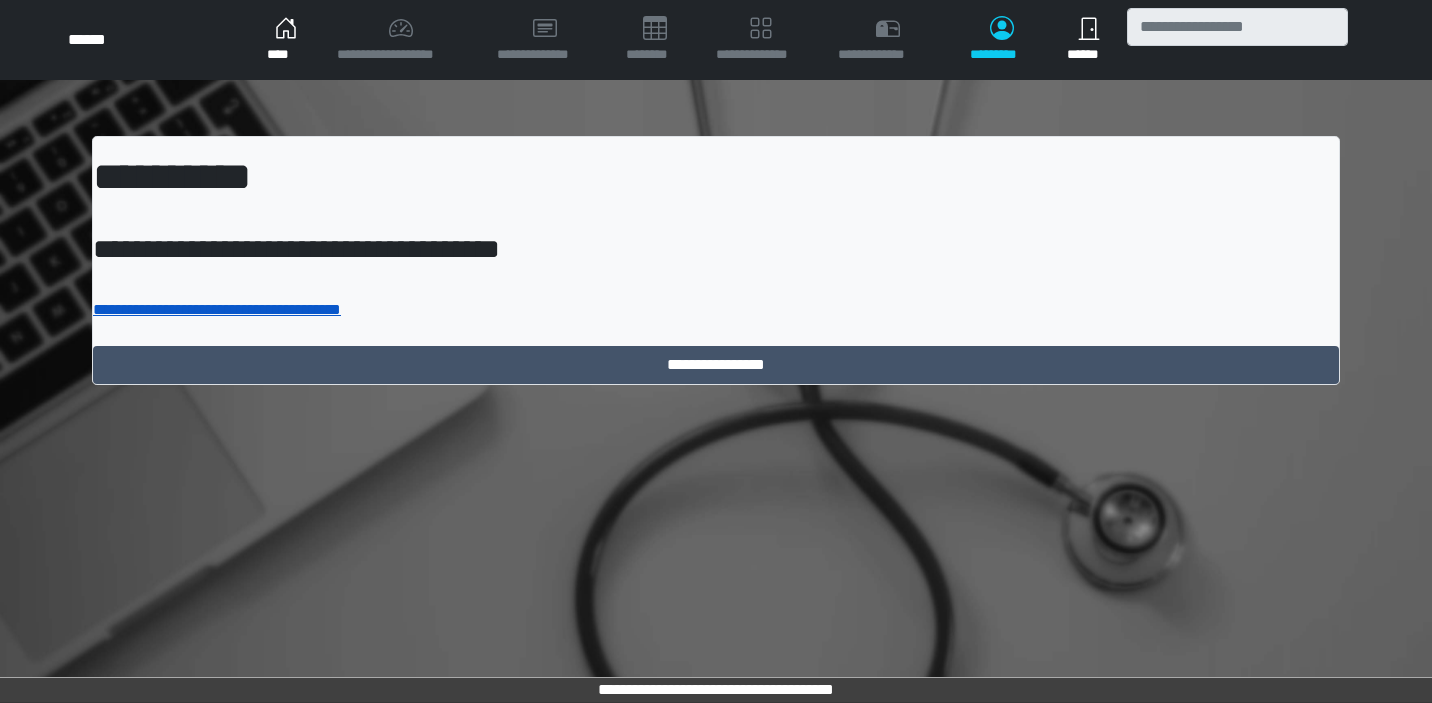 click on "**********" at bounding box center [217, 309] 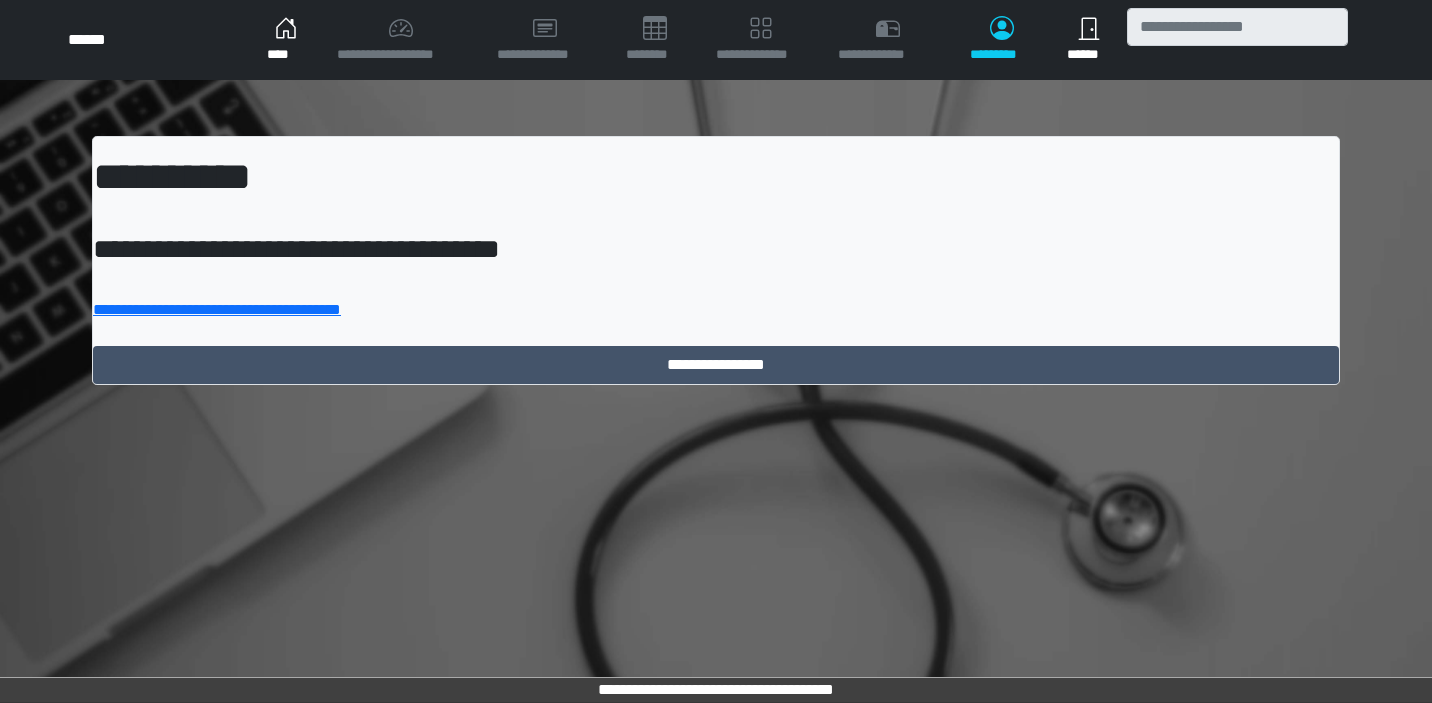 scroll, scrollTop: 0, scrollLeft: 0, axis: both 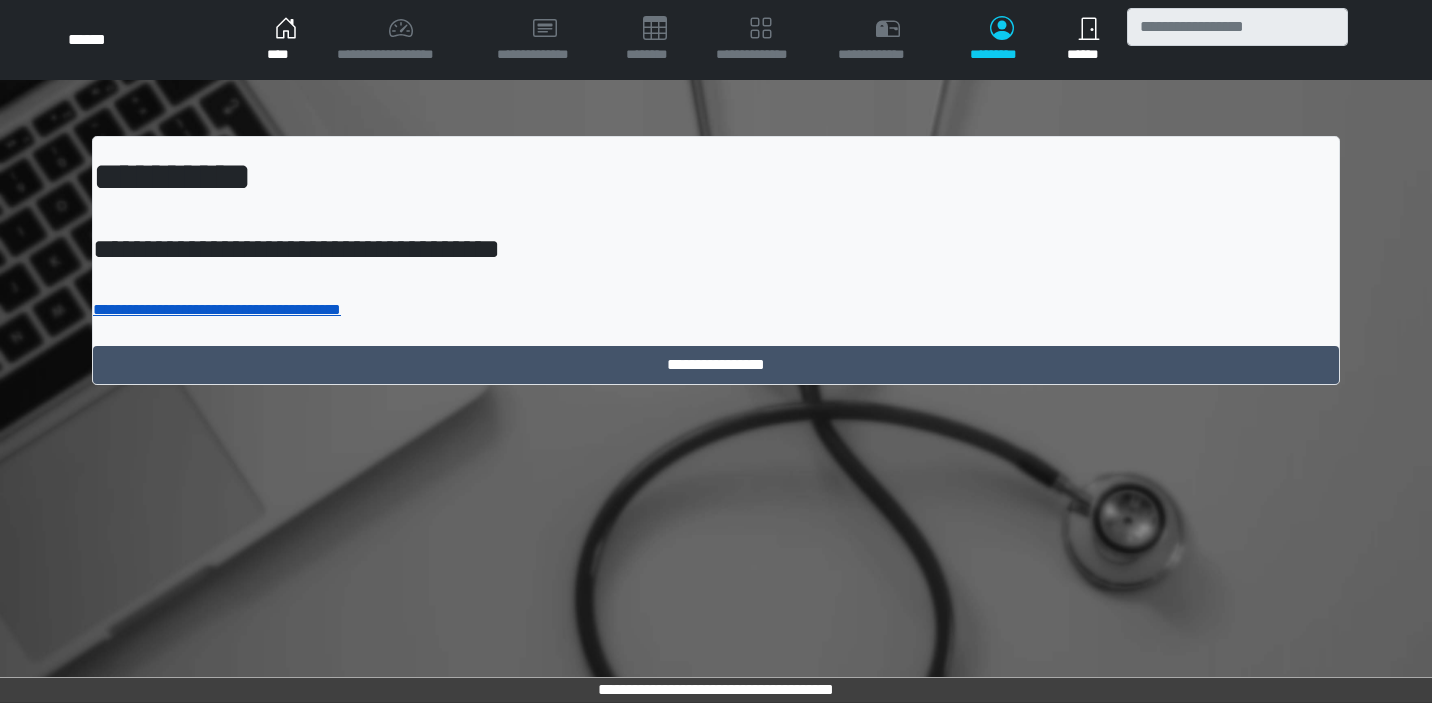 click on "**********" at bounding box center [217, 309] 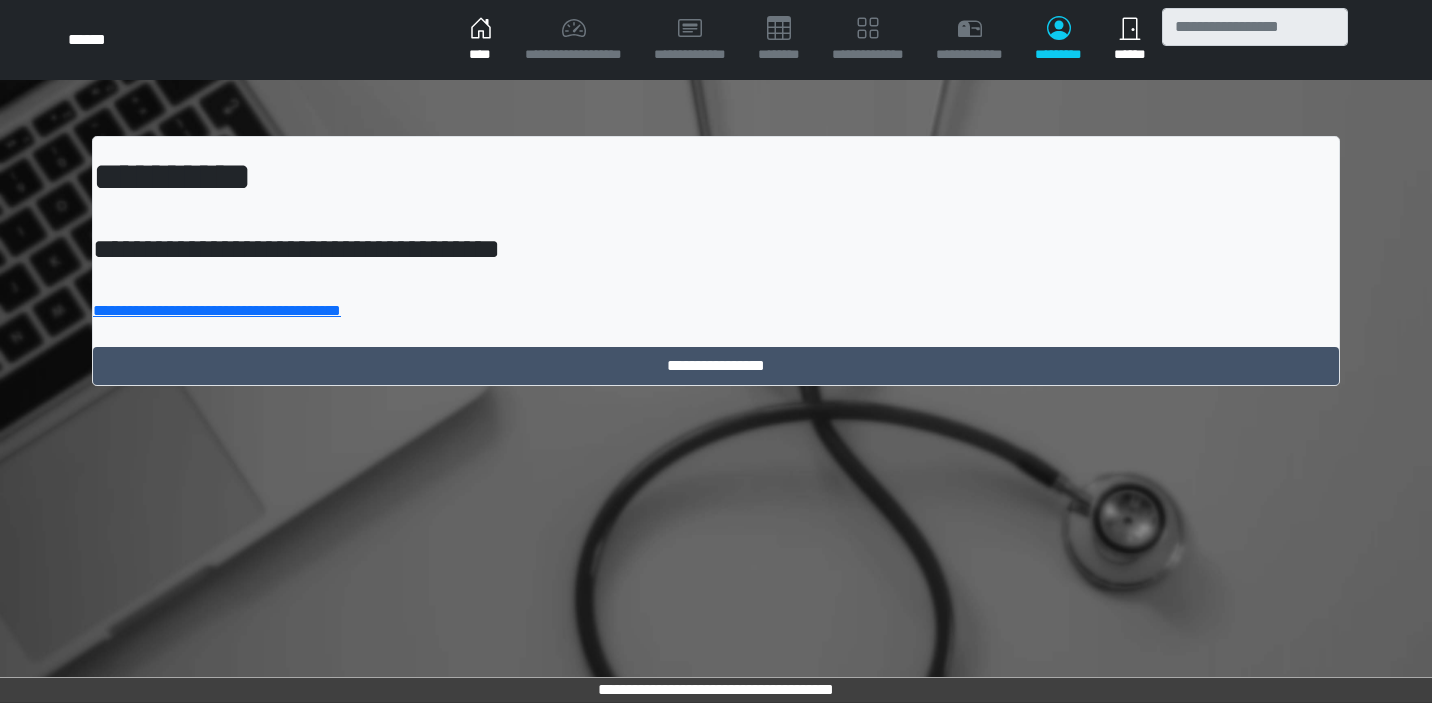 scroll, scrollTop: 0, scrollLeft: 0, axis: both 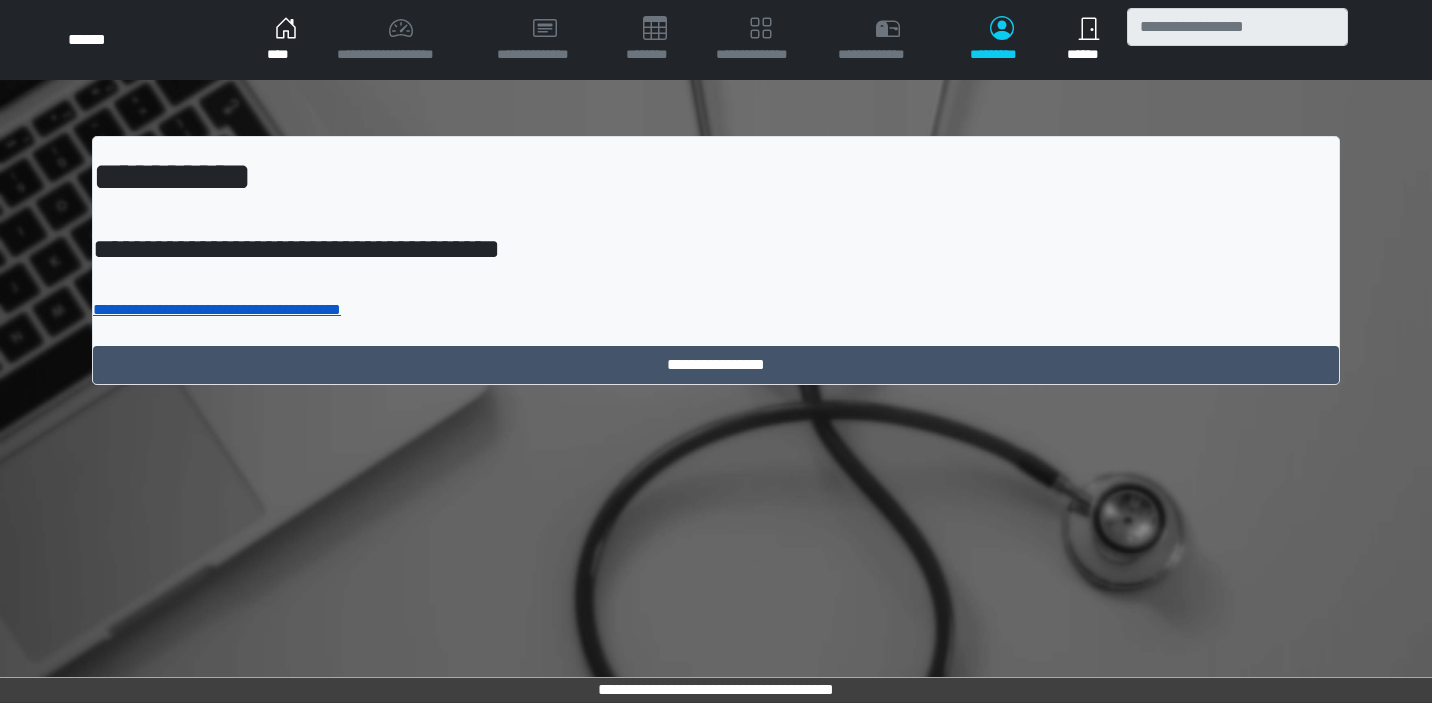 click on "**********" at bounding box center [217, 309] 